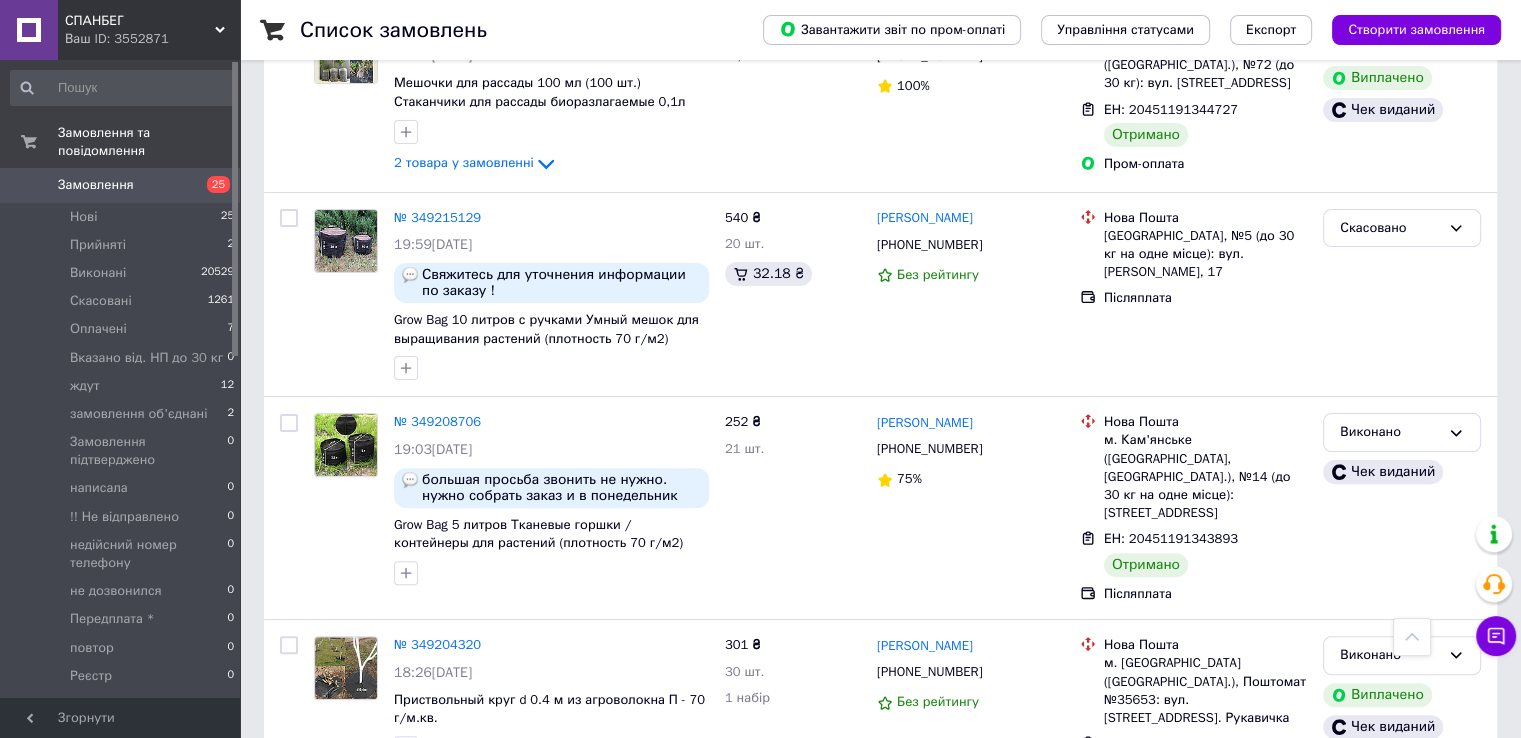 scroll, scrollTop: 0, scrollLeft: 0, axis: both 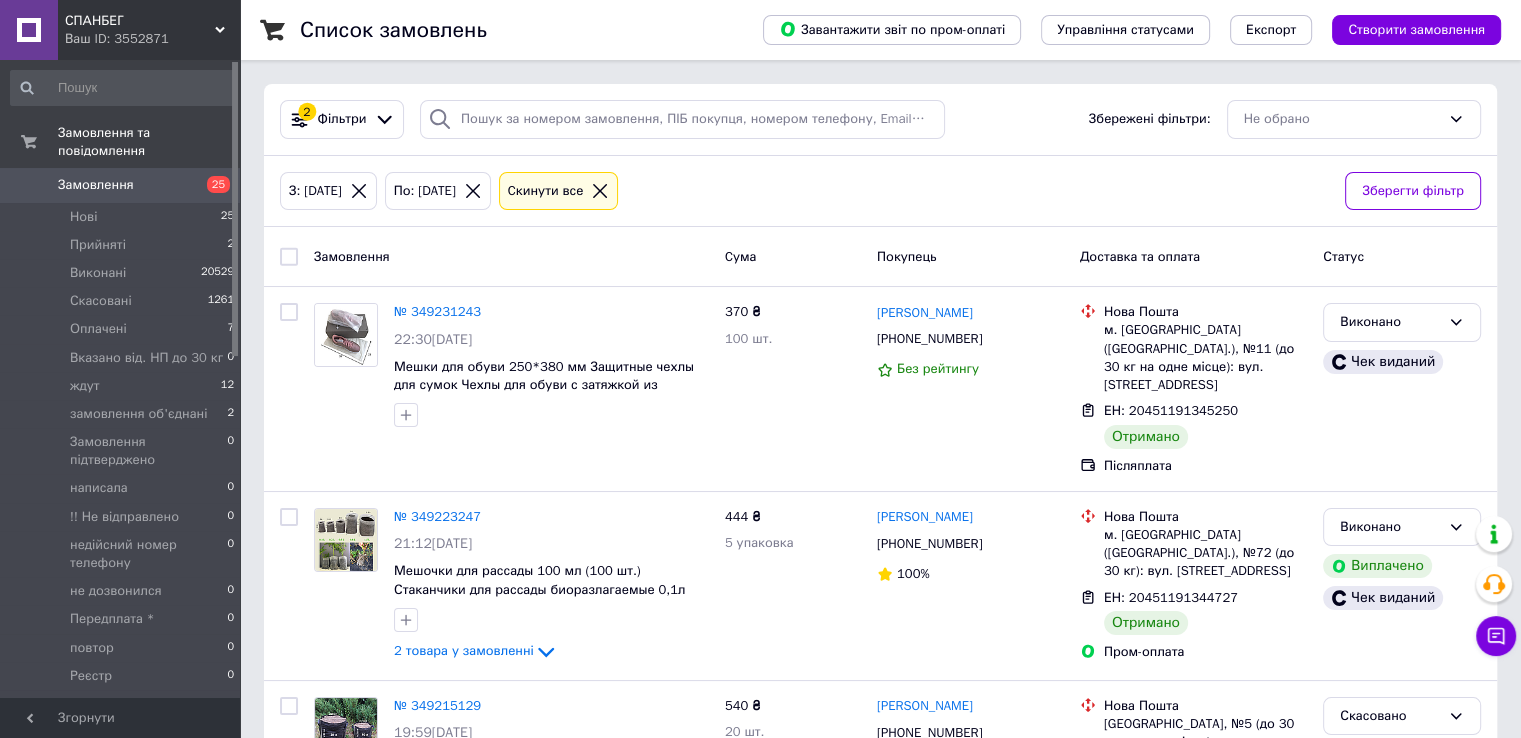 click 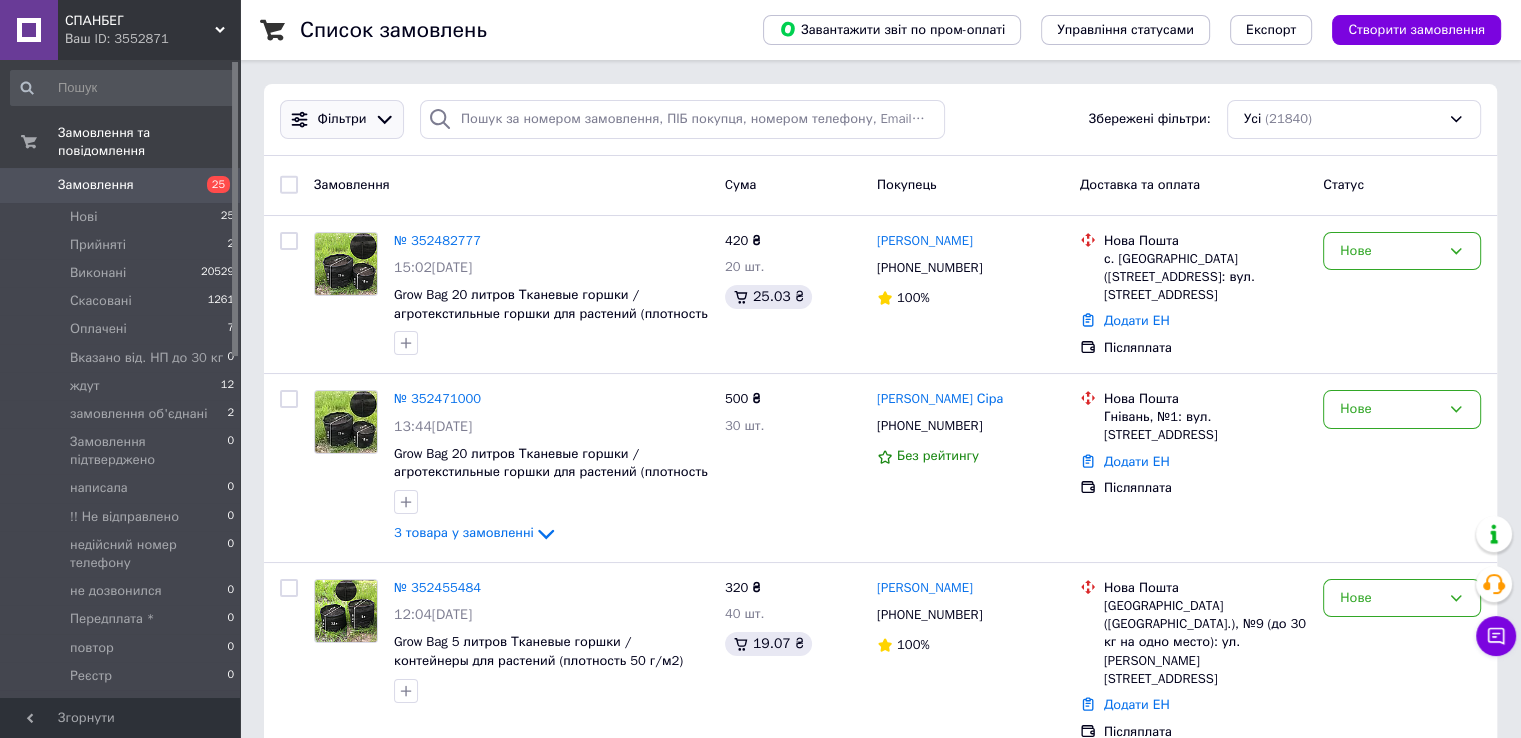 click 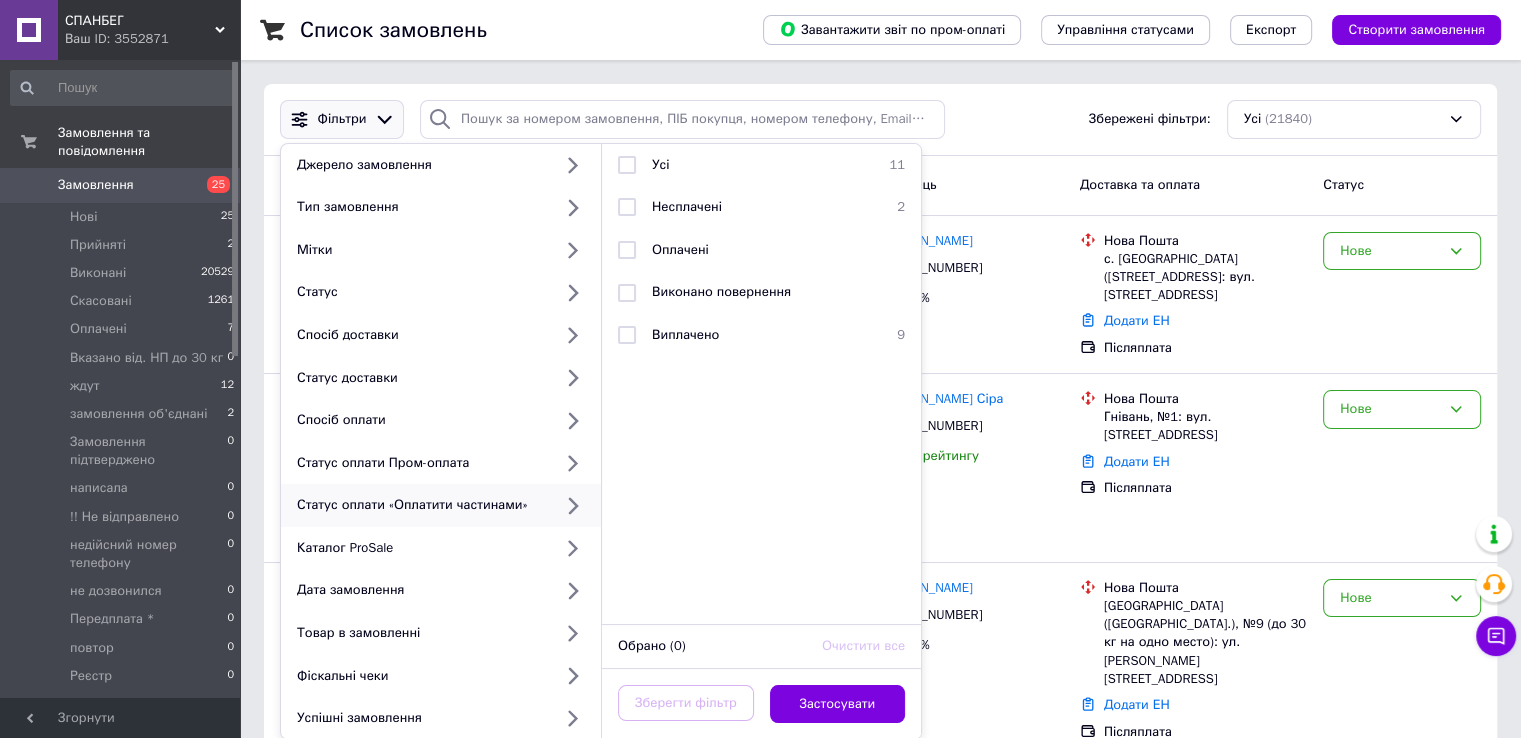 scroll, scrollTop: 200, scrollLeft: 0, axis: vertical 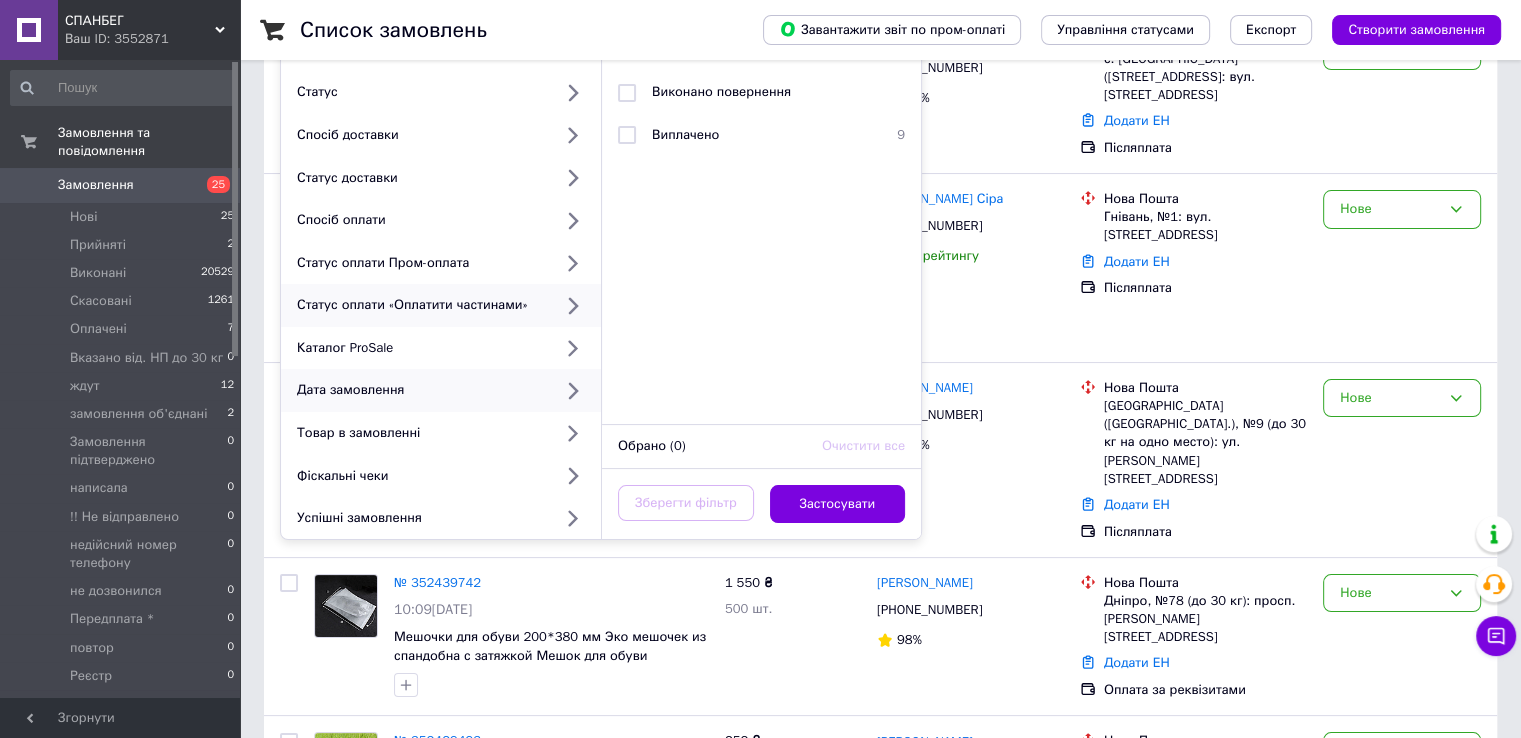 click on "Дата замовлення" at bounding box center [420, 390] 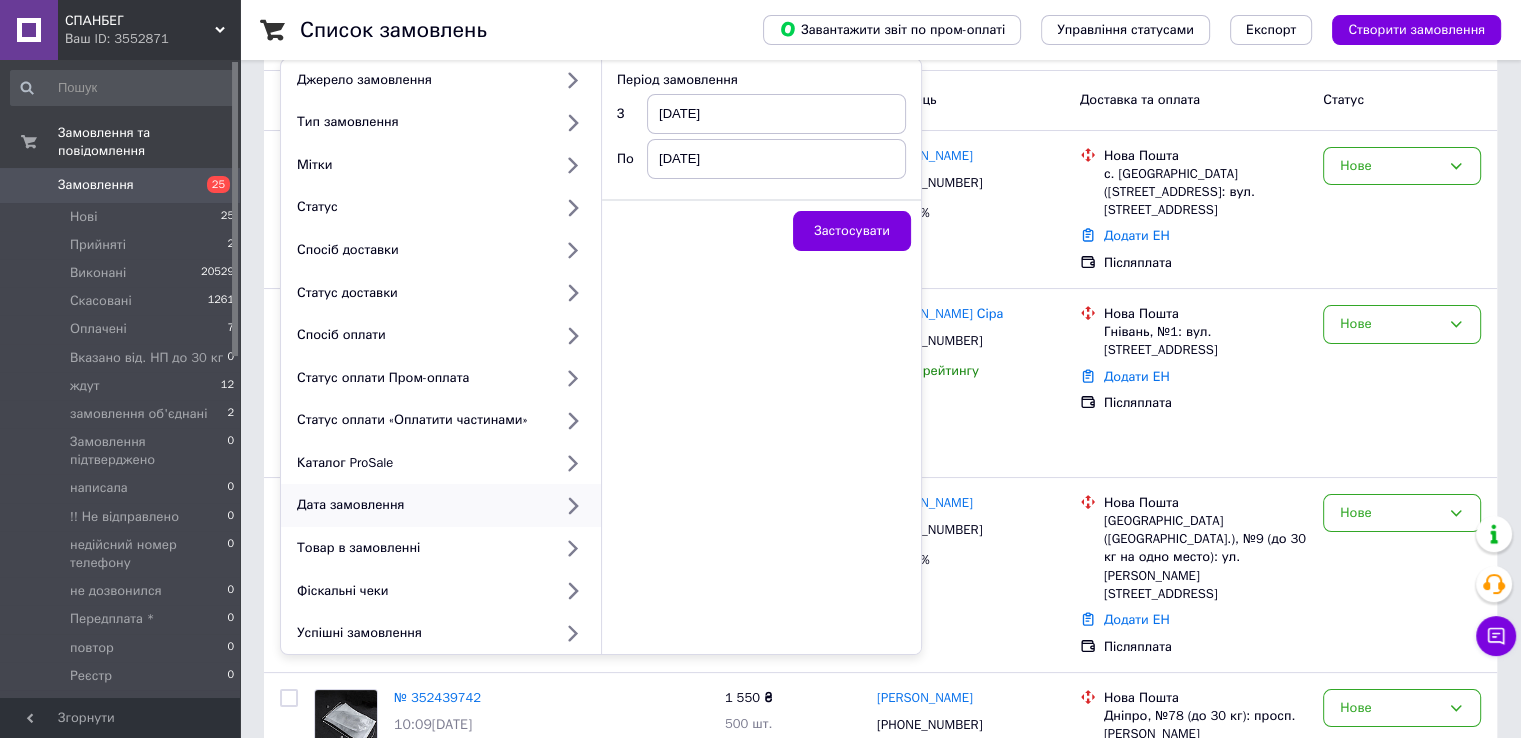 scroll, scrollTop: 0, scrollLeft: 0, axis: both 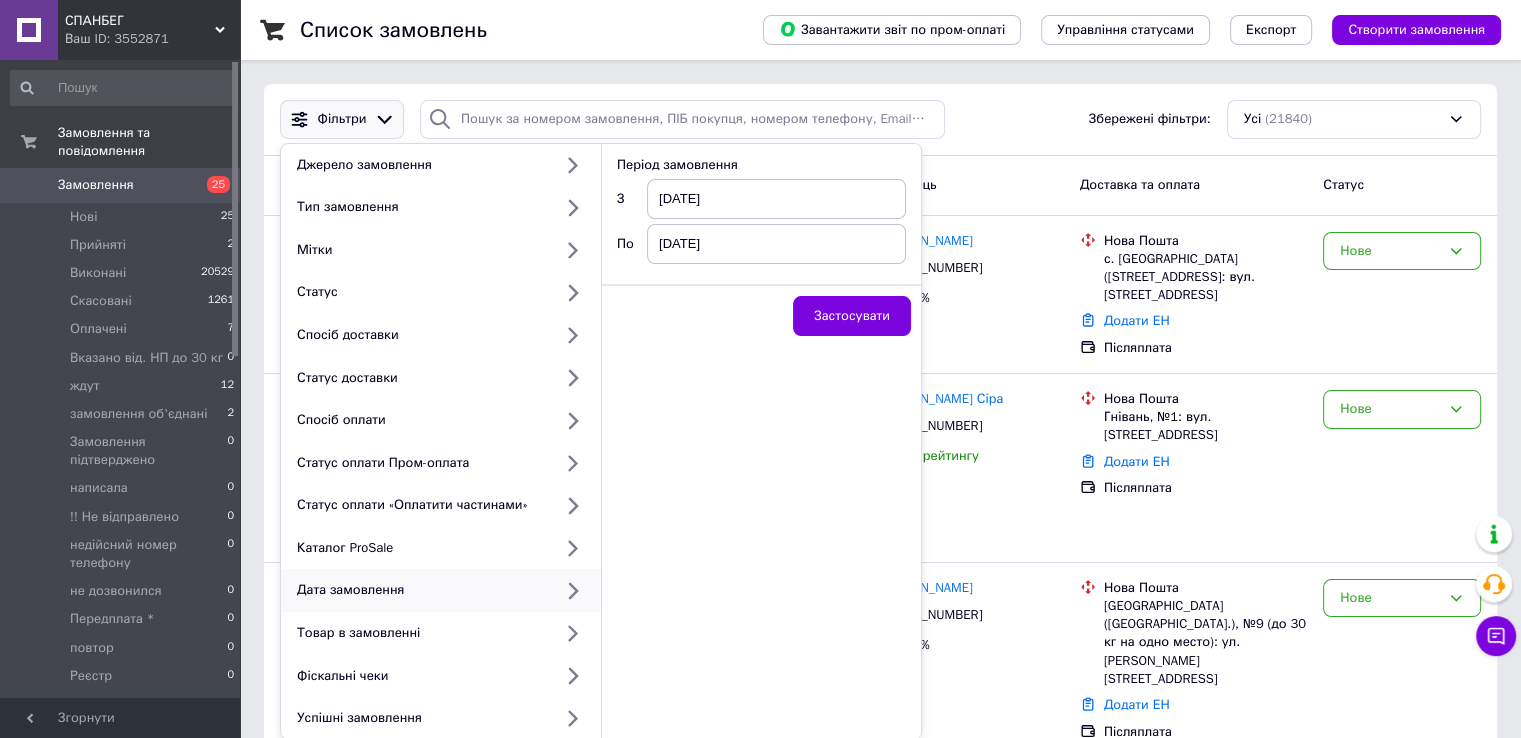 click on "[DATE]" at bounding box center [776, 199] 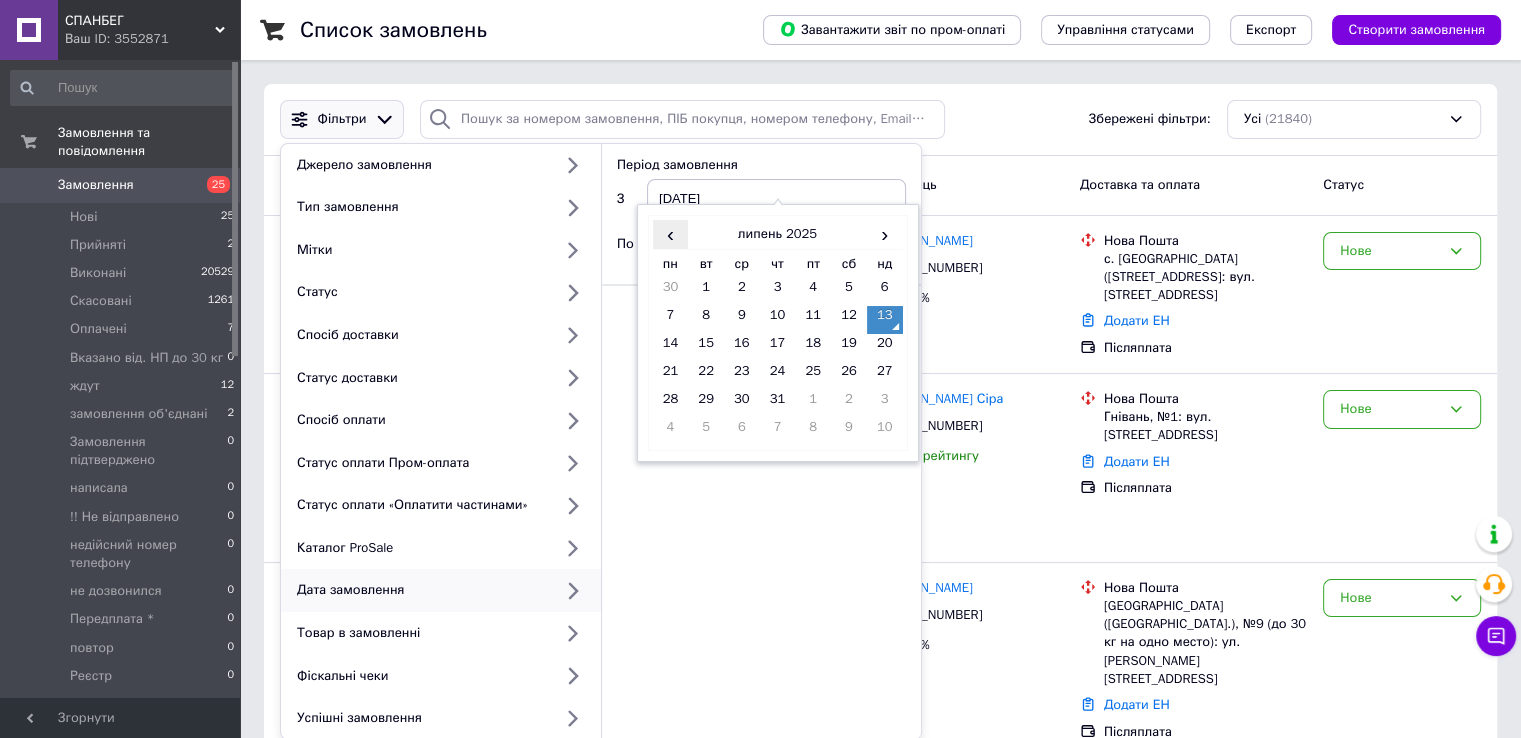 click on "‹" at bounding box center [671, 234] 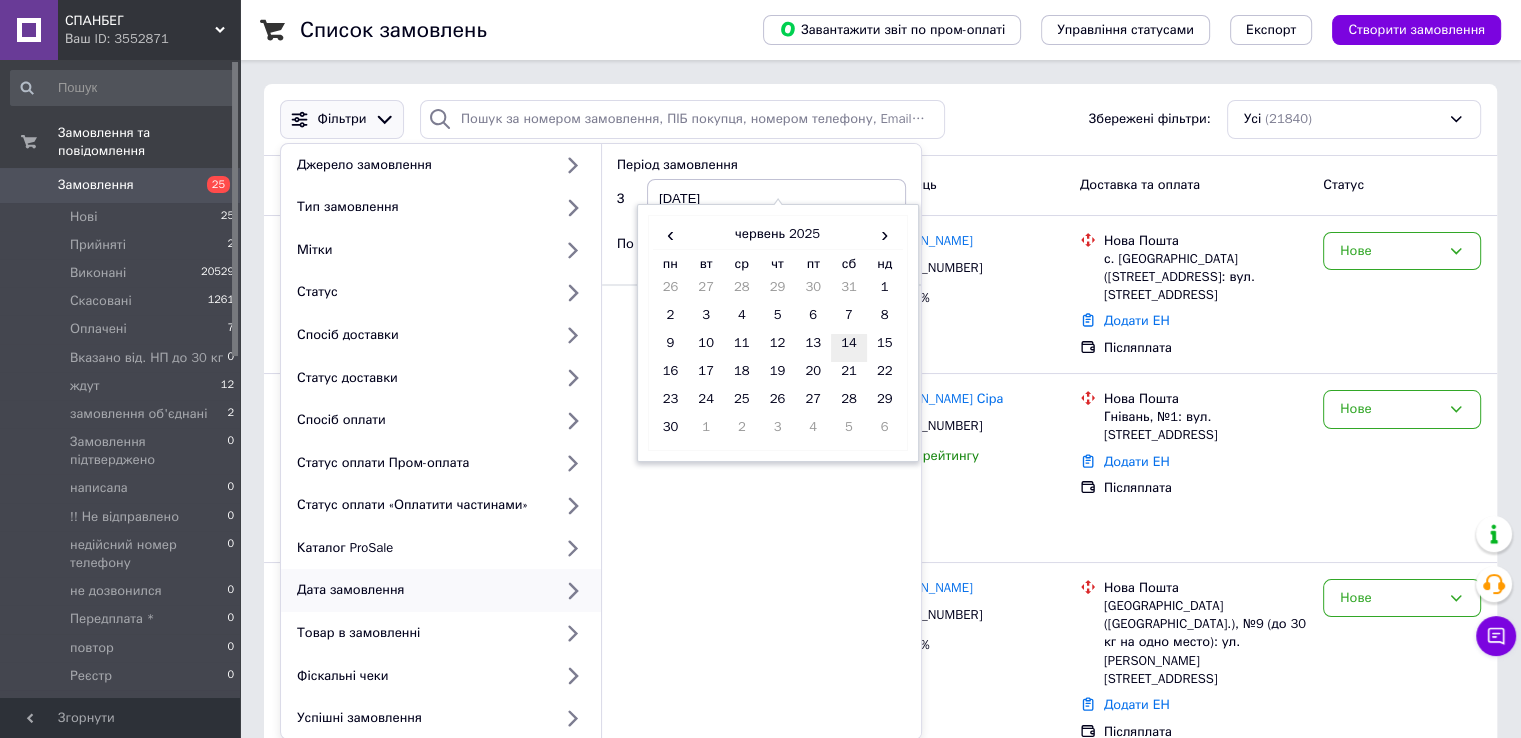 click on "14" at bounding box center (849, 348) 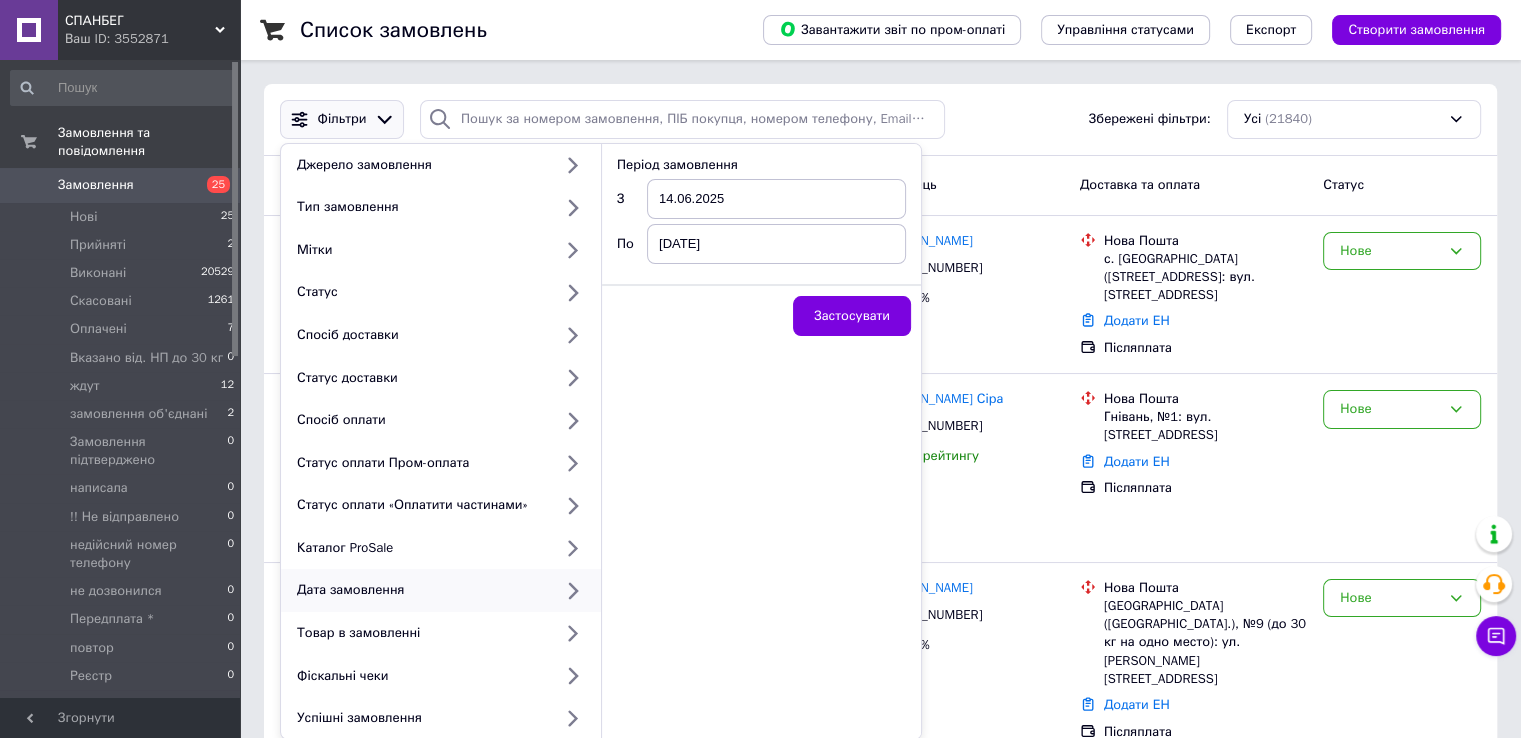 click on "З" at bounding box center [632, 199] 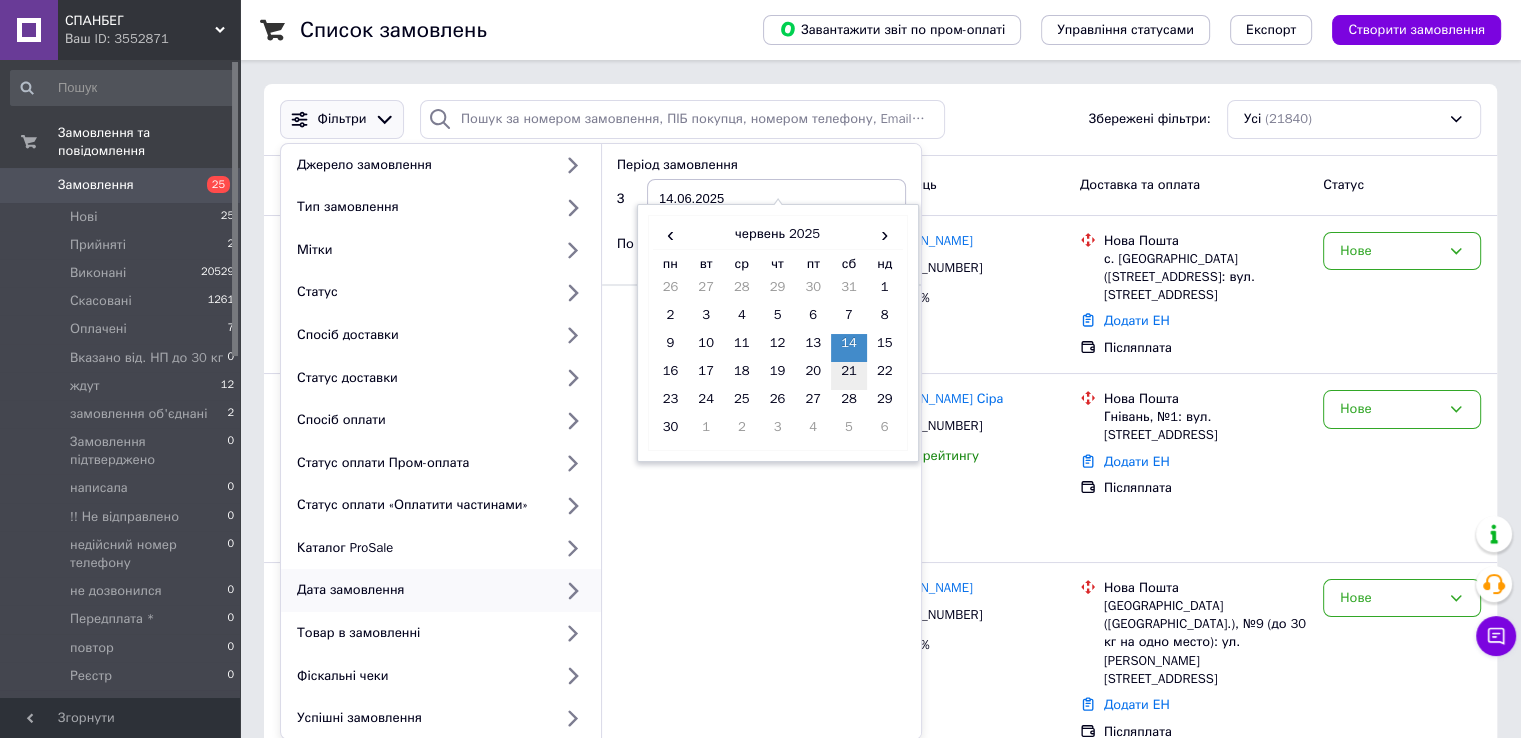 click on "21" at bounding box center [849, 376] 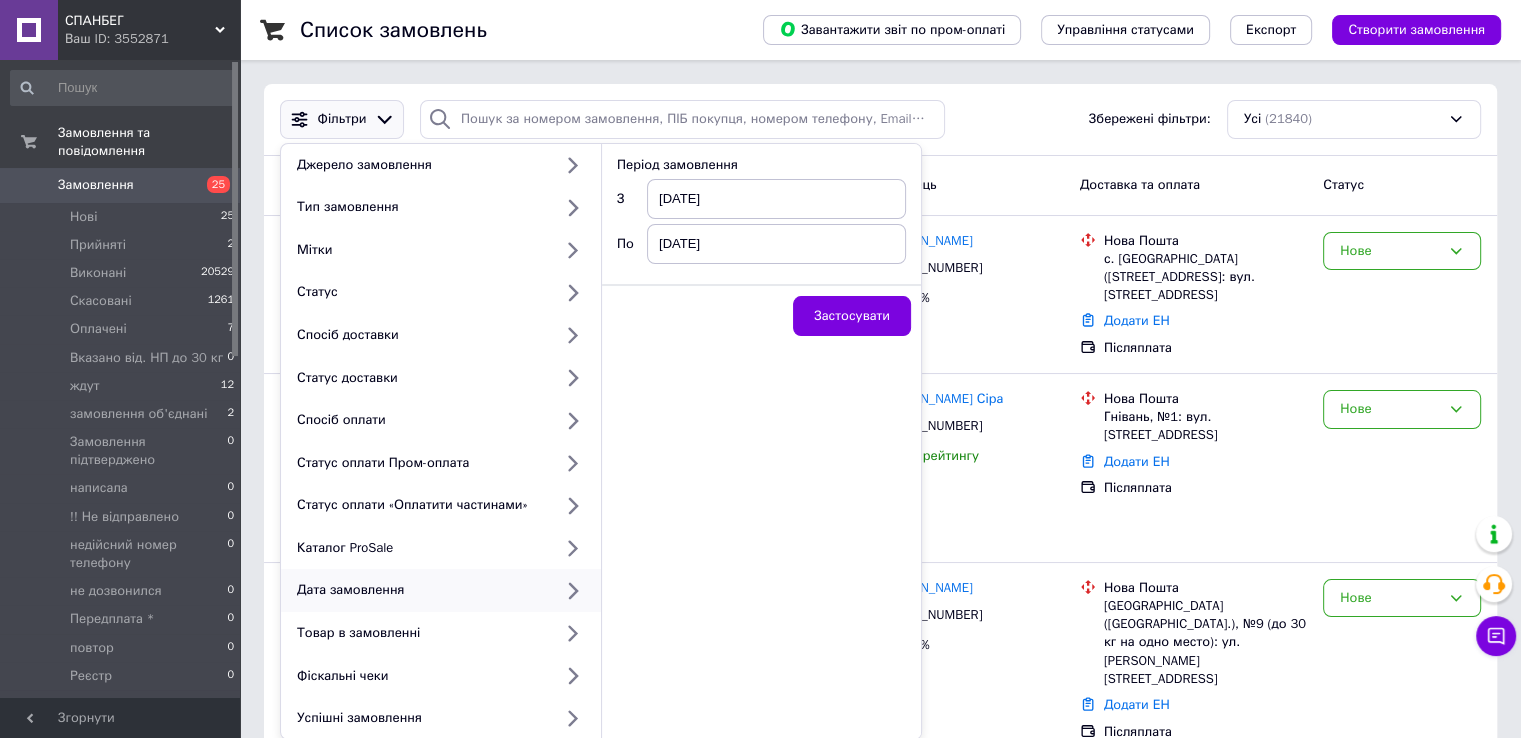 click on "[DATE]" at bounding box center [776, 244] 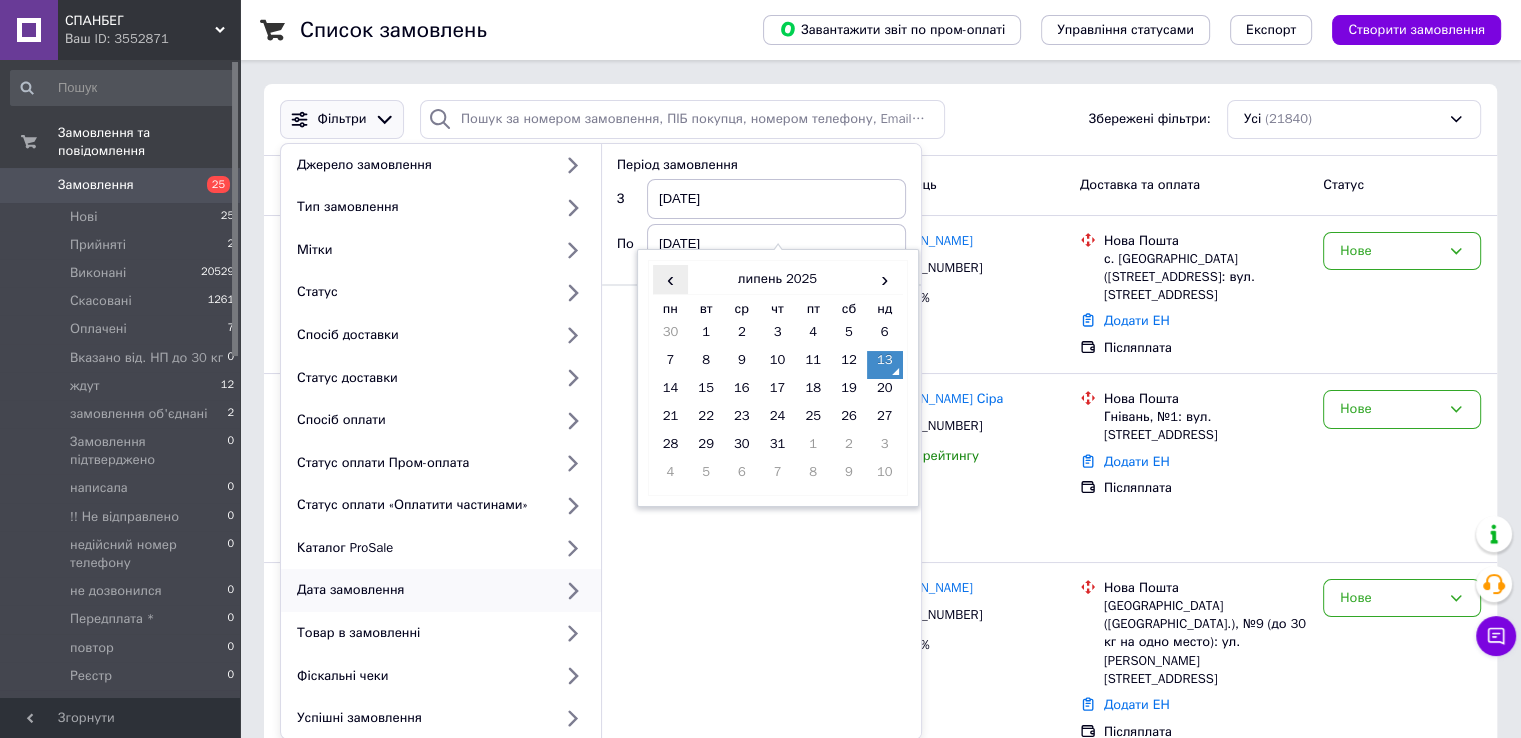 click on "‹" at bounding box center (671, 279) 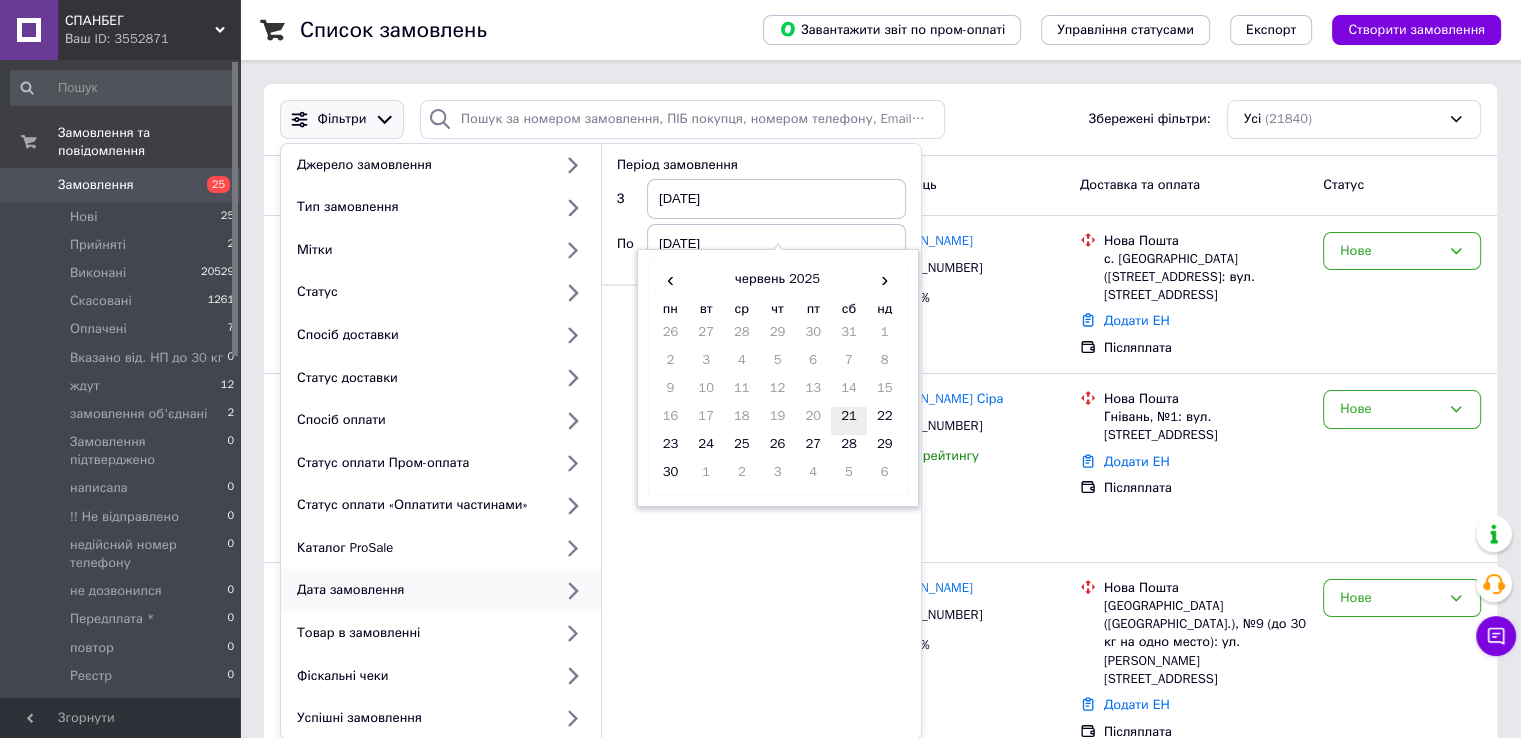 click on "21" at bounding box center (849, 421) 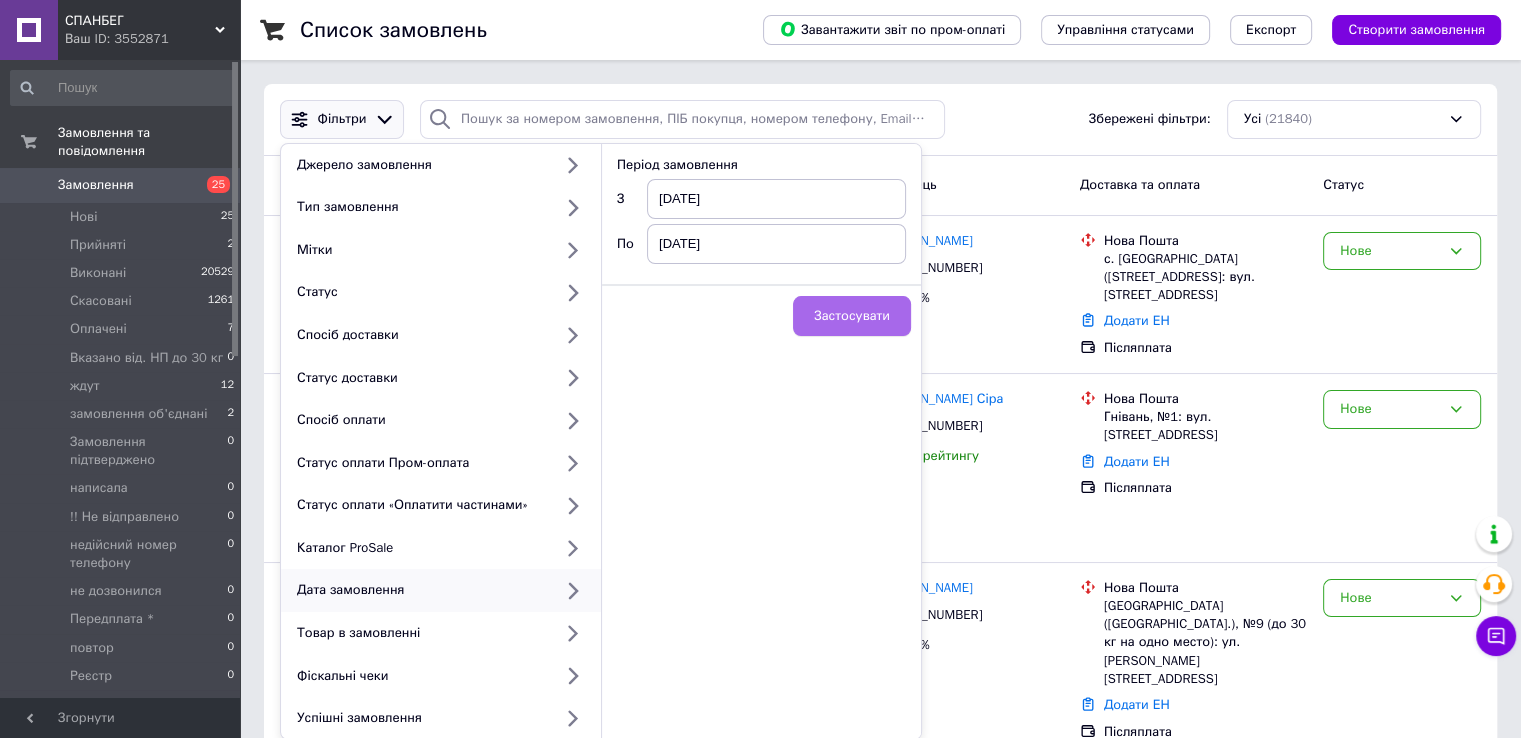 click on "Застосувати" at bounding box center [852, 316] 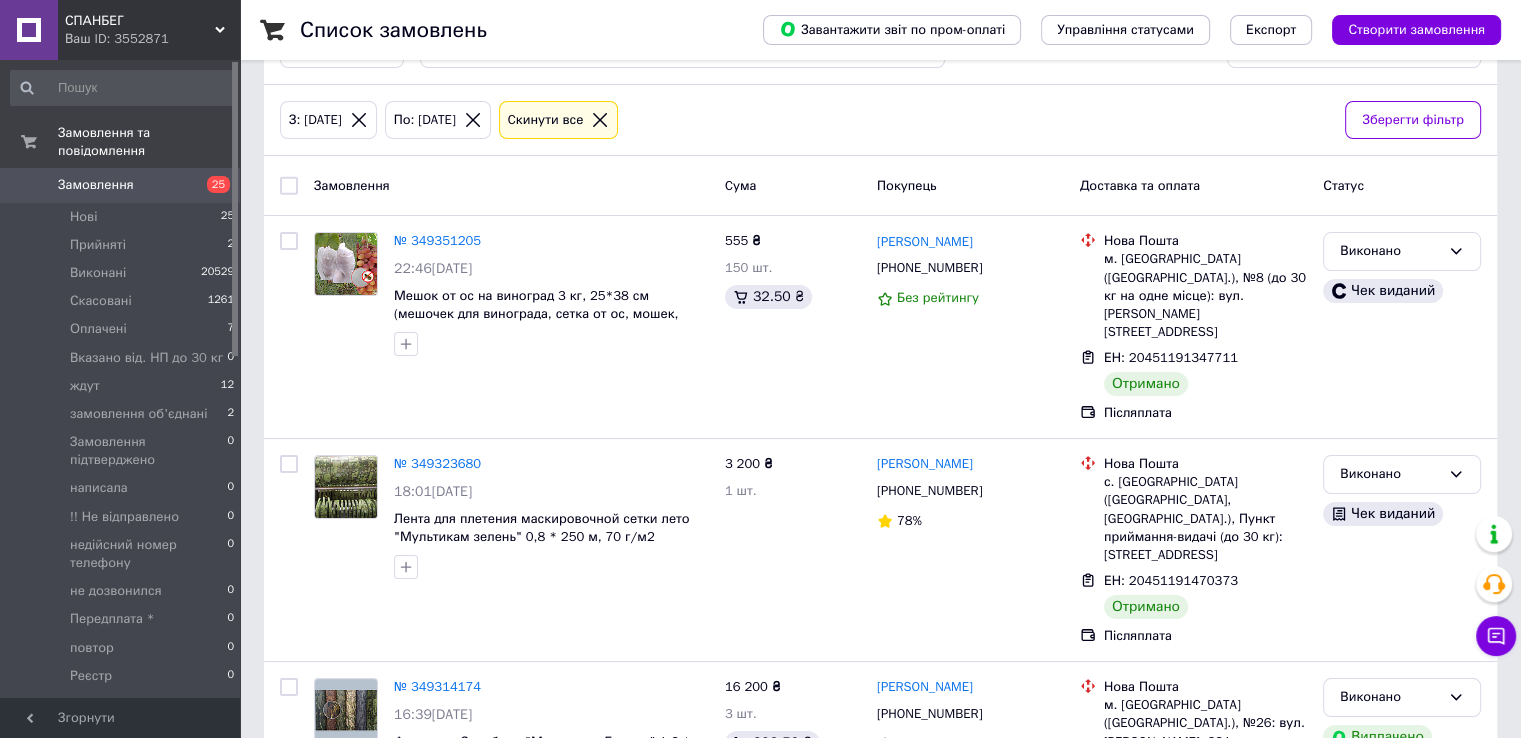 scroll, scrollTop: 0, scrollLeft: 0, axis: both 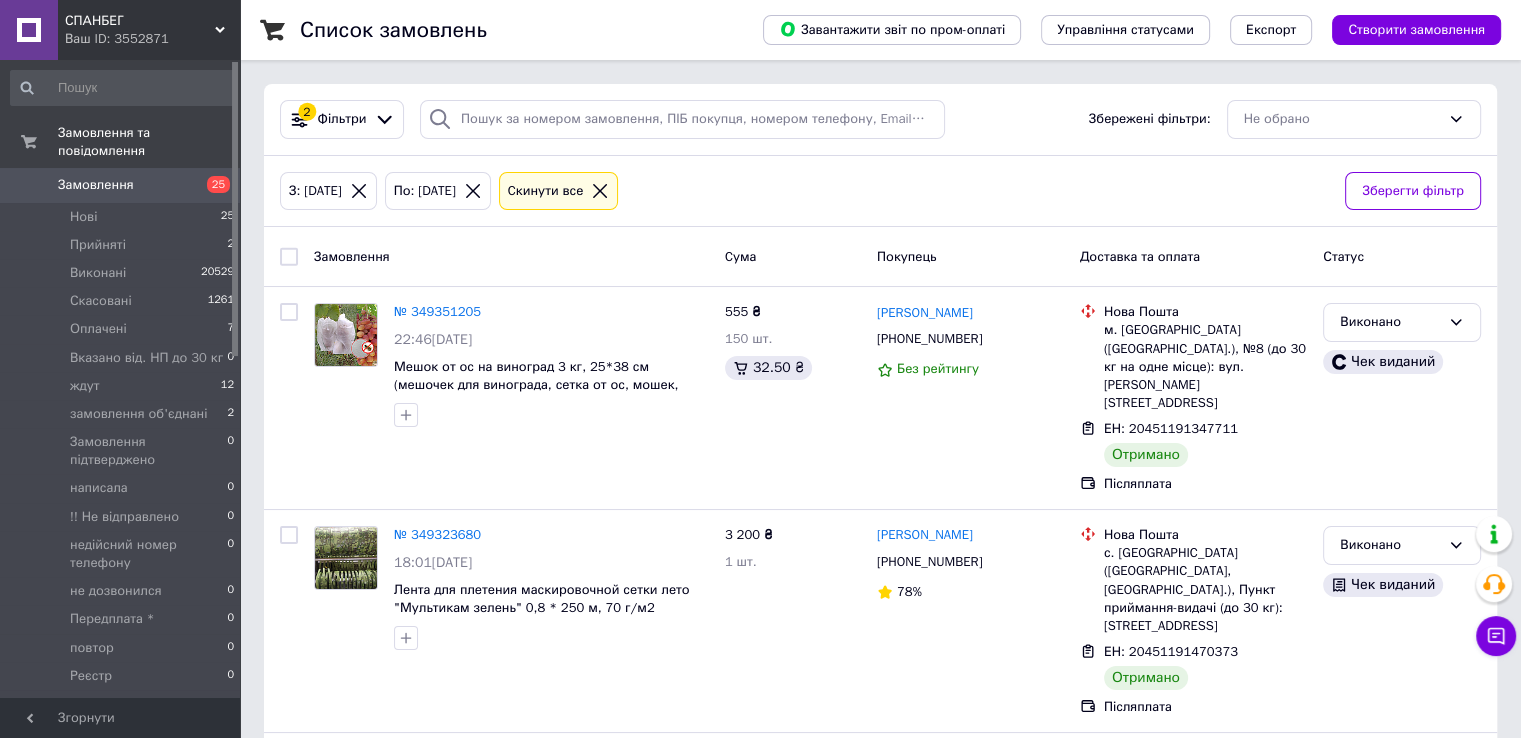 click 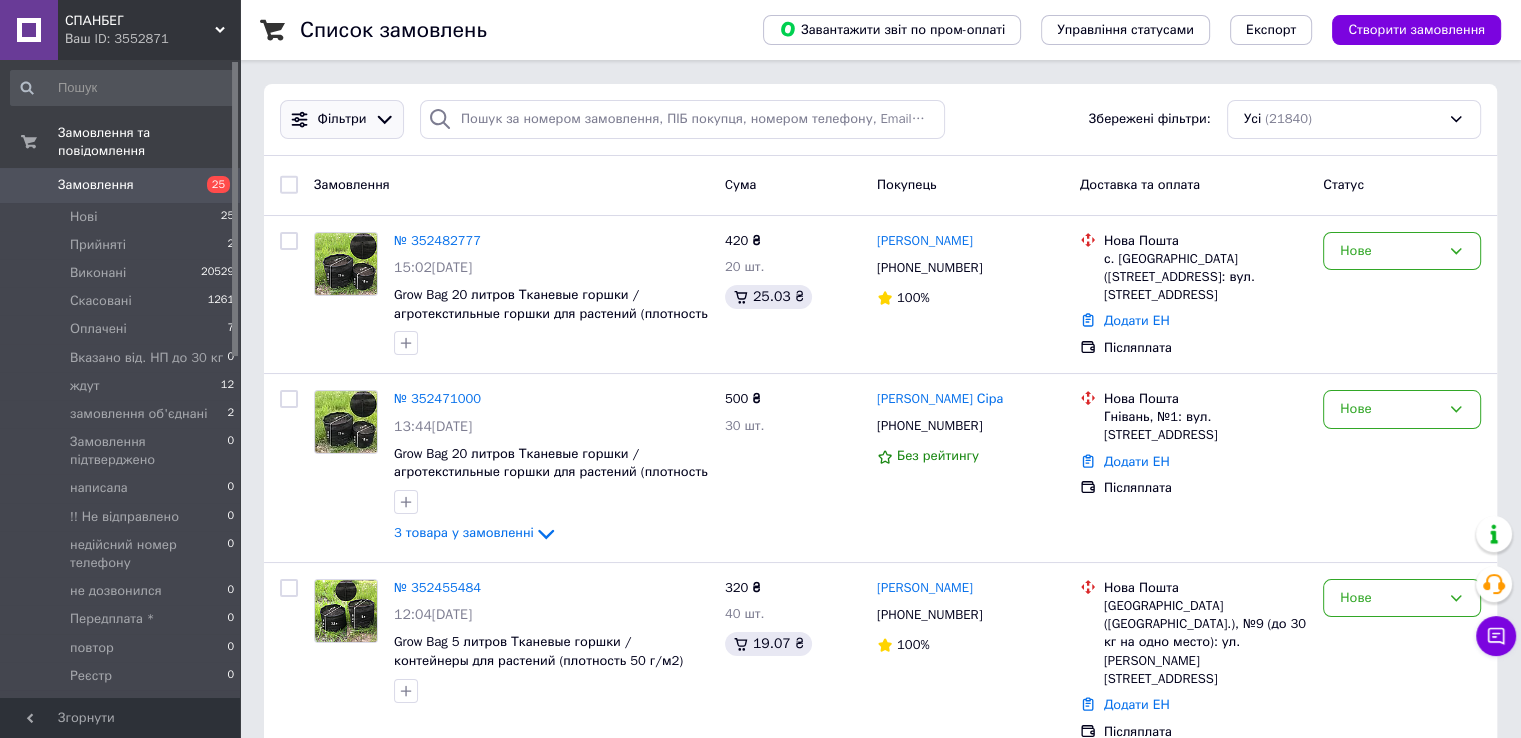 click at bounding box center (384, 119) 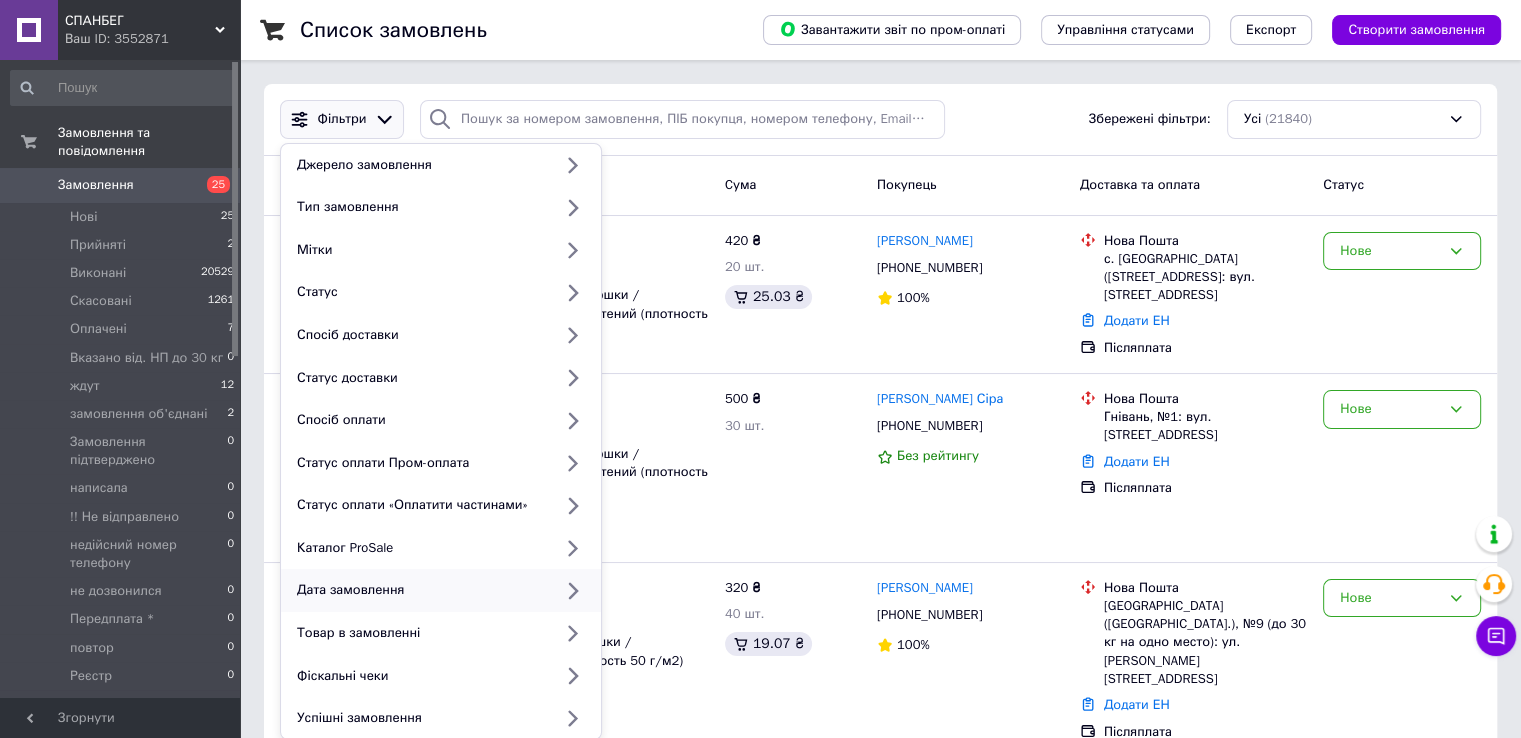 click on "Дата замовлення" at bounding box center (420, 590) 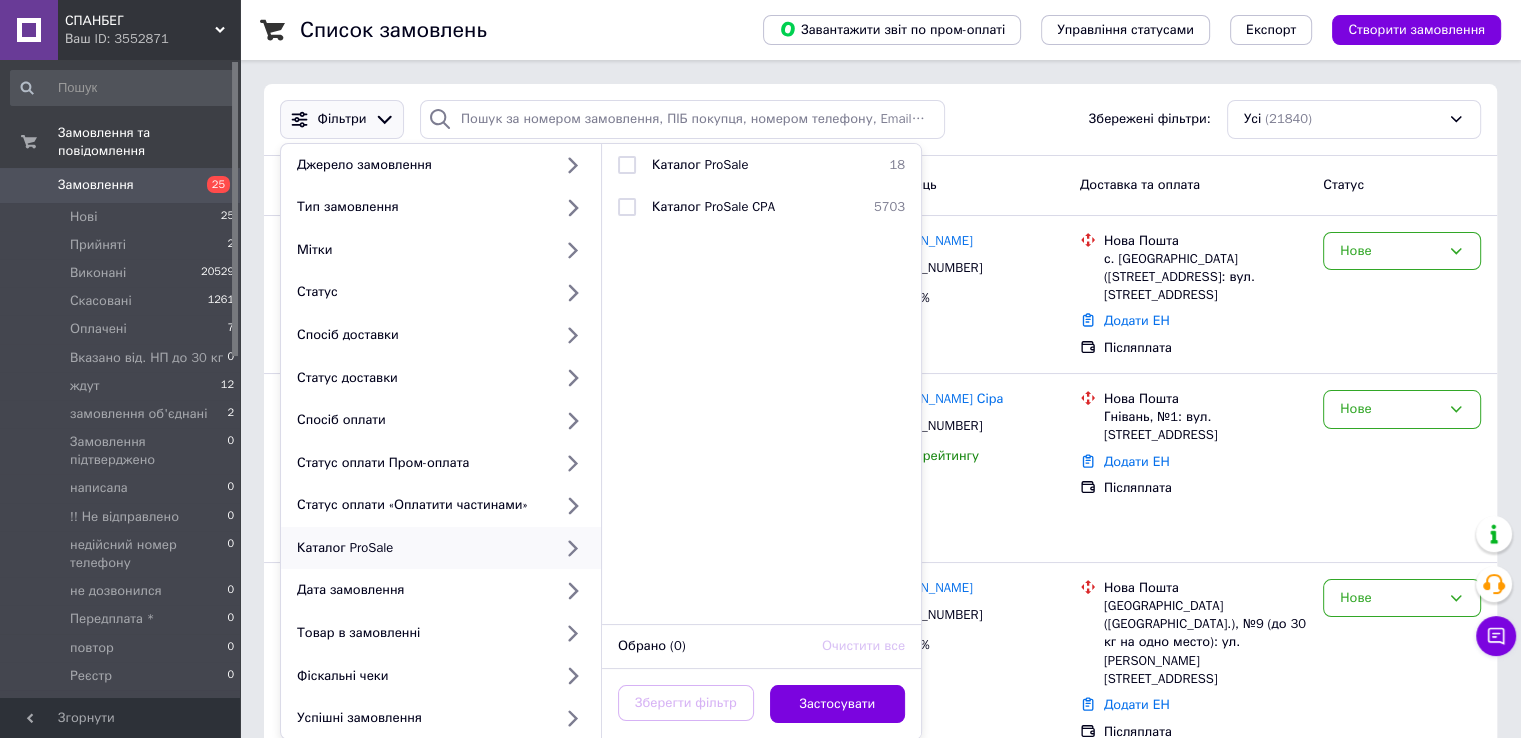scroll, scrollTop: 100, scrollLeft: 0, axis: vertical 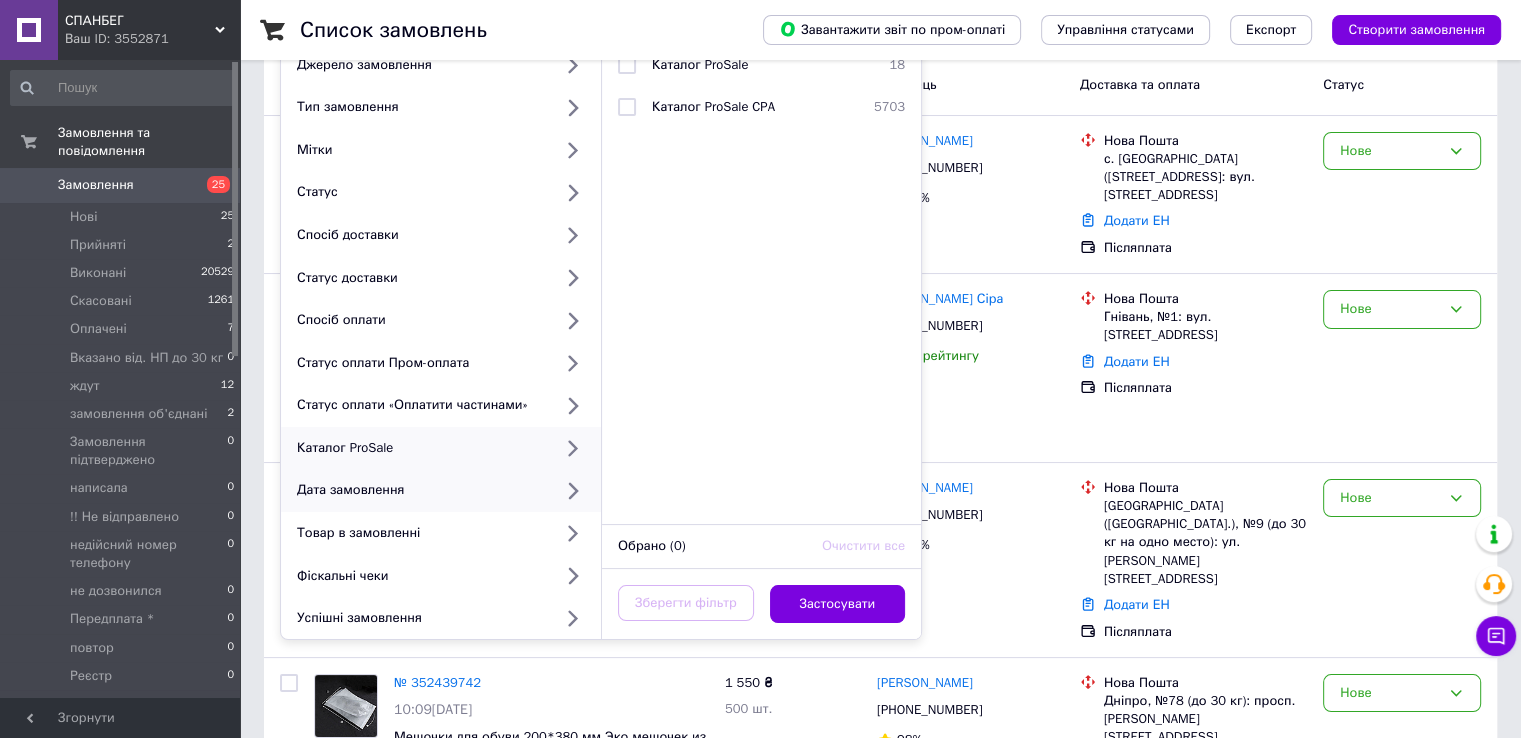 click on "Дата замовлення" at bounding box center (441, 490) 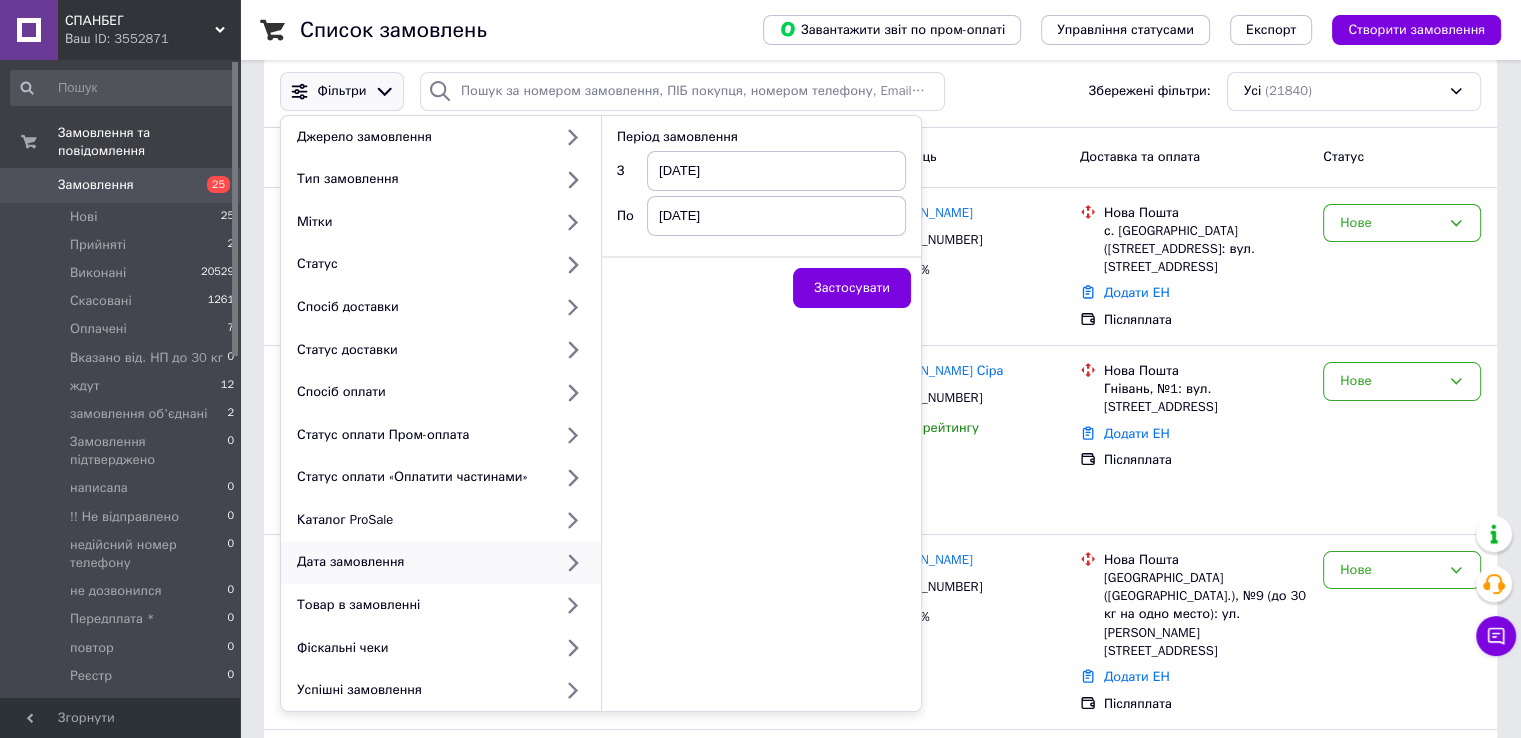 scroll, scrollTop: 0, scrollLeft: 0, axis: both 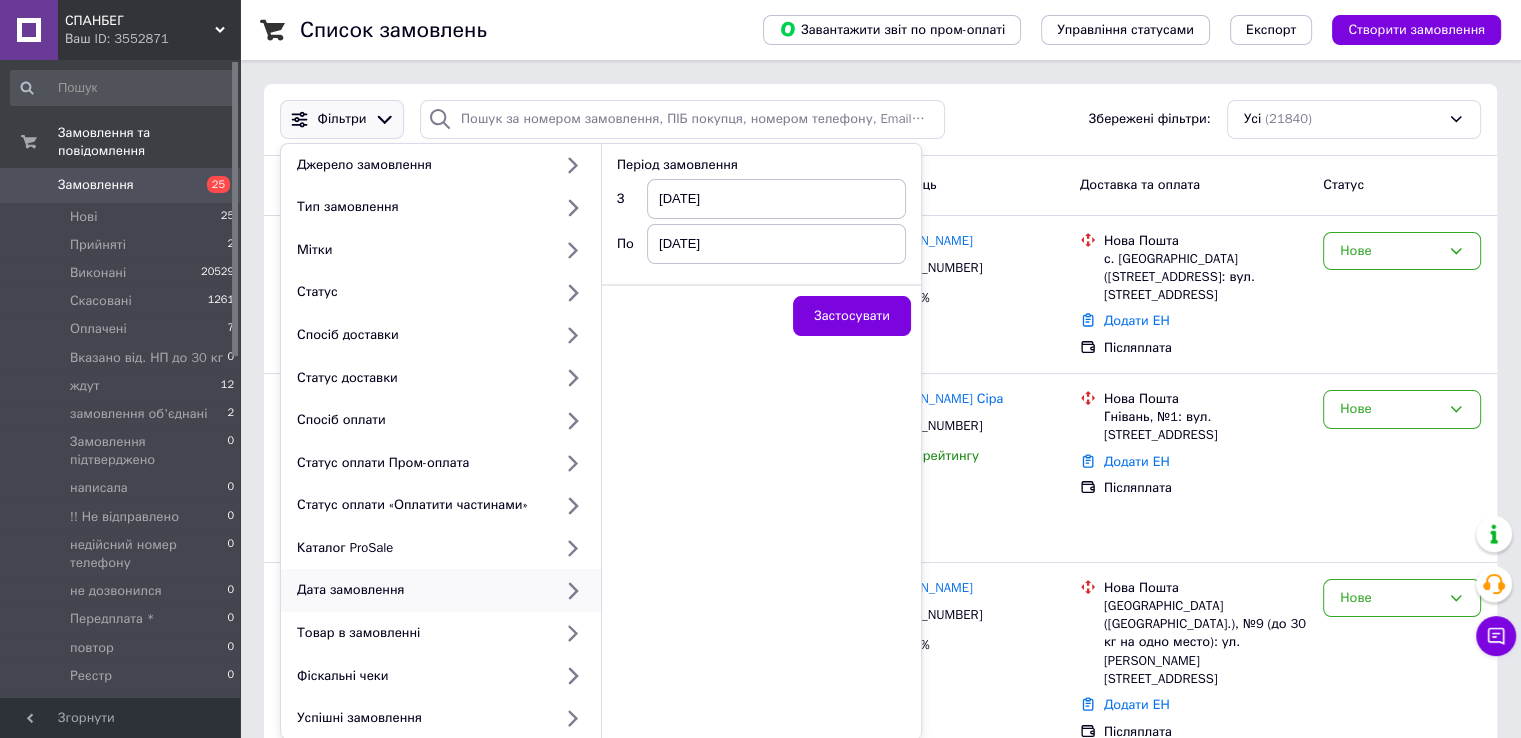 click on "[DATE]" at bounding box center [776, 199] 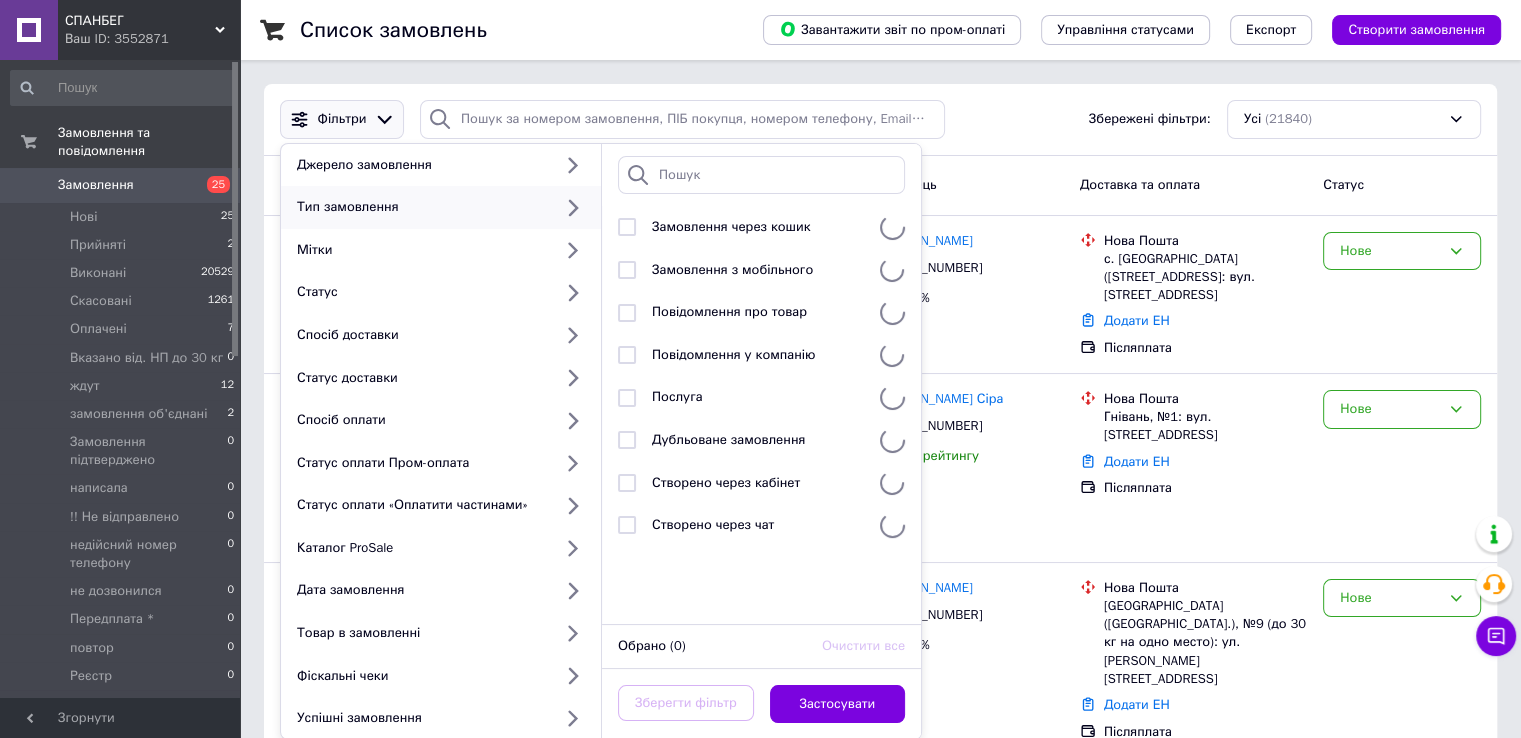 click on "Замовлення через кошик" at bounding box center (761, 227) 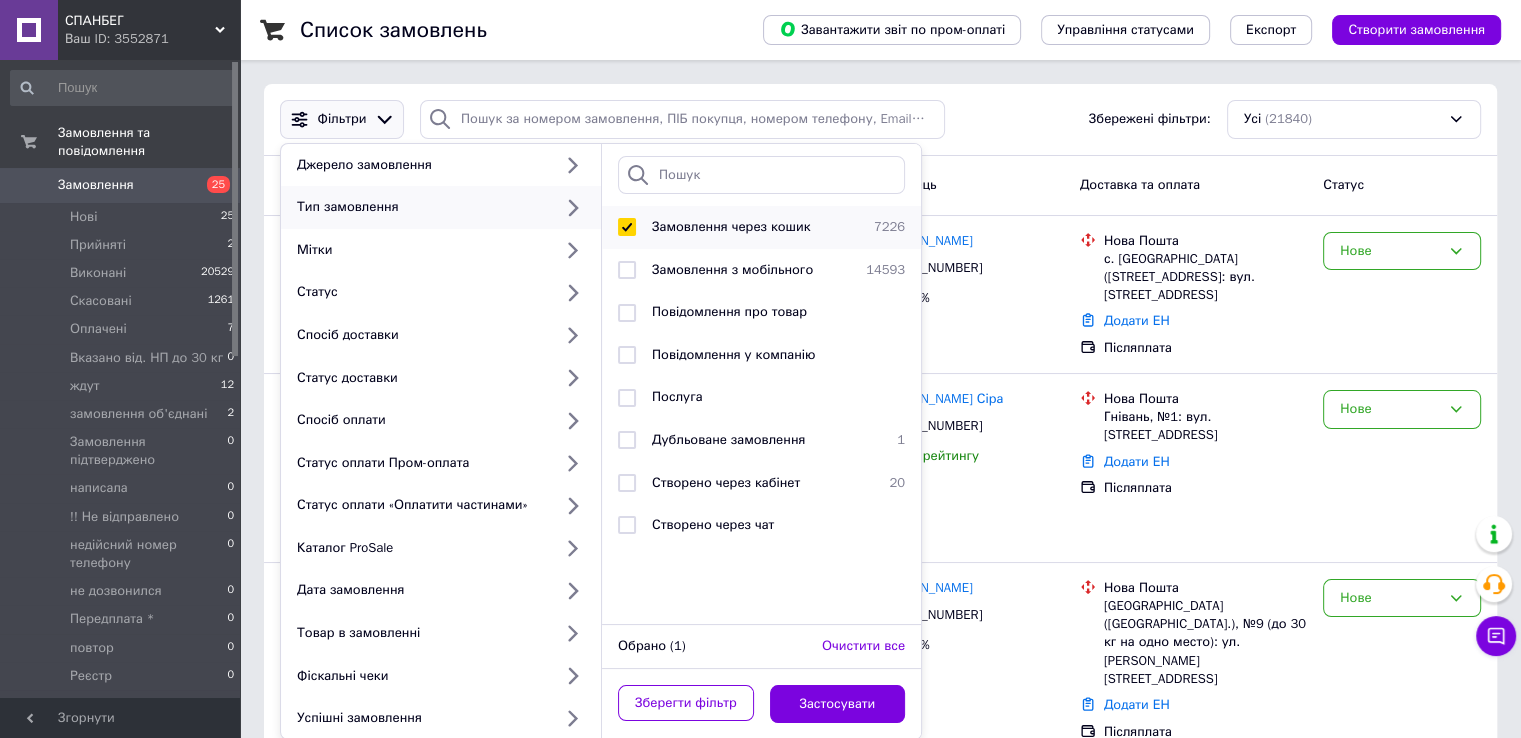 click on "Замовлення через кошик" at bounding box center (755, 227) 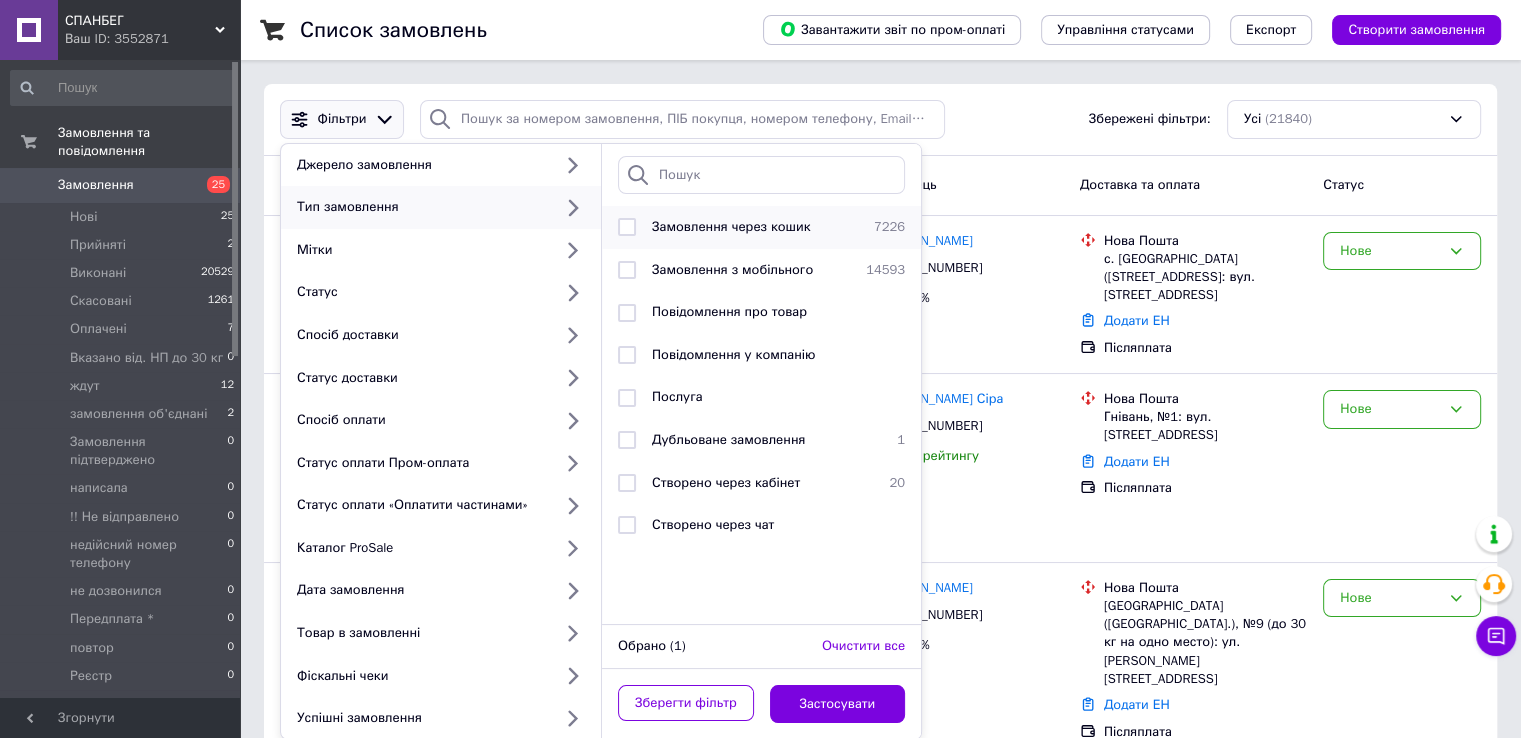 checkbox on "false" 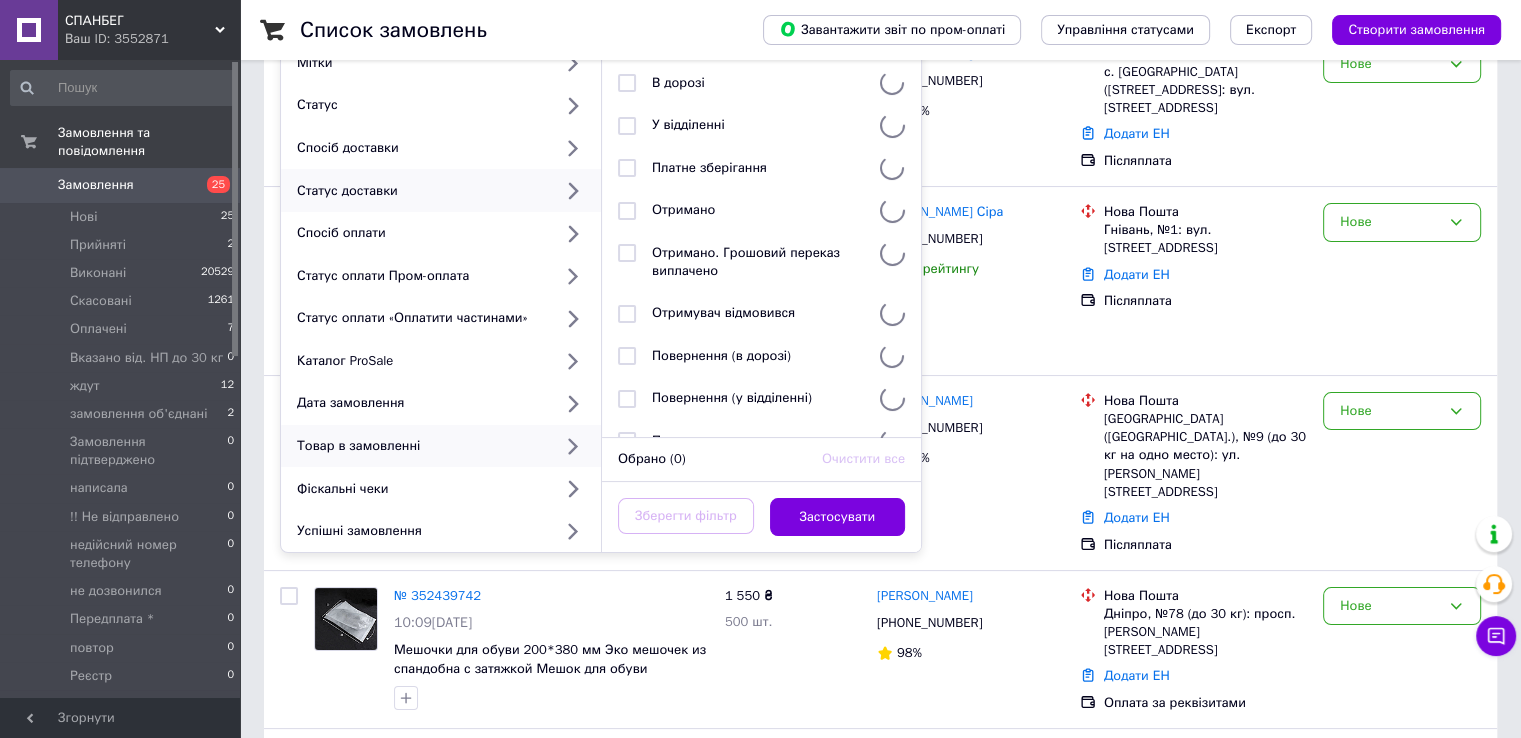 scroll, scrollTop: 200, scrollLeft: 0, axis: vertical 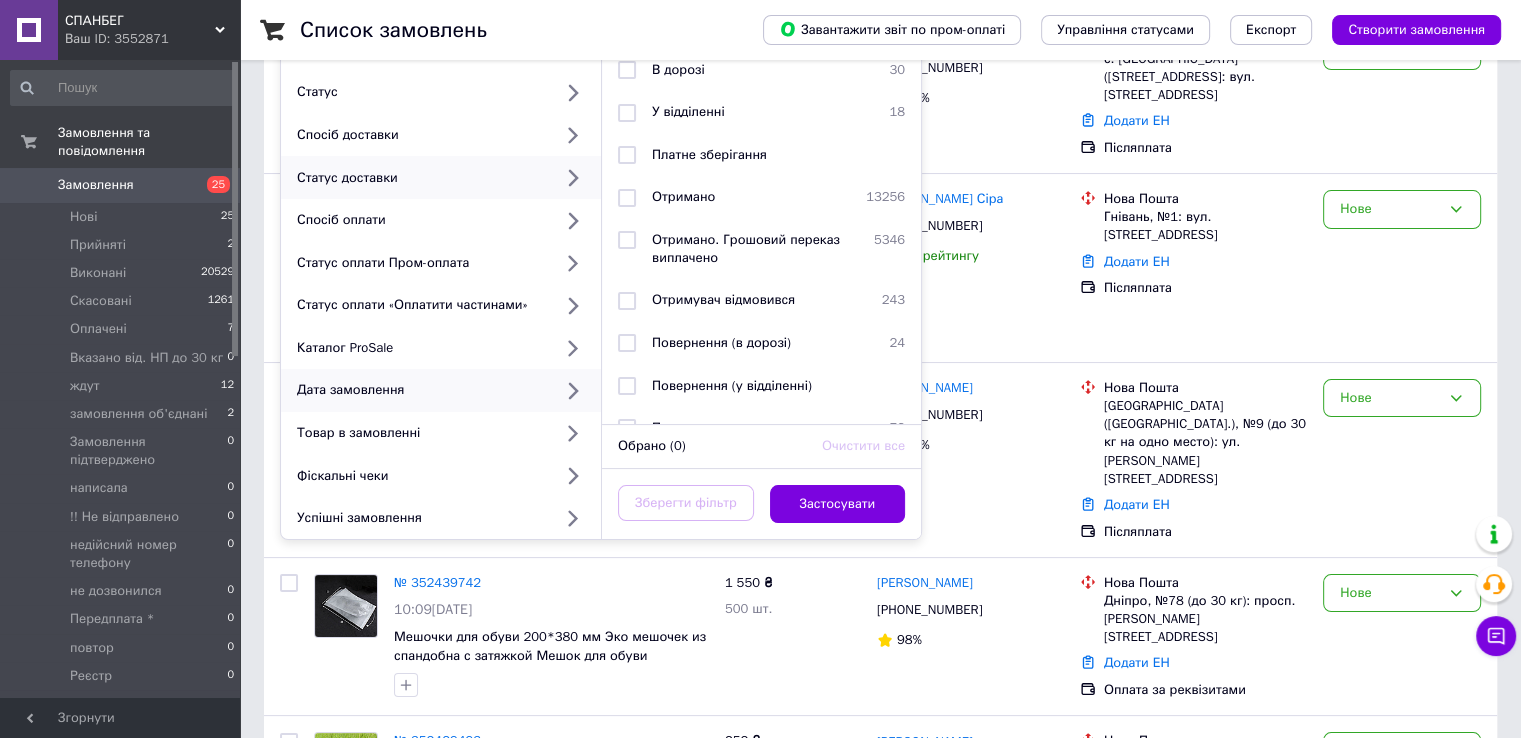 click on "Дата замовлення" at bounding box center (420, 390) 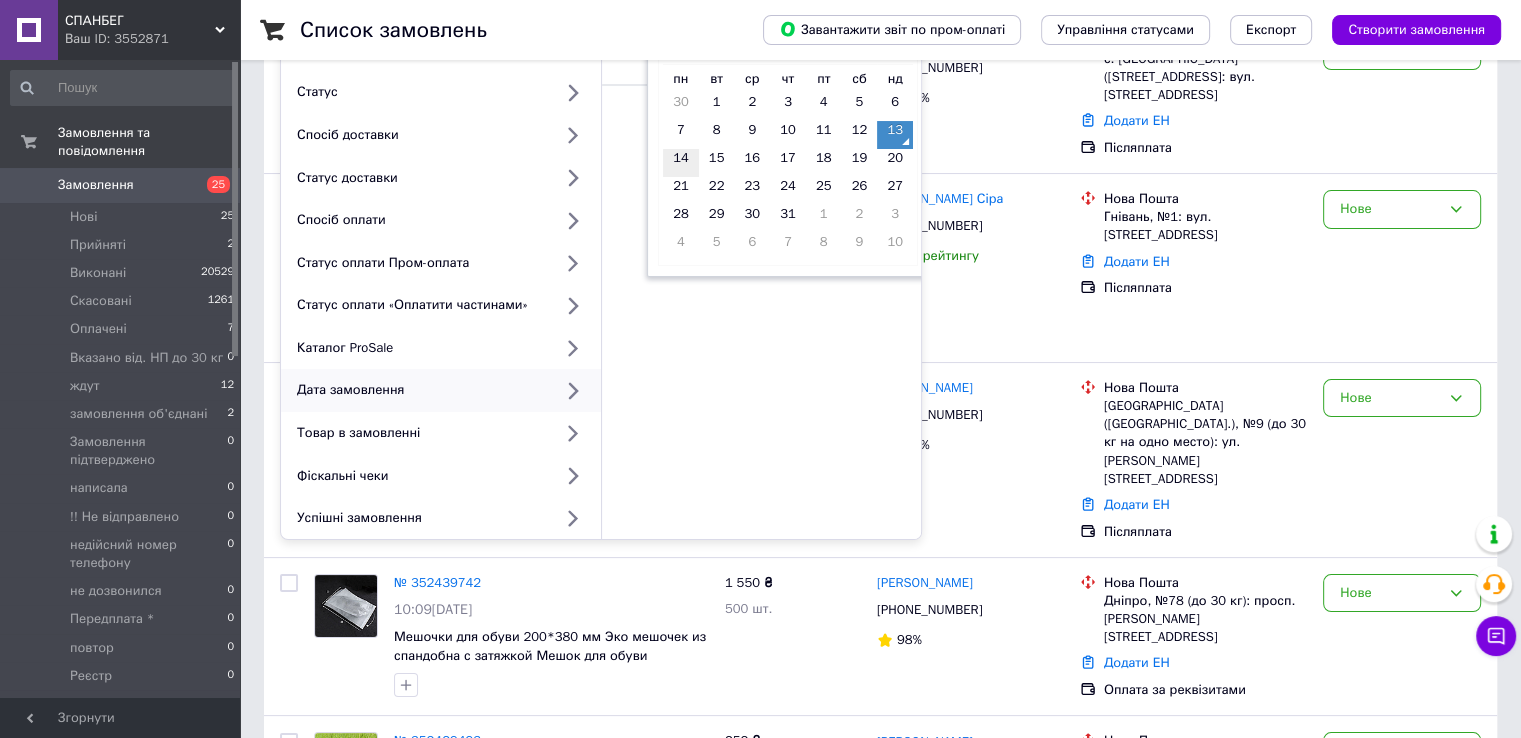 scroll, scrollTop: 0, scrollLeft: 0, axis: both 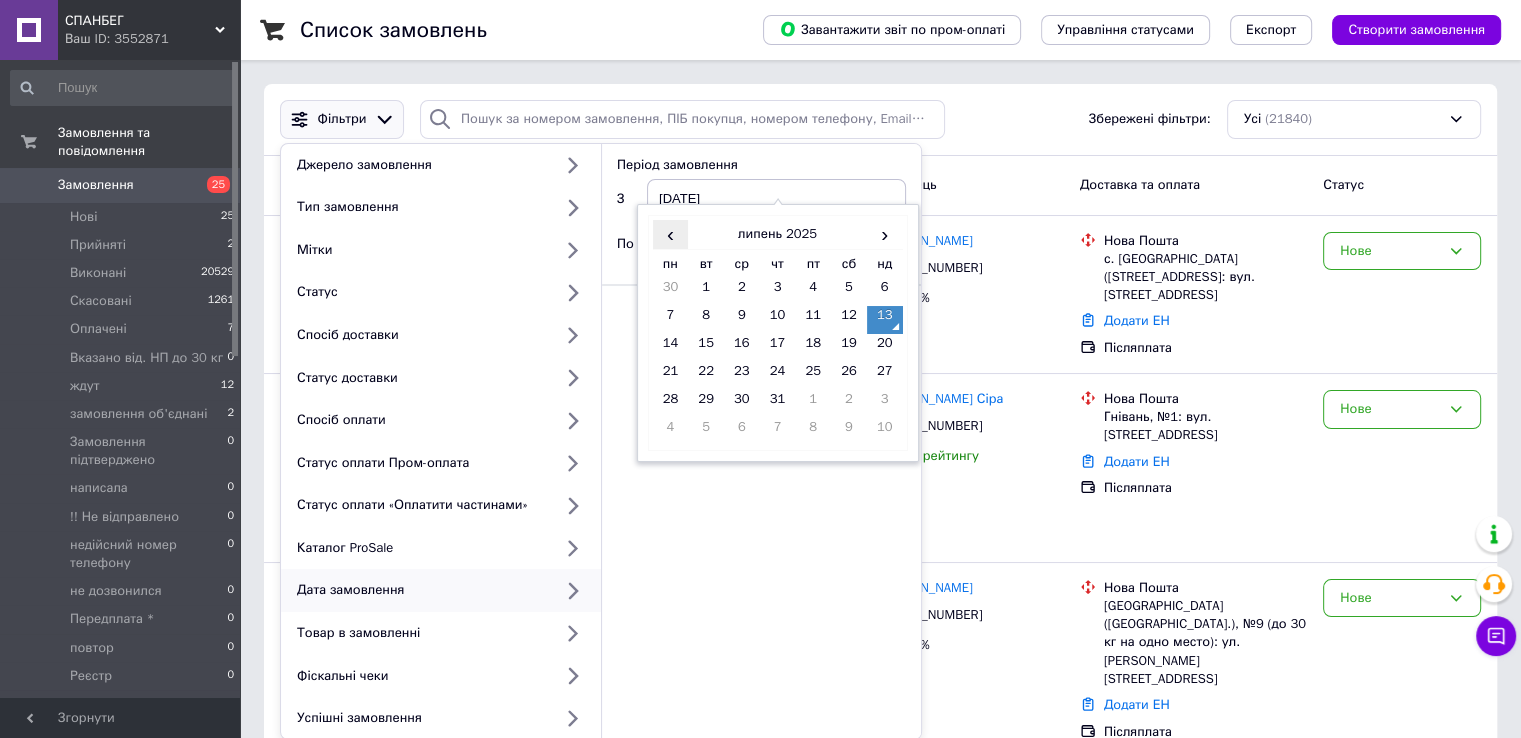 click on "‹" at bounding box center (671, 234) 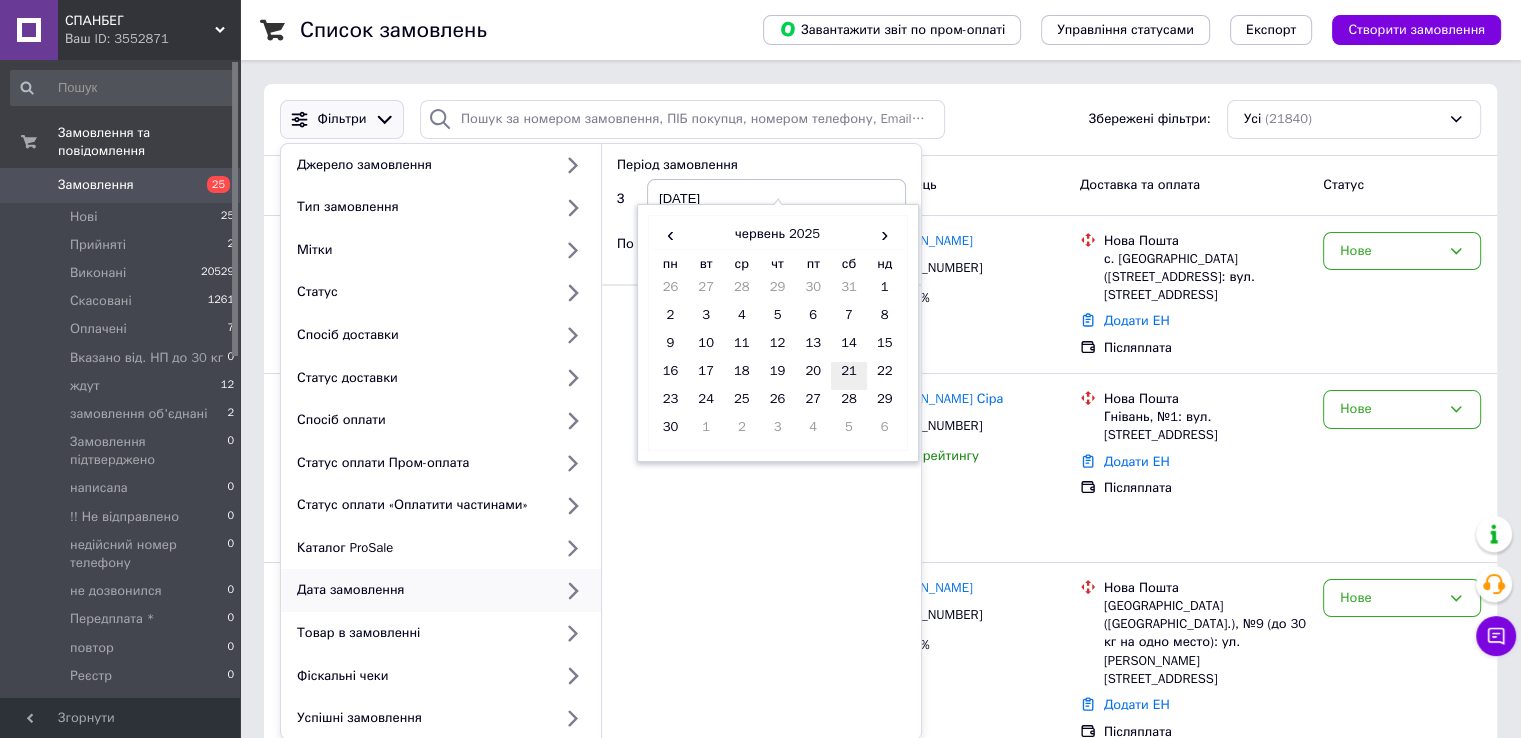 click on "21" at bounding box center [849, 376] 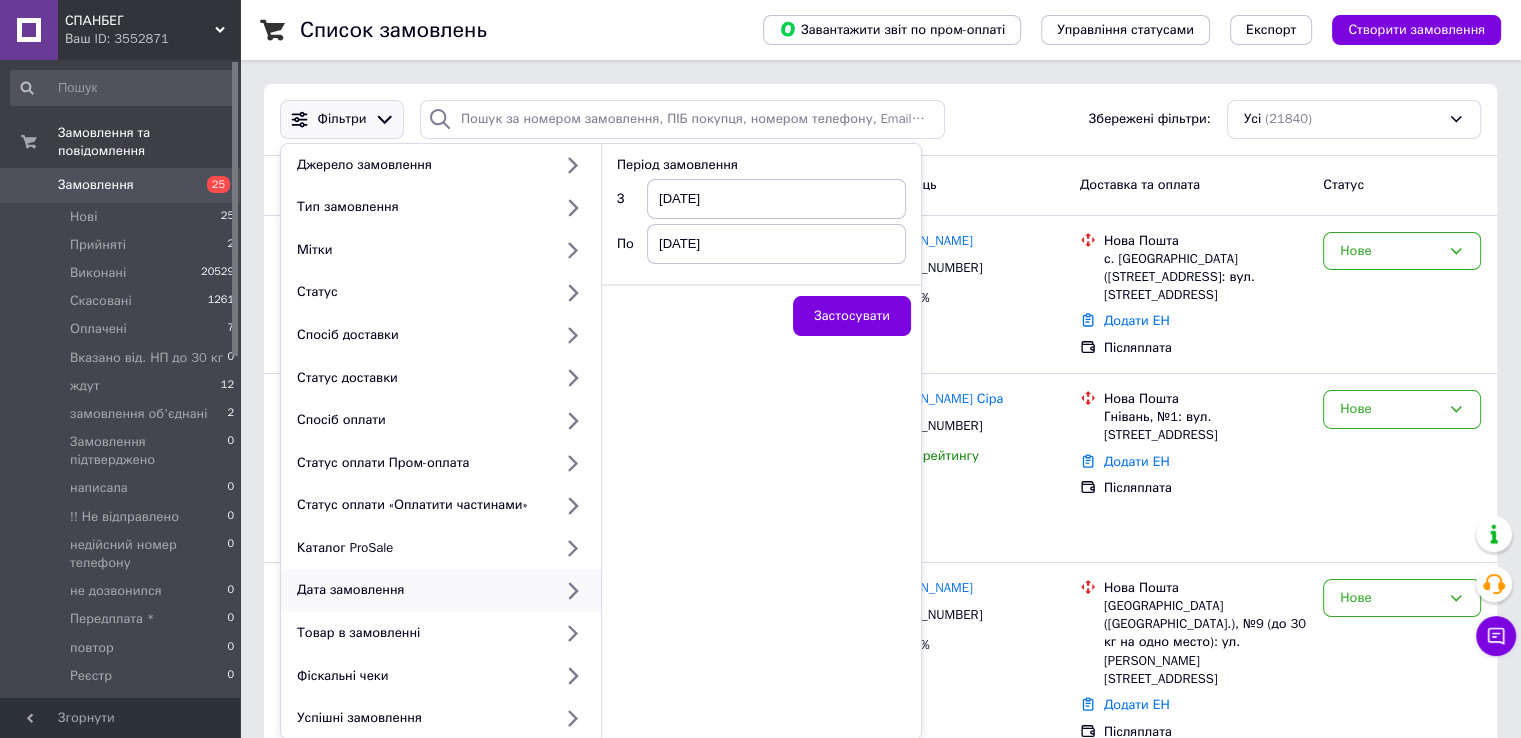 click on "[DATE]" at bounding box center [776, 244] 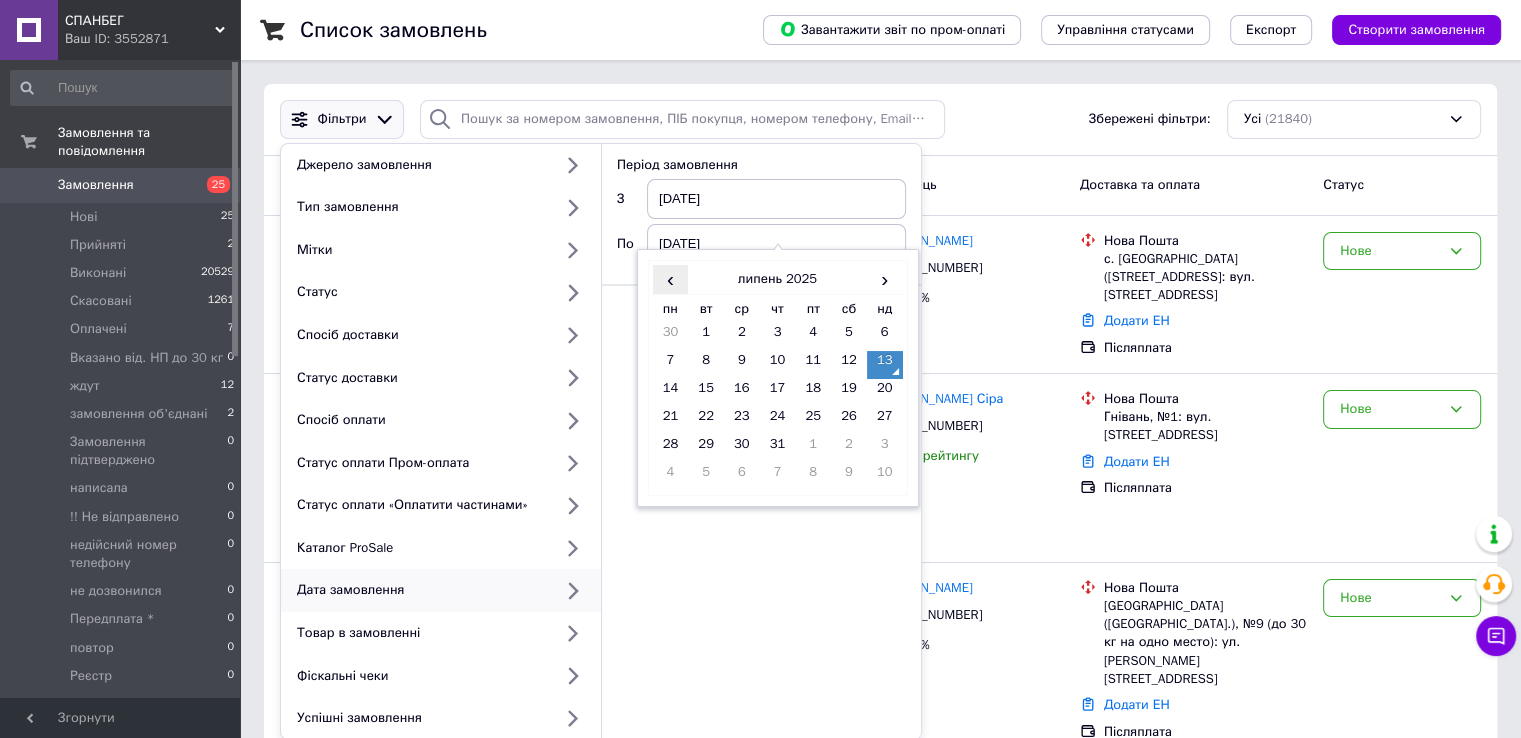 click on "‹" at bounding box center (671, 279) 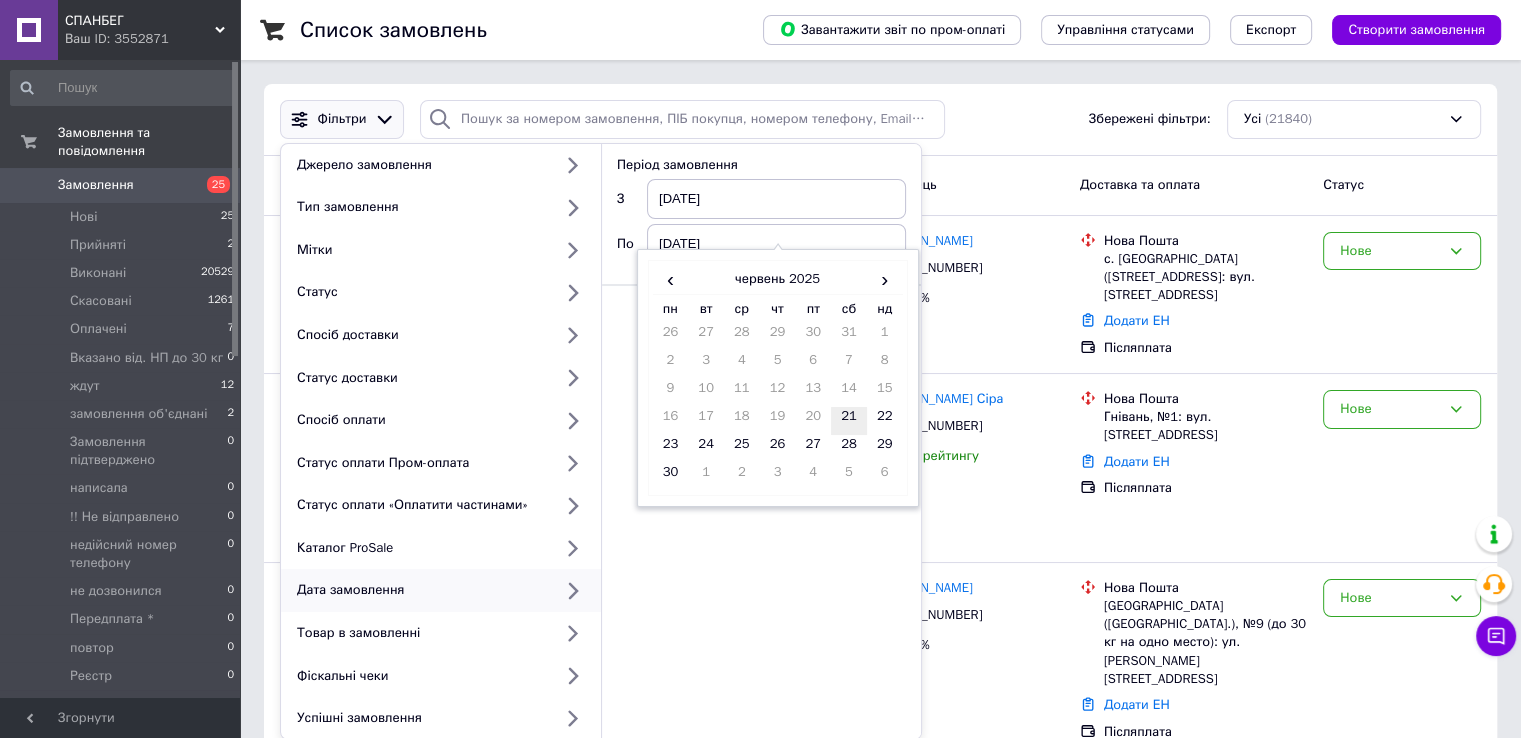 click on "21" at bounding box center [849, 421] 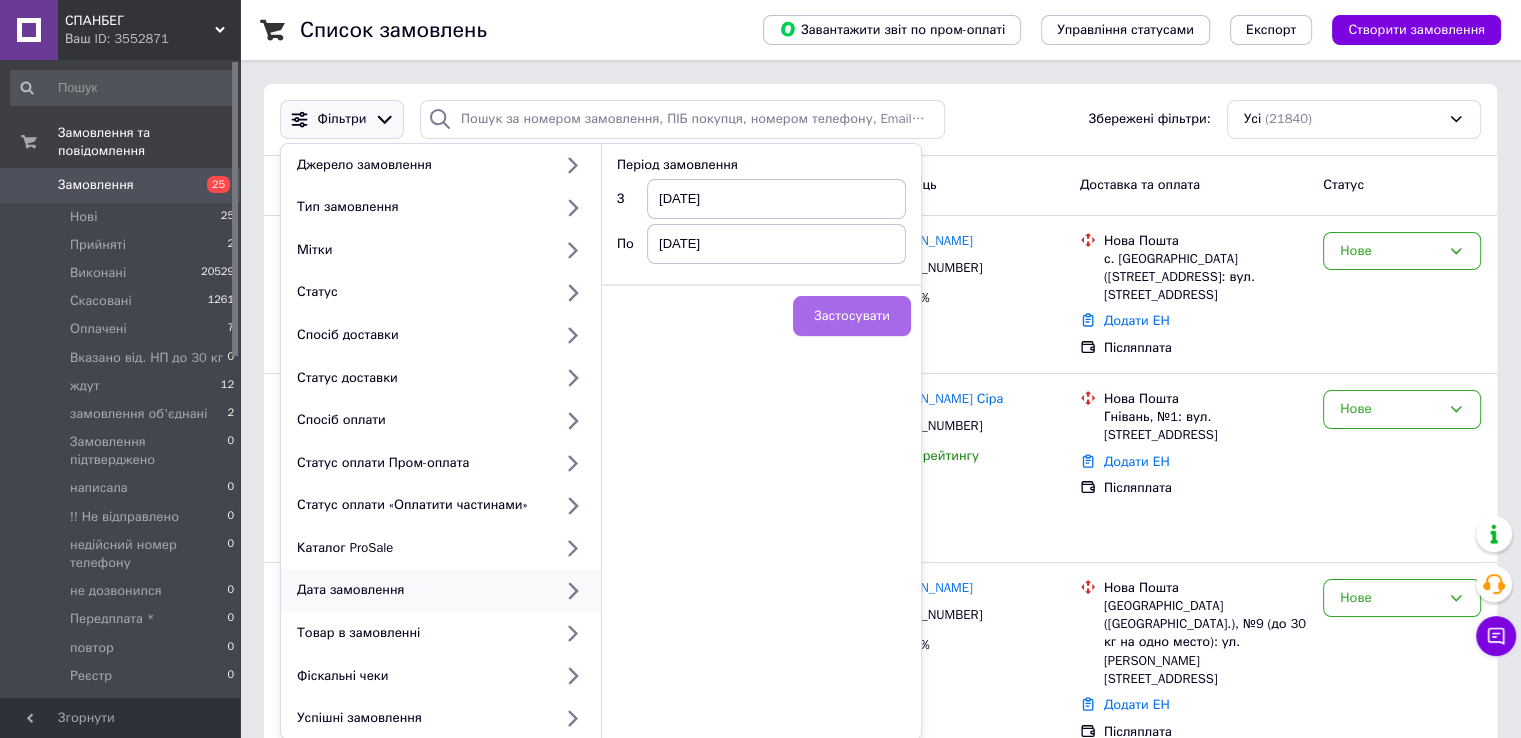 click on "Застосувати" at bounding box center [852, 316] 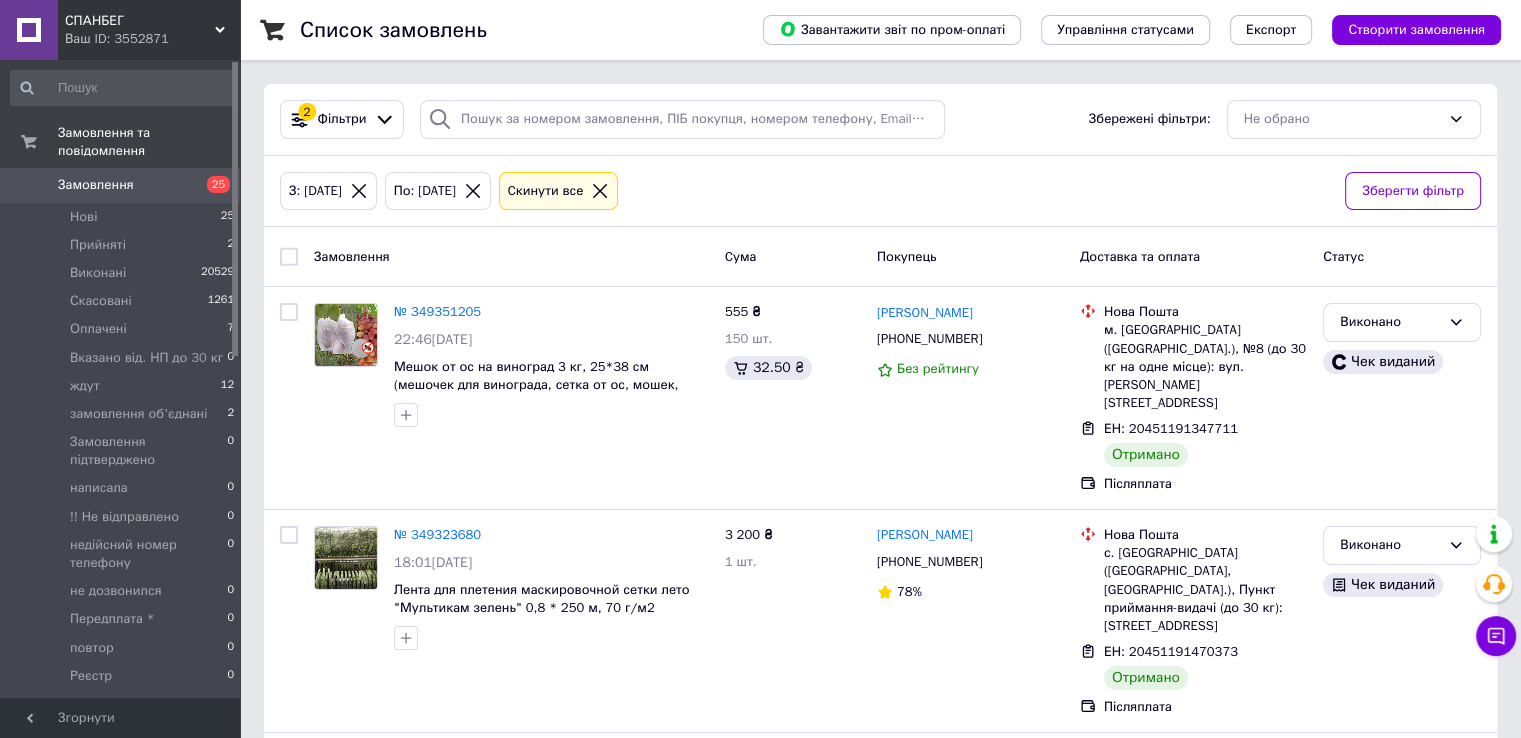 click 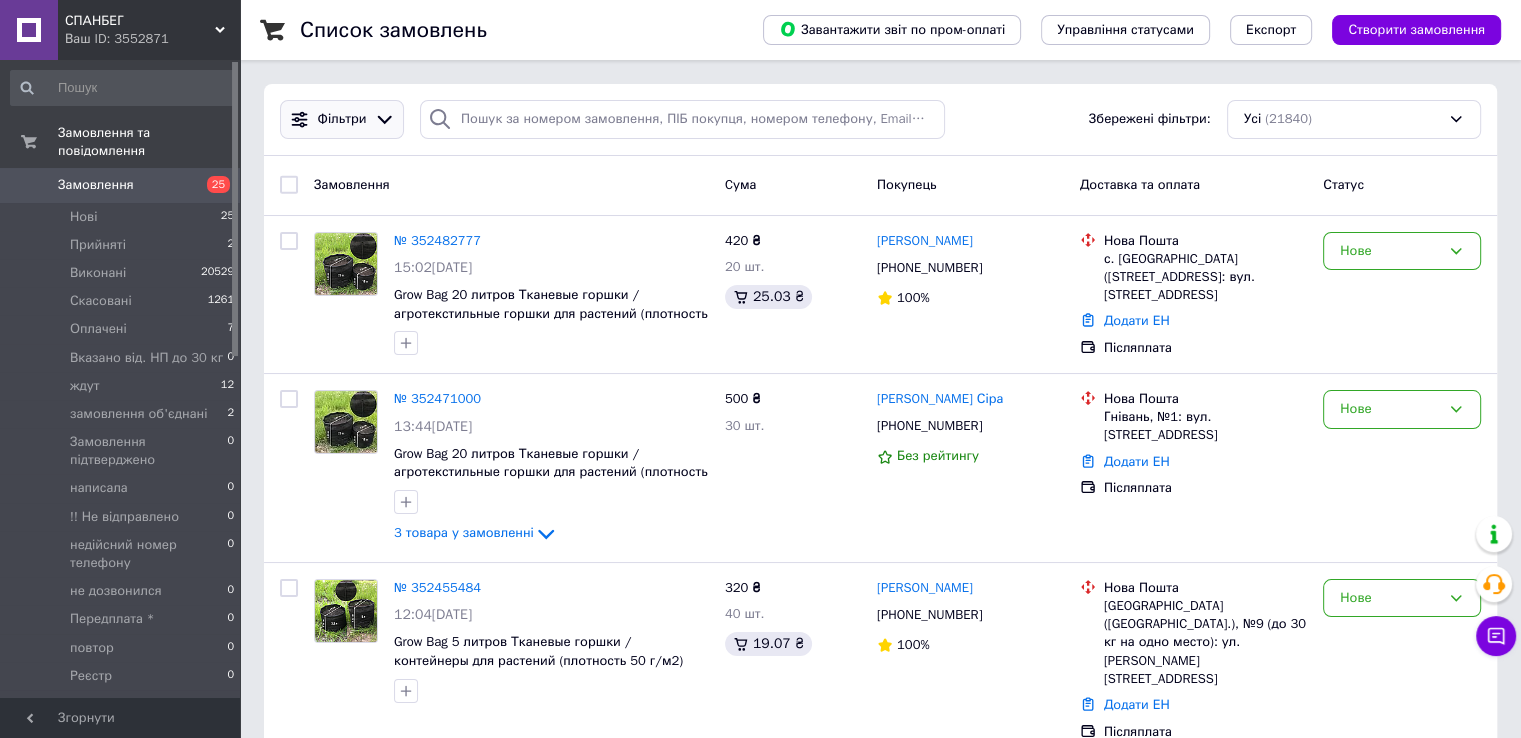 click 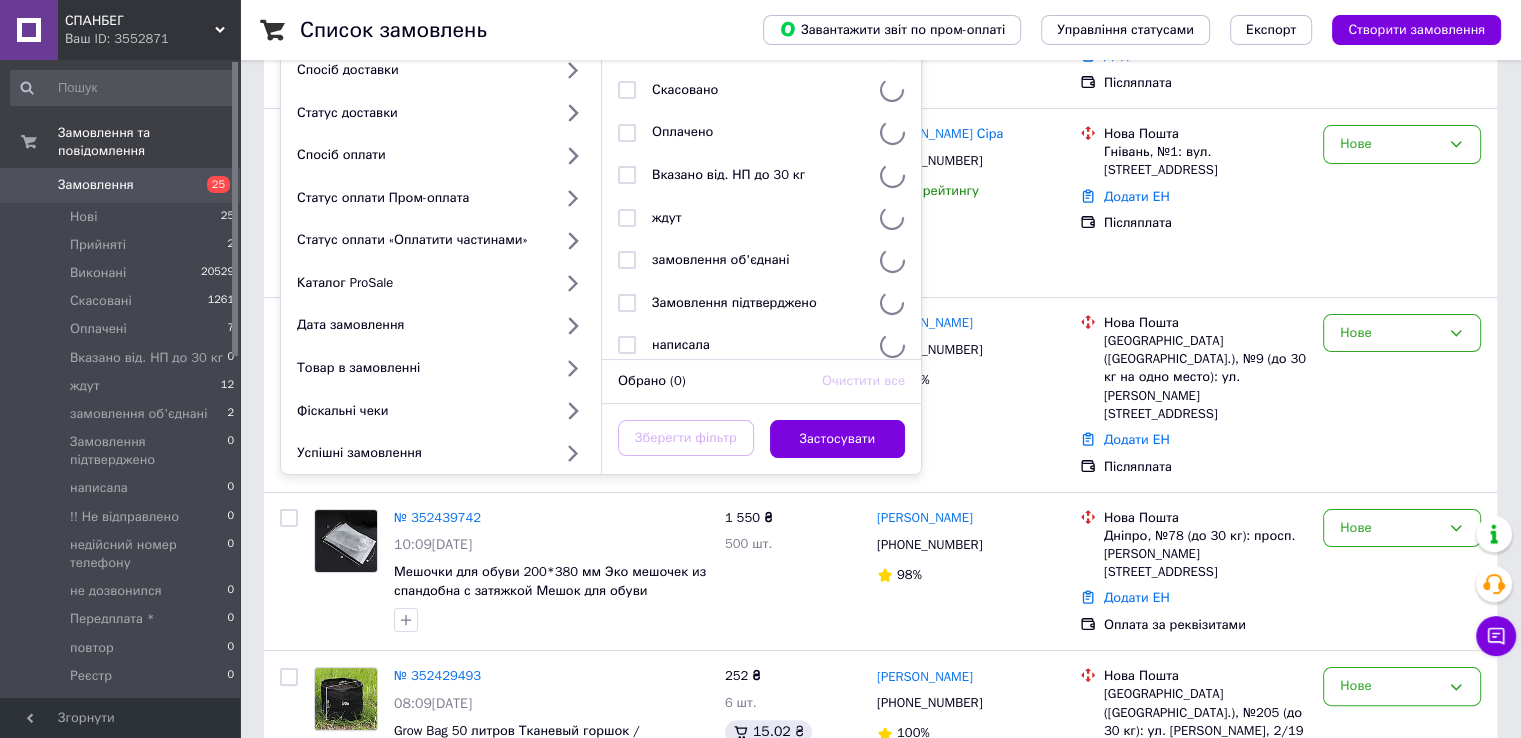 scroll, scrollTop: 400, scrollLeft: 0, axis: vertical 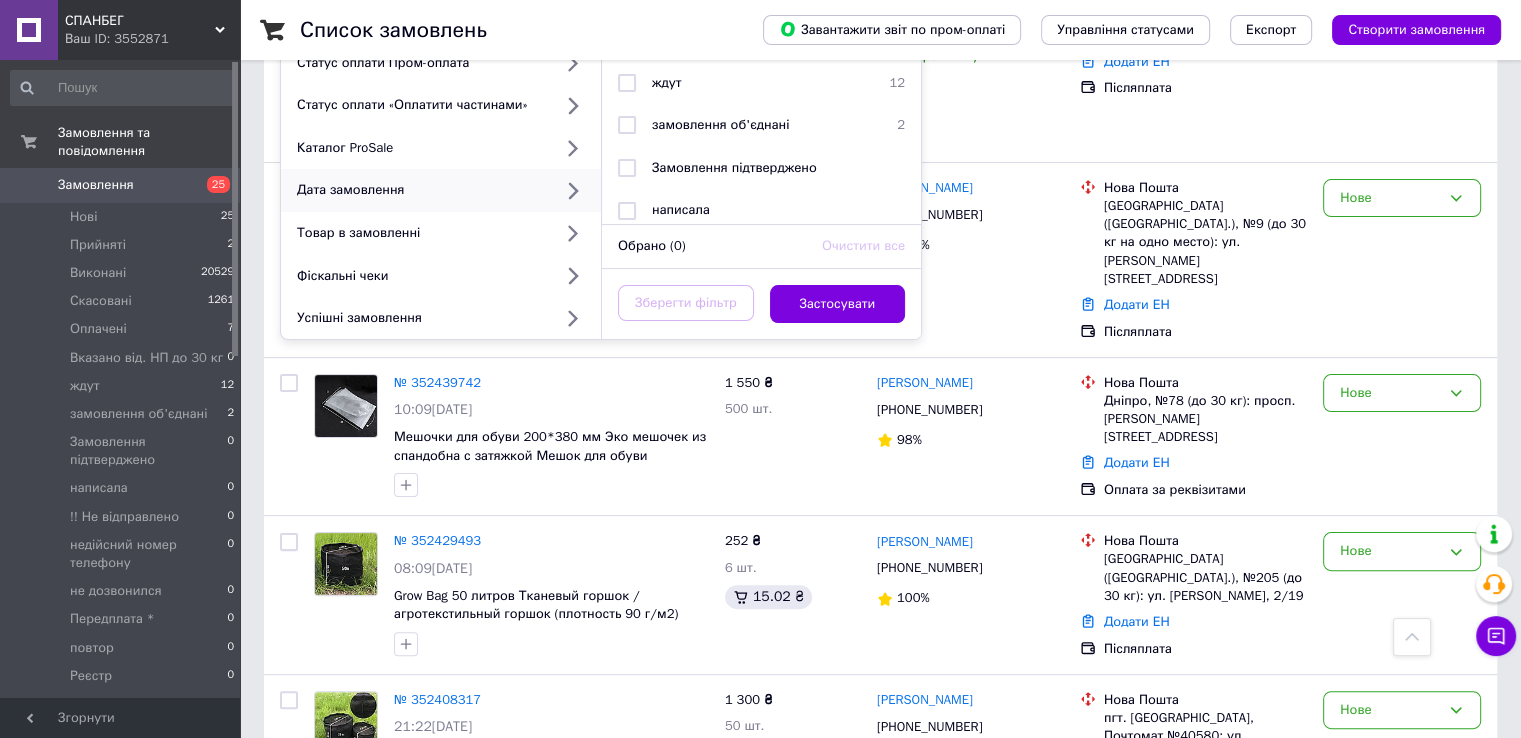 click on "Дата замовлення" at bounding box center [420, 190] 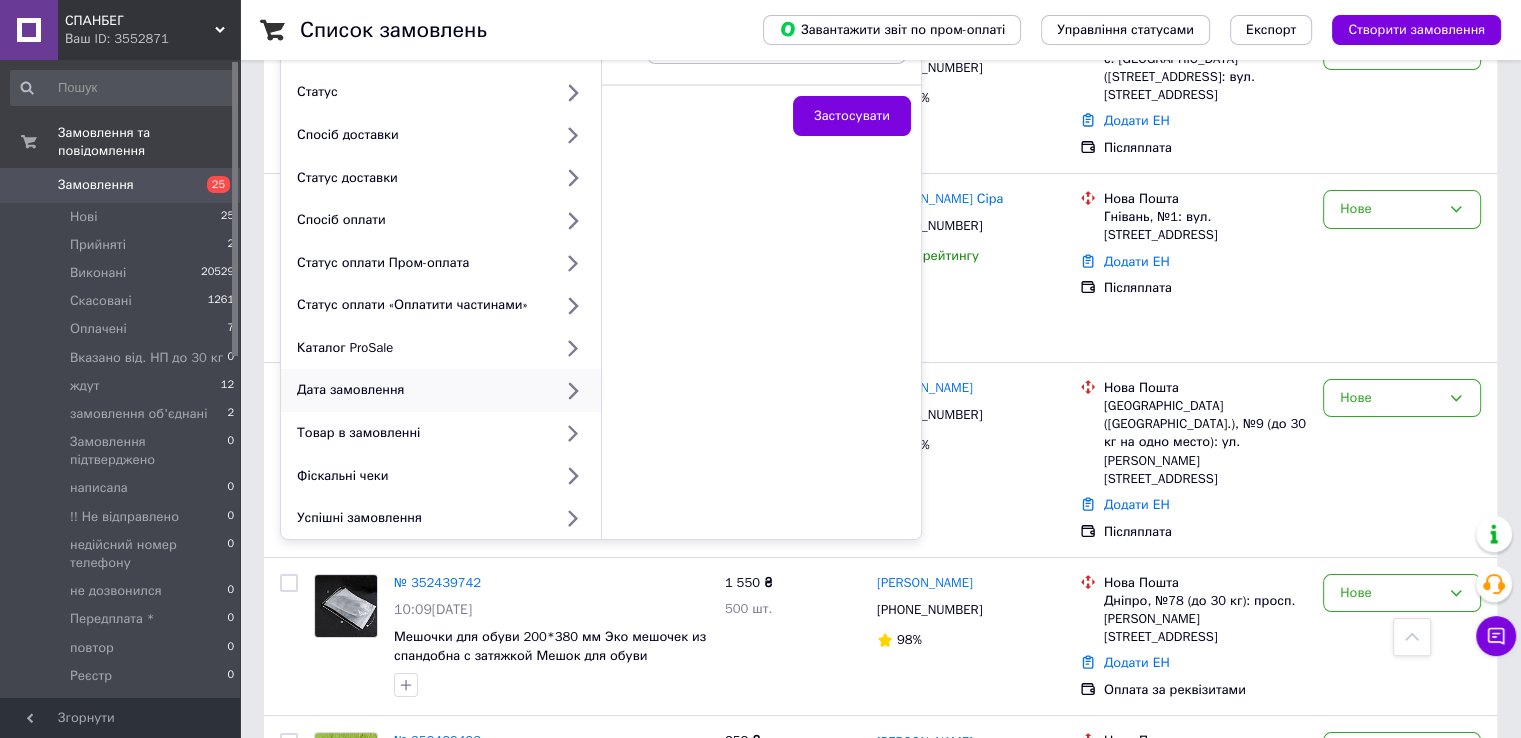 scroll, scrollTop: 0, scrollLeft: 0, axis: both 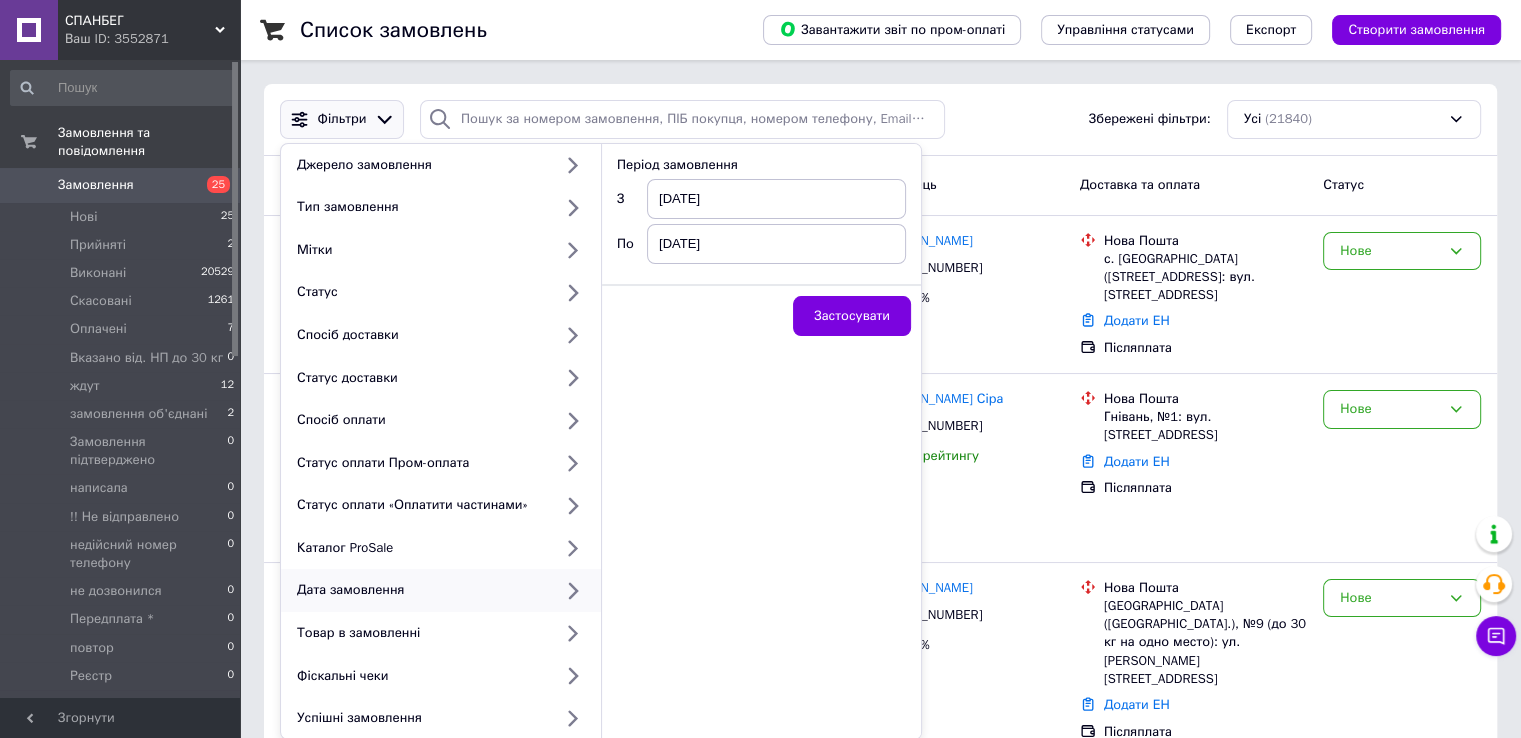 click on "[DATE]" at bounding box center (776, 199) 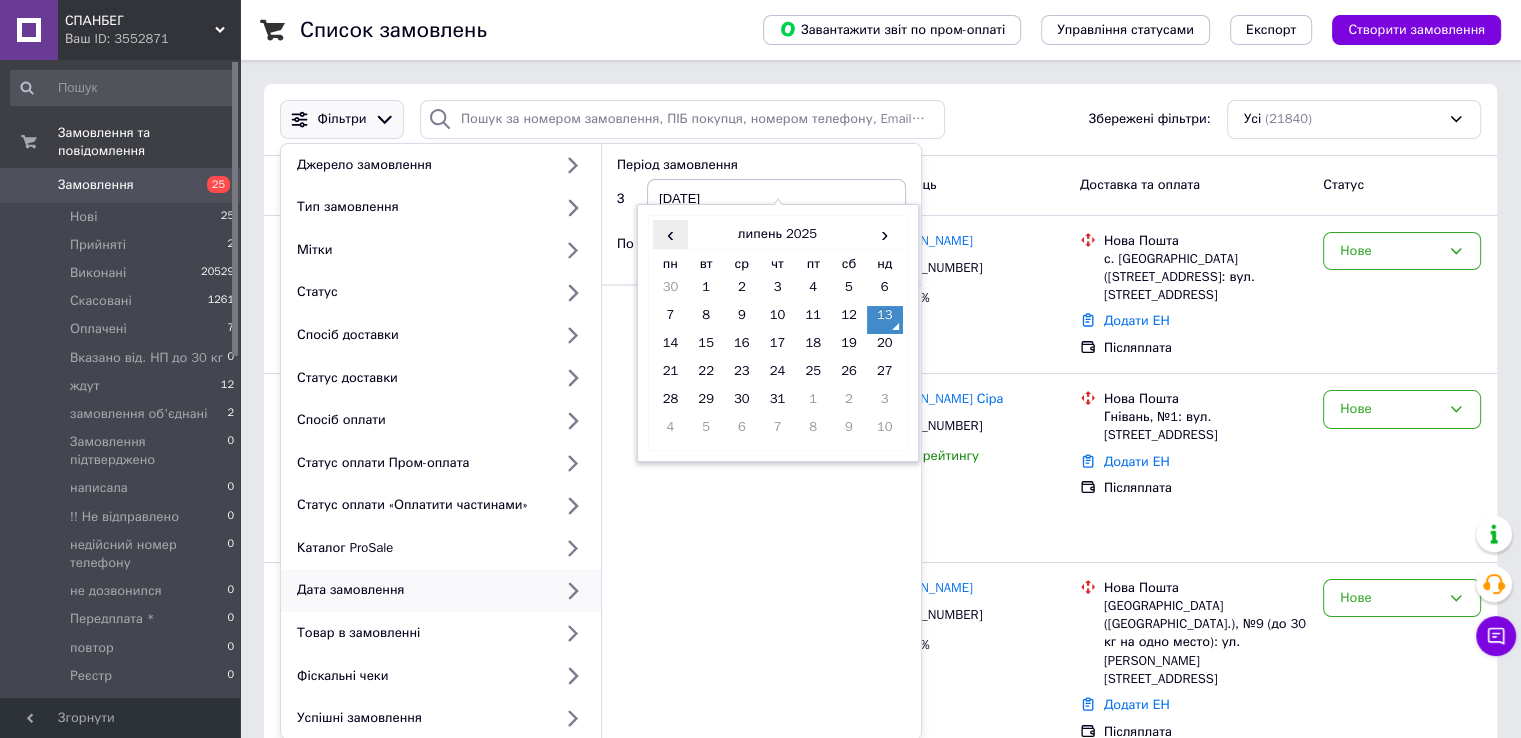 click on "‹" at bounding box center (671, 234) 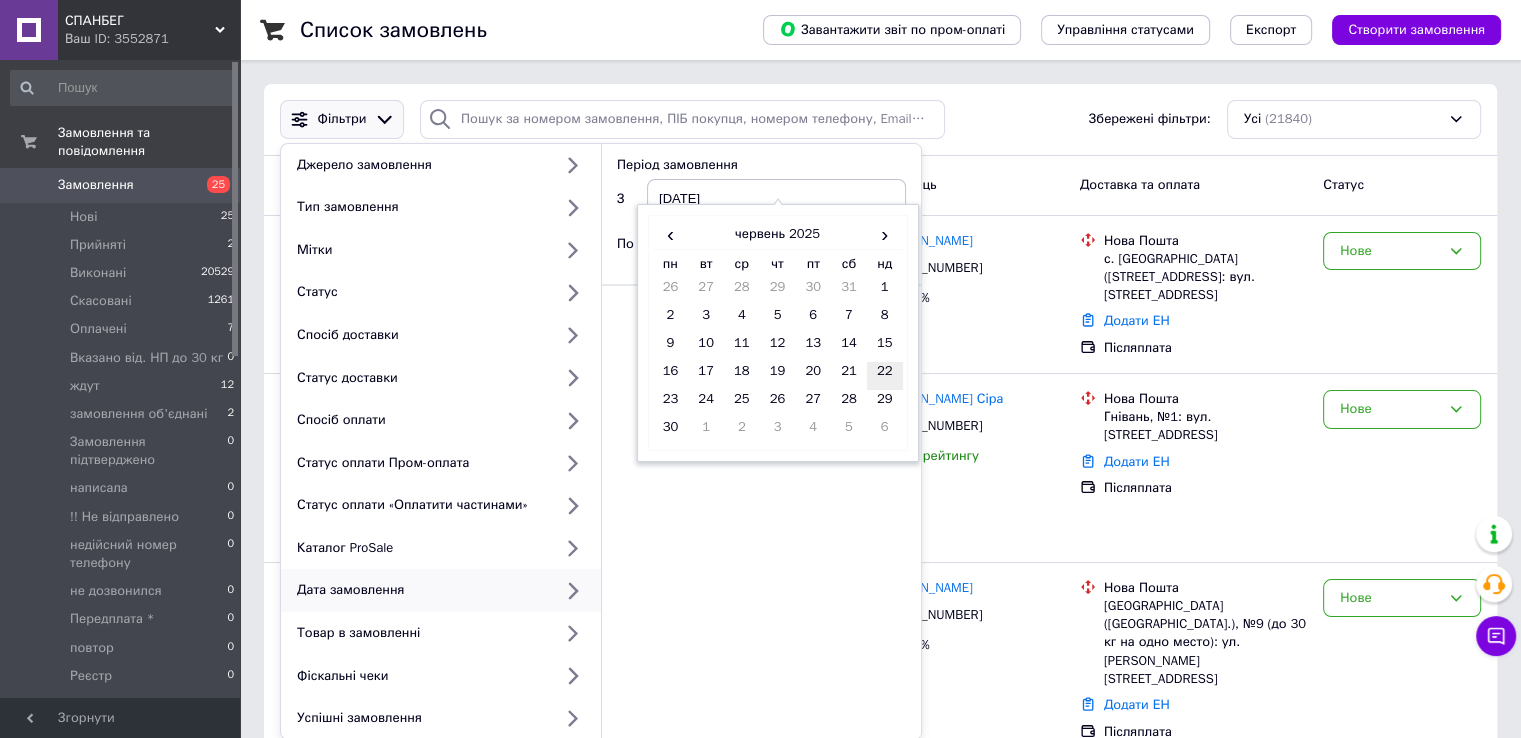 click on "22" at bounding box center (885, 376) 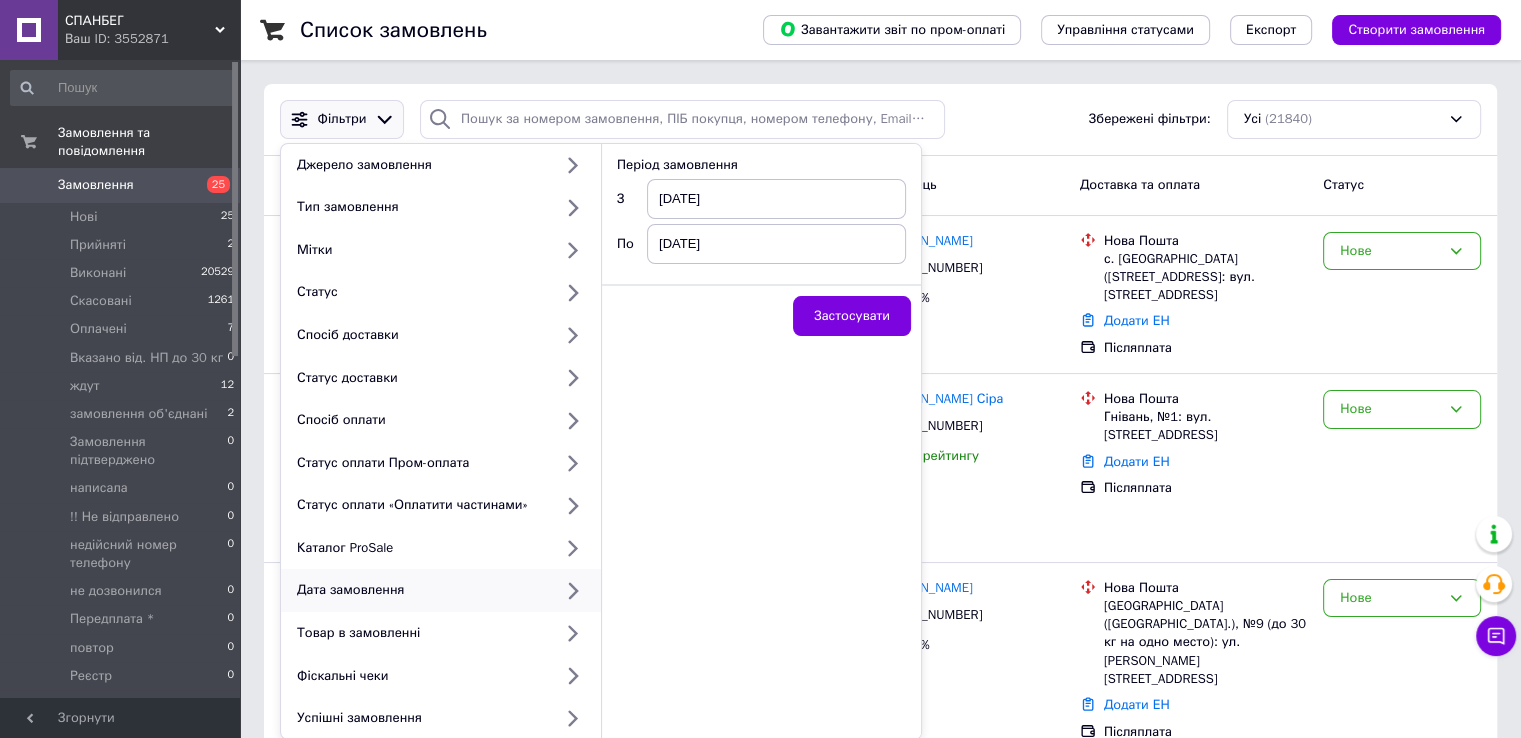 click on "[DATE]" at bounding box center [776, 244] 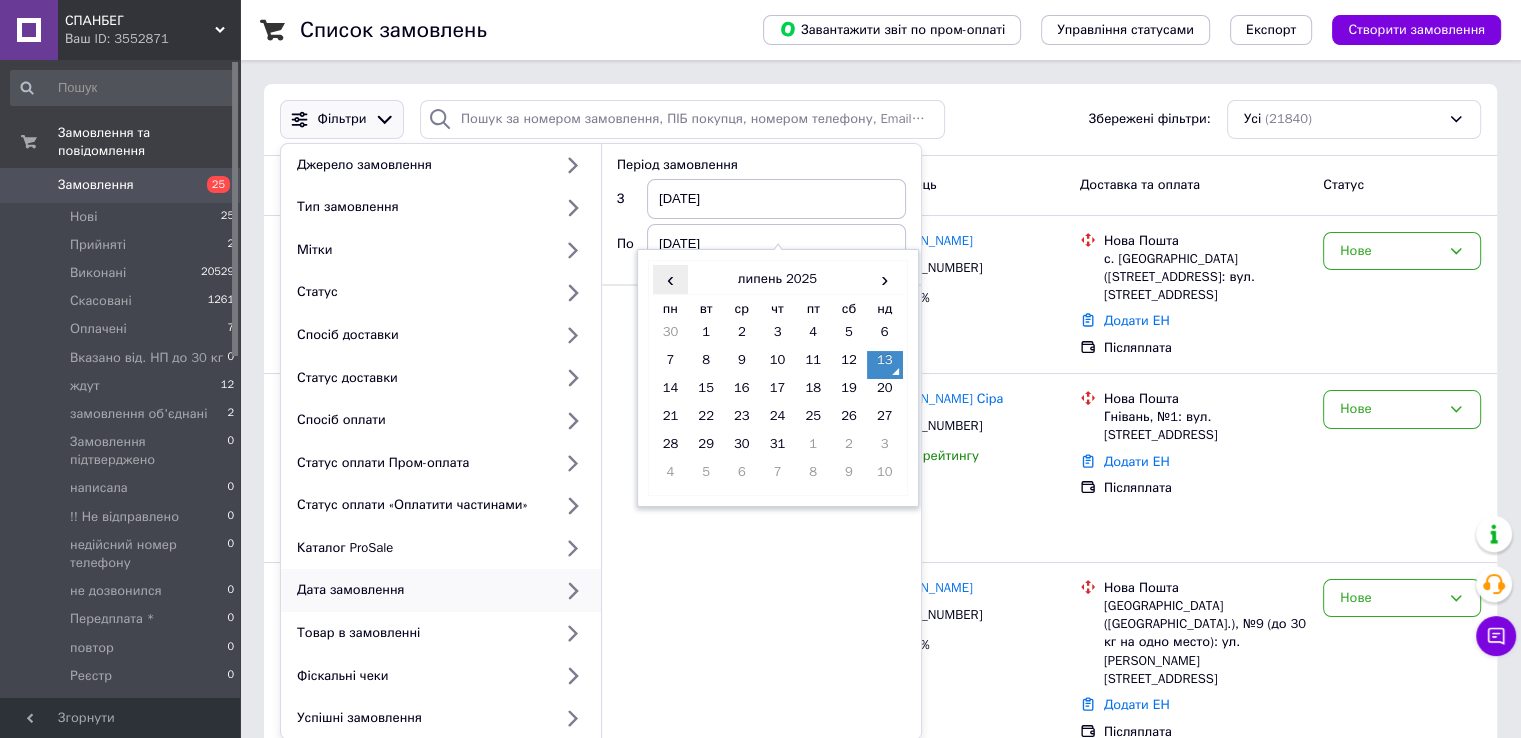 click on "‹" at bounding box center [671, 279] 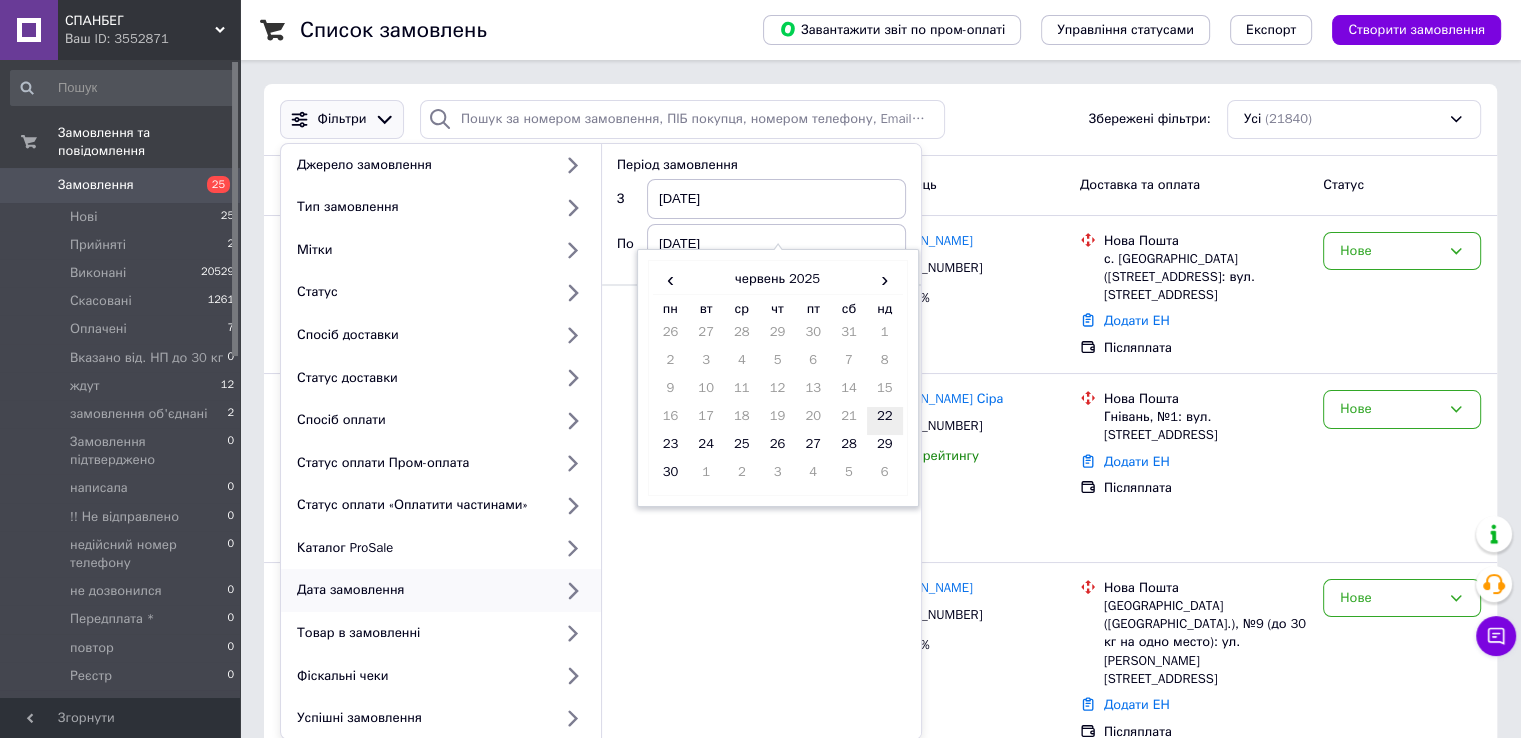 click on "22" at bounding box center (885, 421) 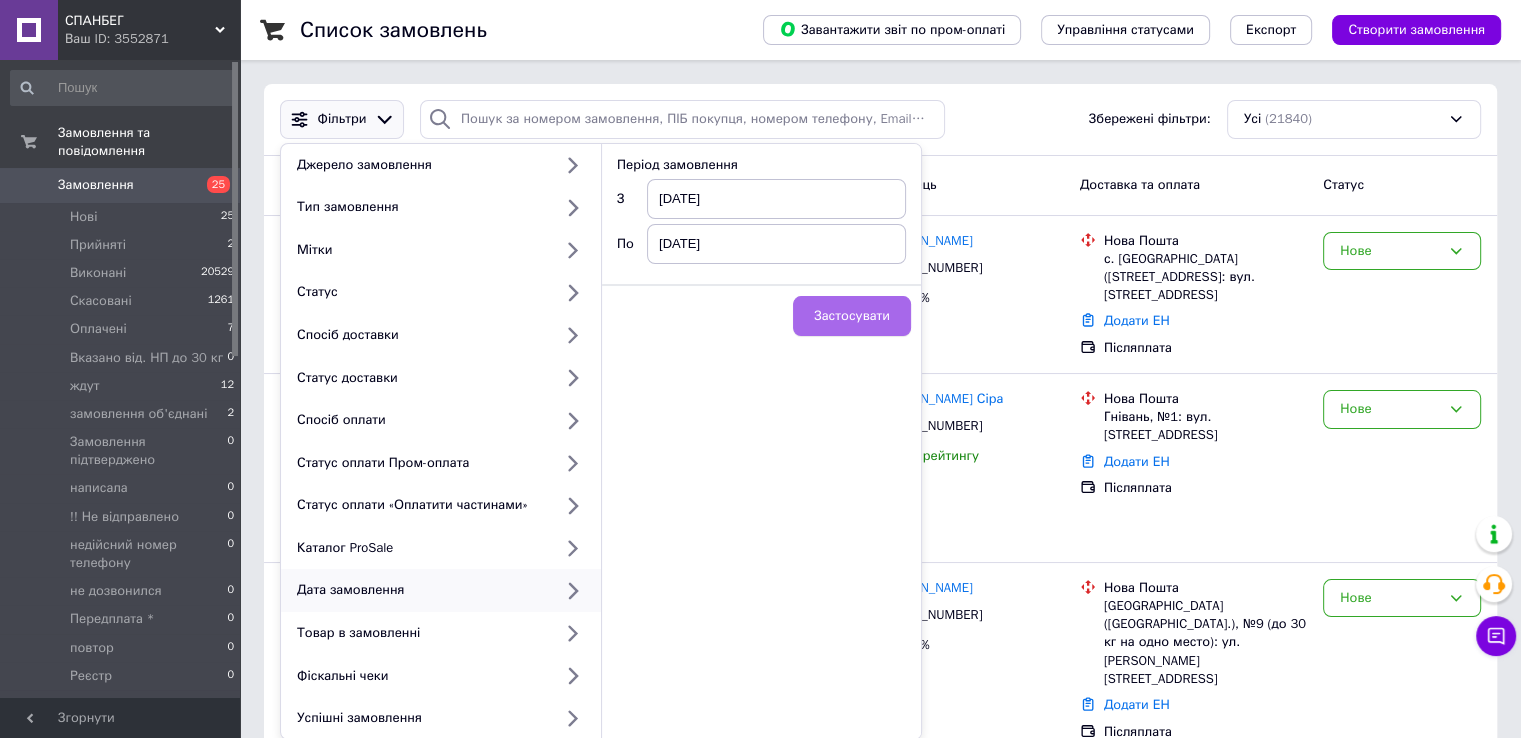 click on "Застосувати" at bounding box center (852, 316) 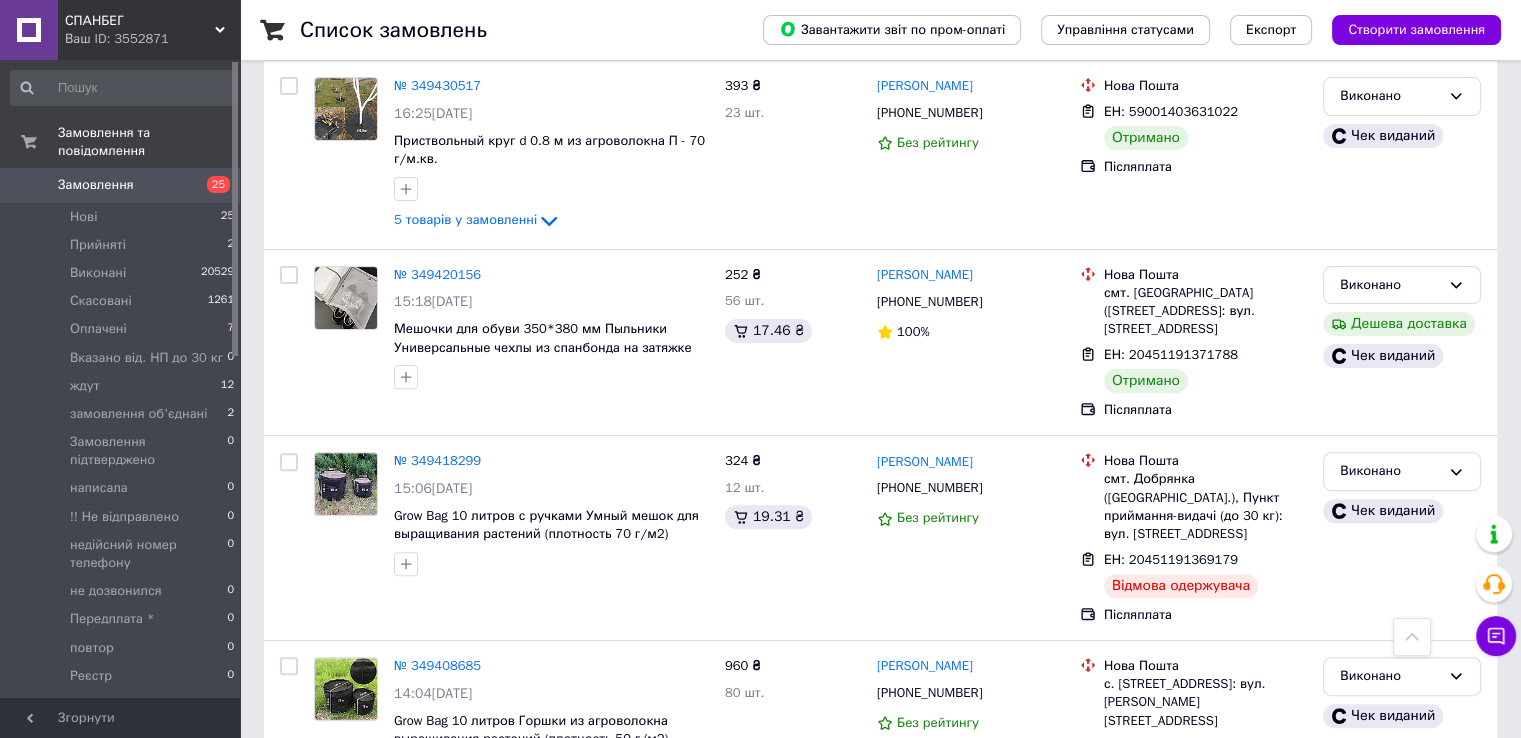 scroll, scrollTop: 600, scrollLeft: 0, axis: vertical 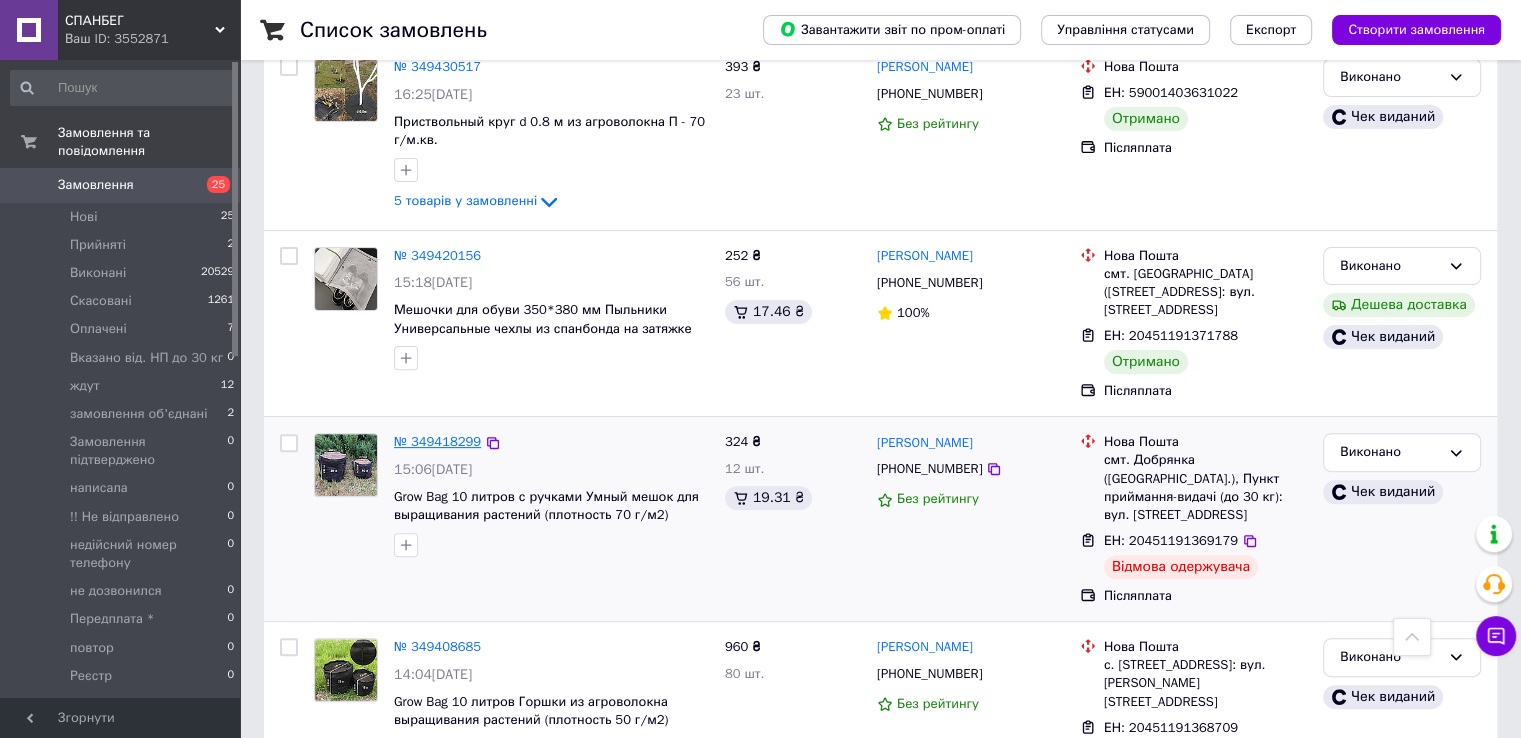 click on "№ 349418299" at bounding box center (437, 441) 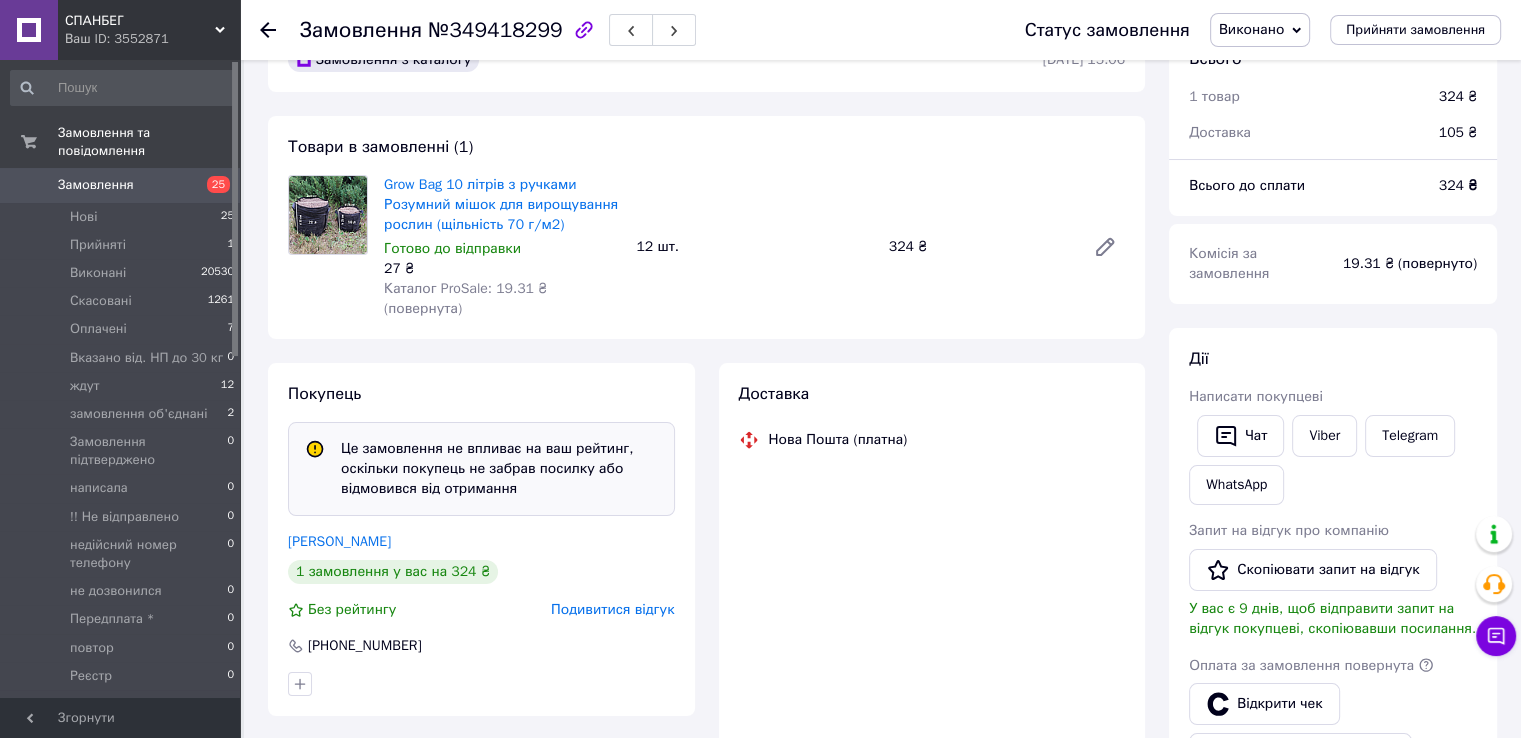 scroll, scrollTop: 600, scrollLeft: 0, axis: vertical 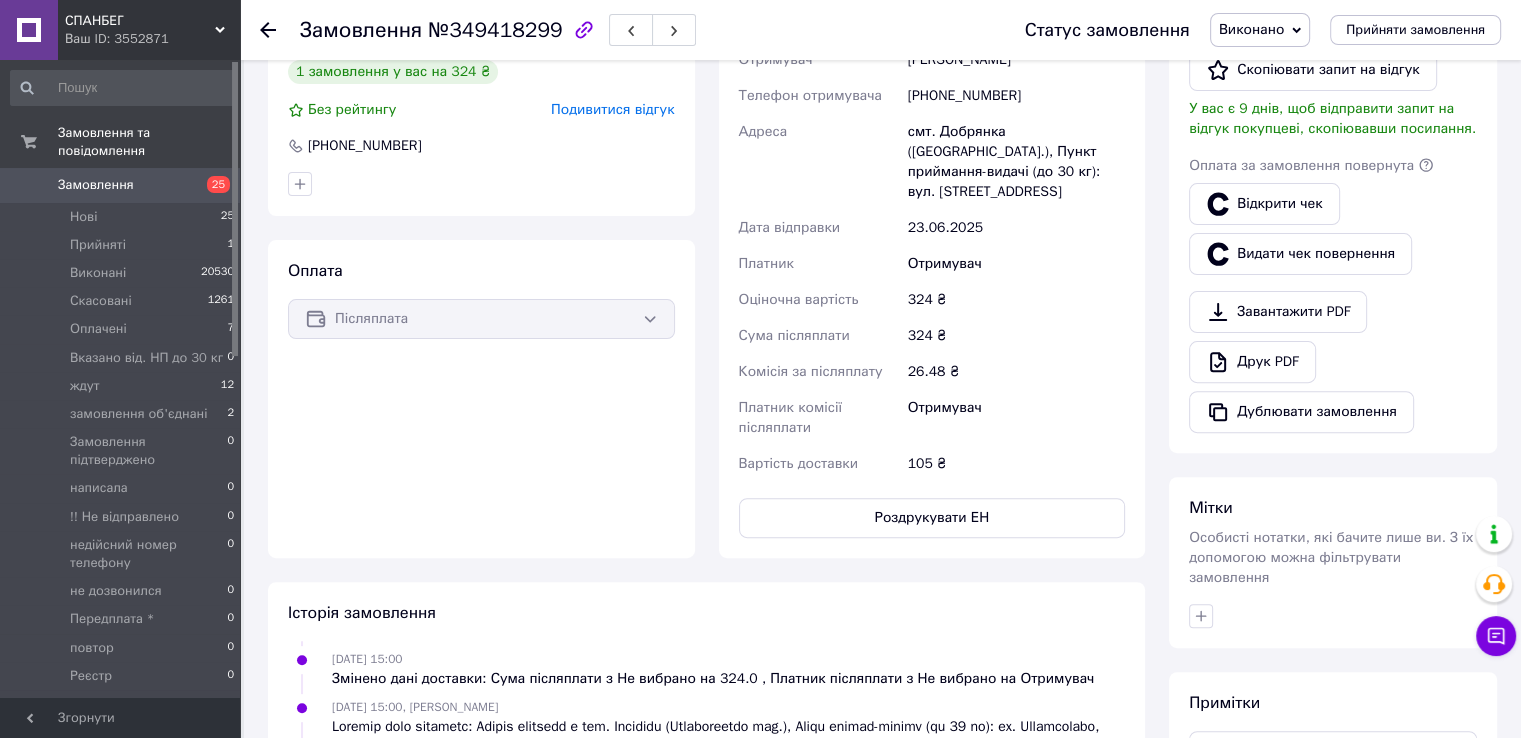 click 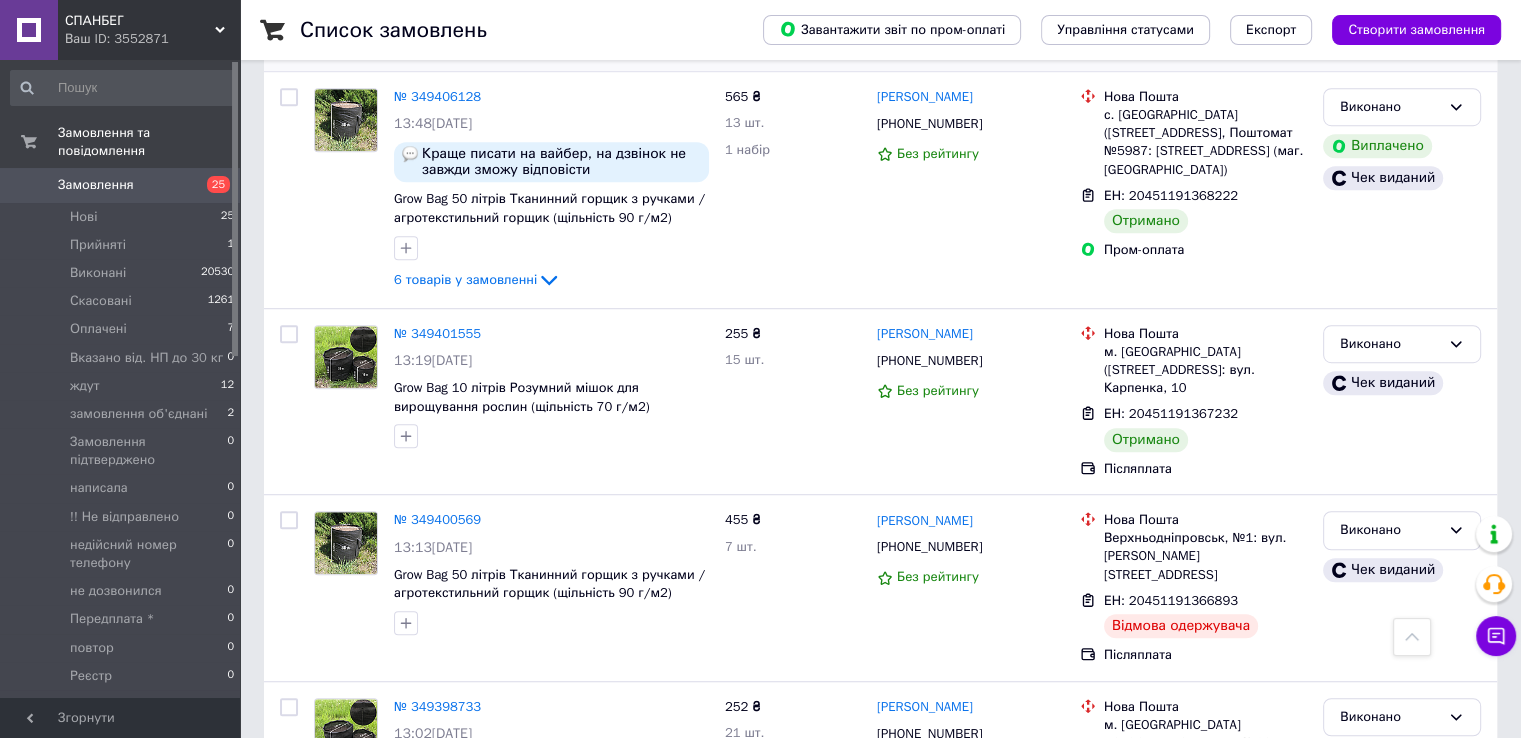 scroll, scrollTop: 1300, scrollLeft: 0, axis: vertical 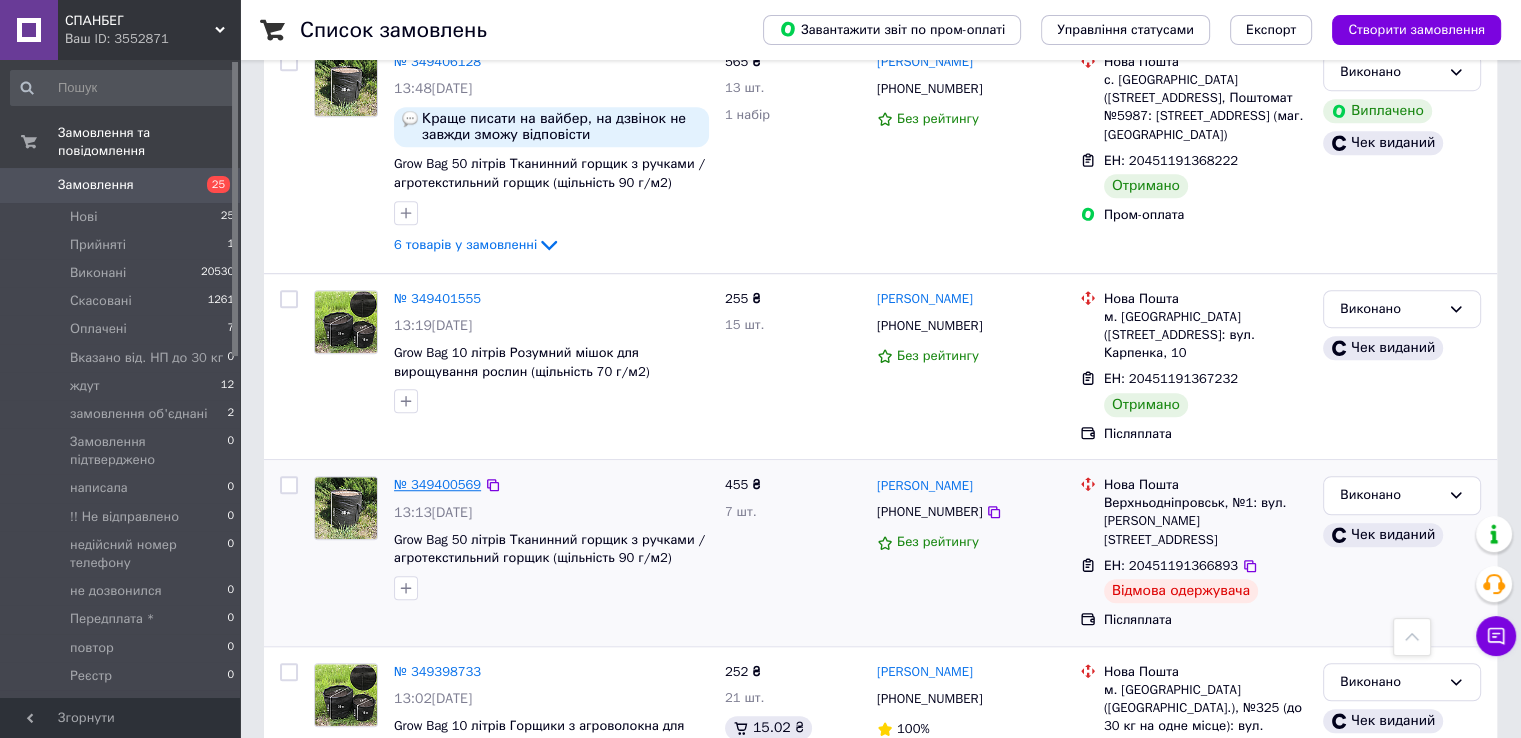 click on "№ 349400569" at bounding box center [437, 484] 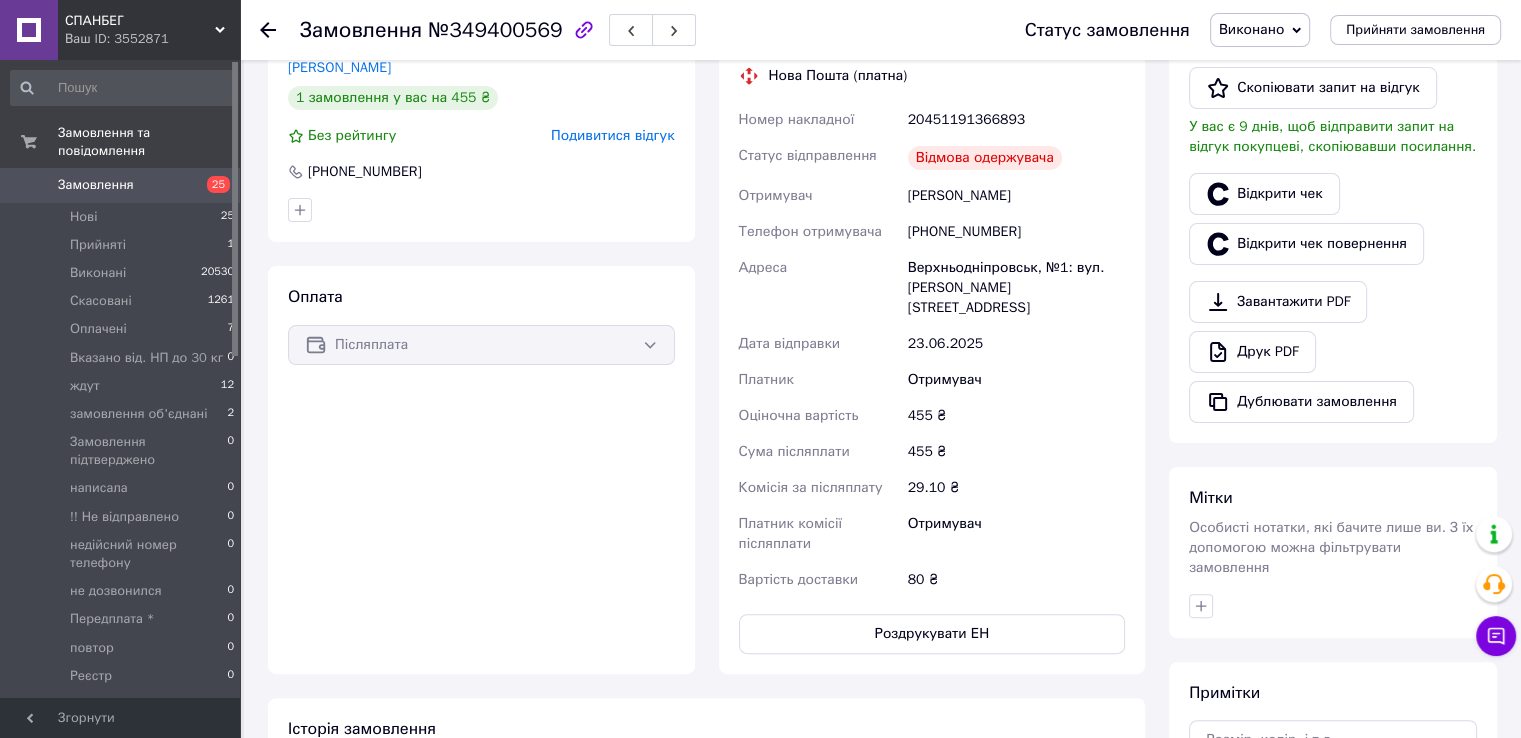 scroll, scrollTop: 370, scrollLeft: 0, axis: vertical 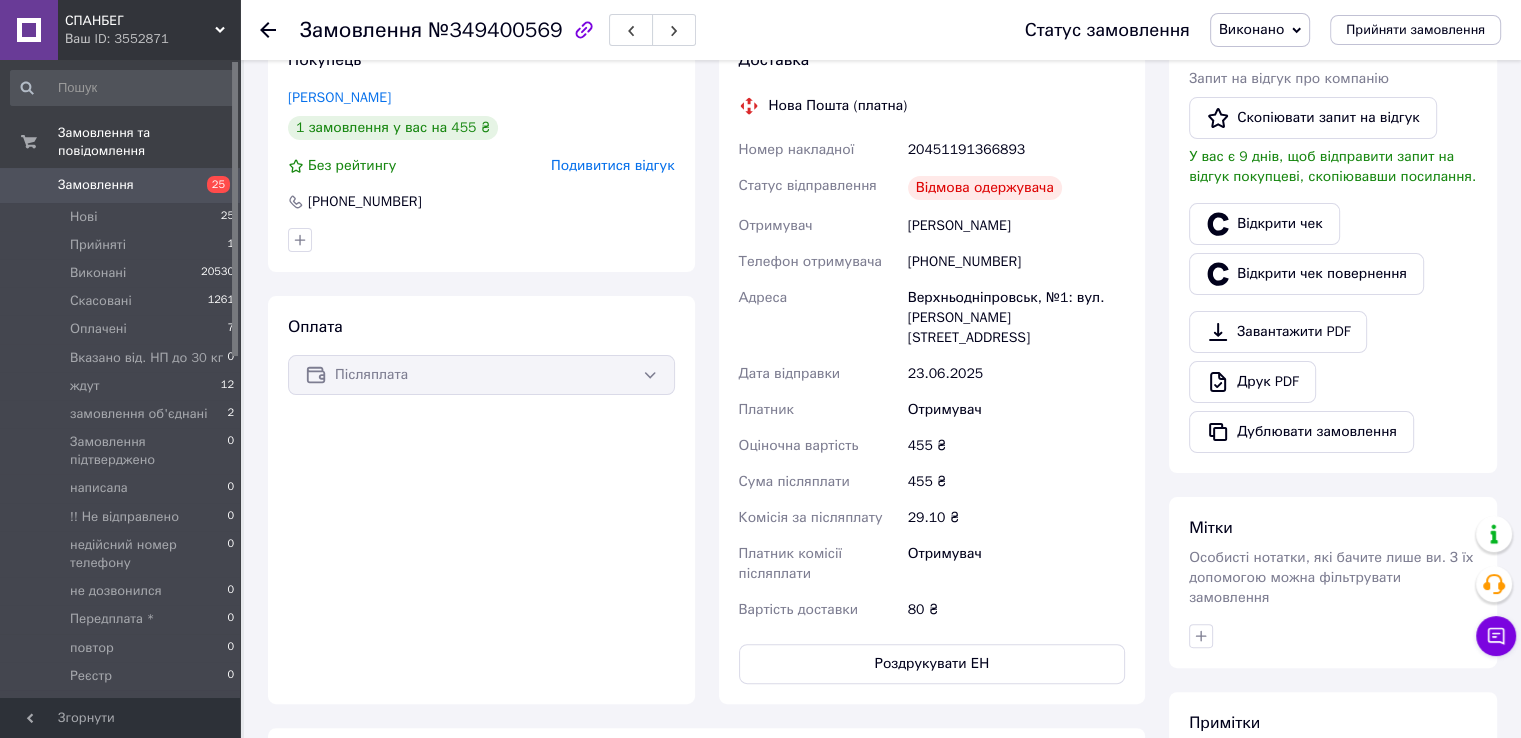 click 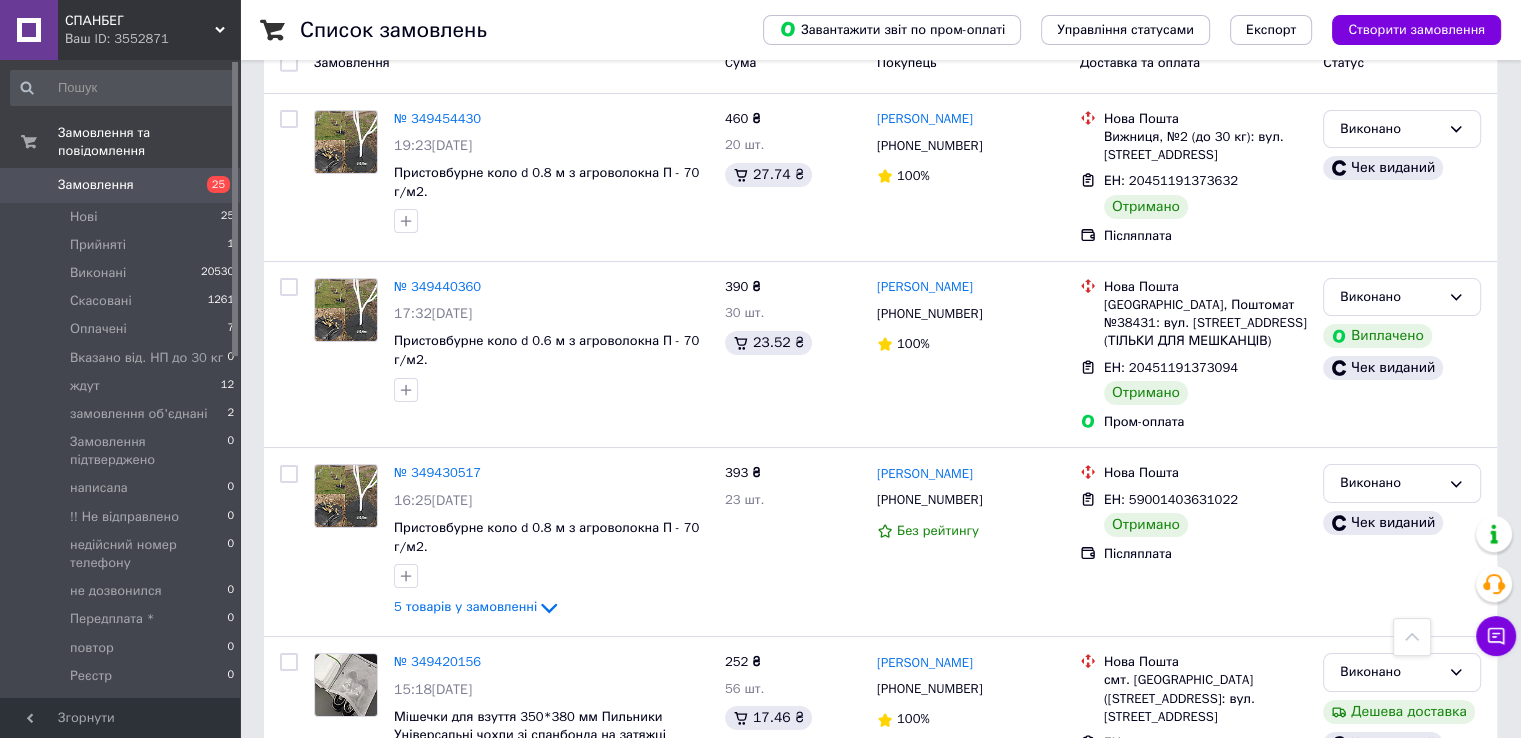 scroll, scrollTop: 0, scrollLeft: 0, axis: both 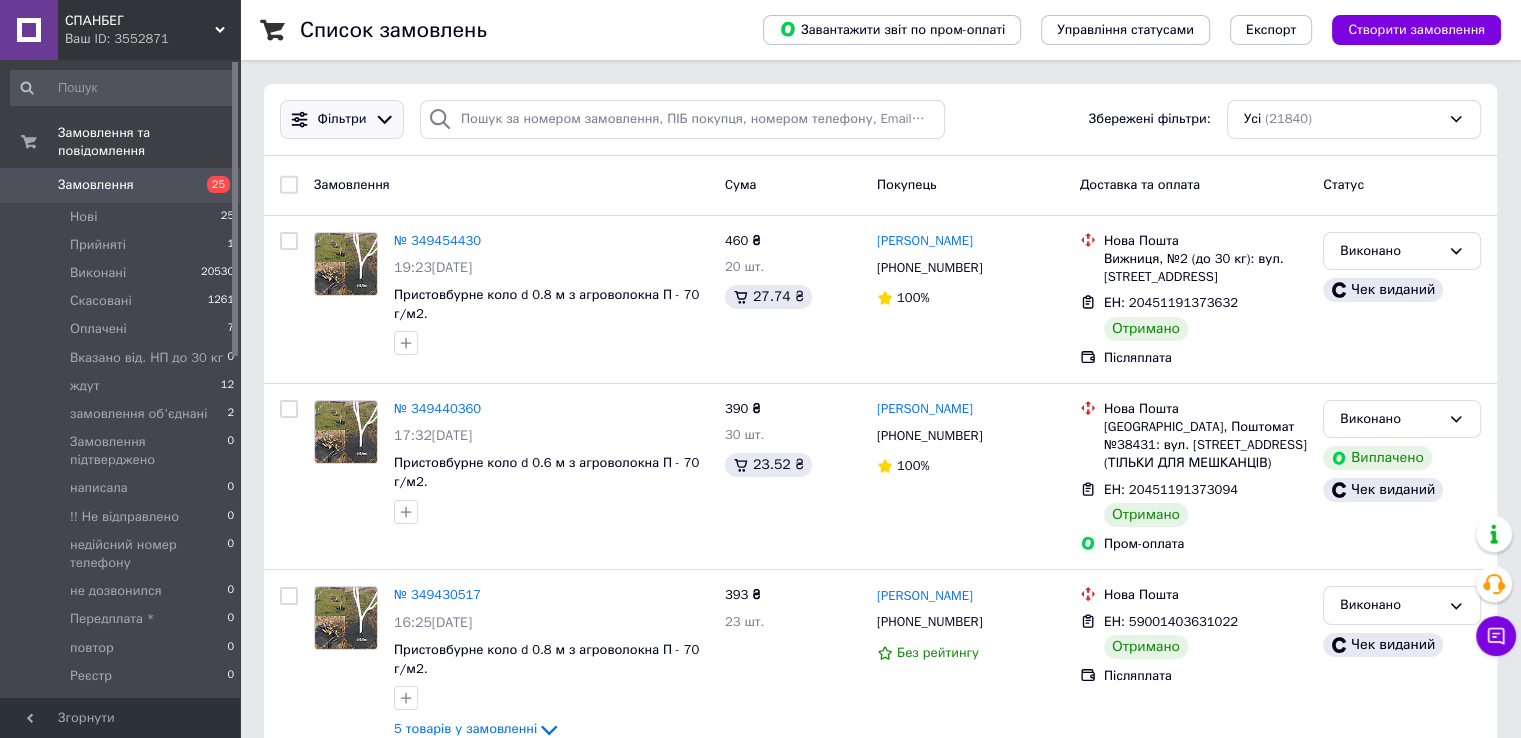 click 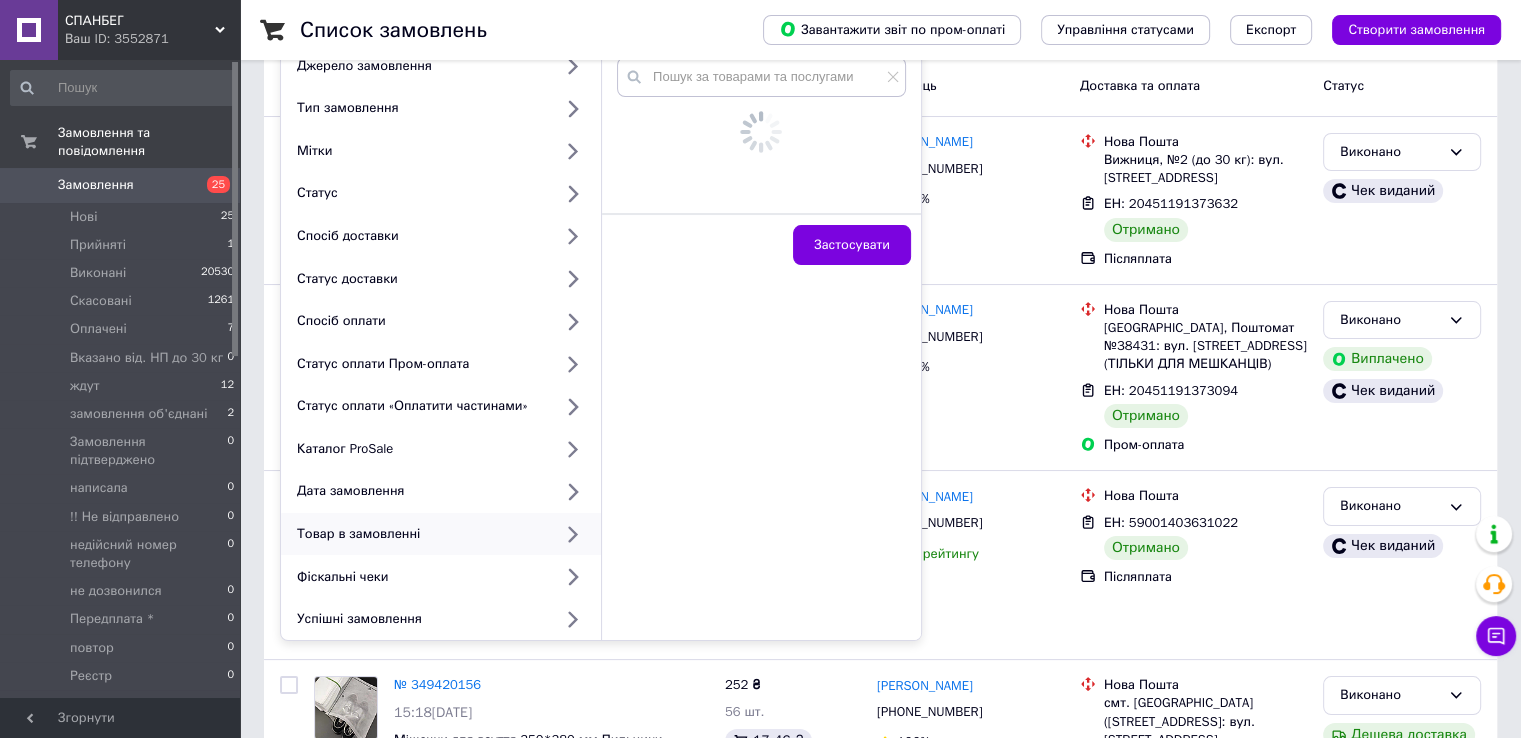 scroll, scrollTop: 100, scrollLeft: 0, axis: vertical 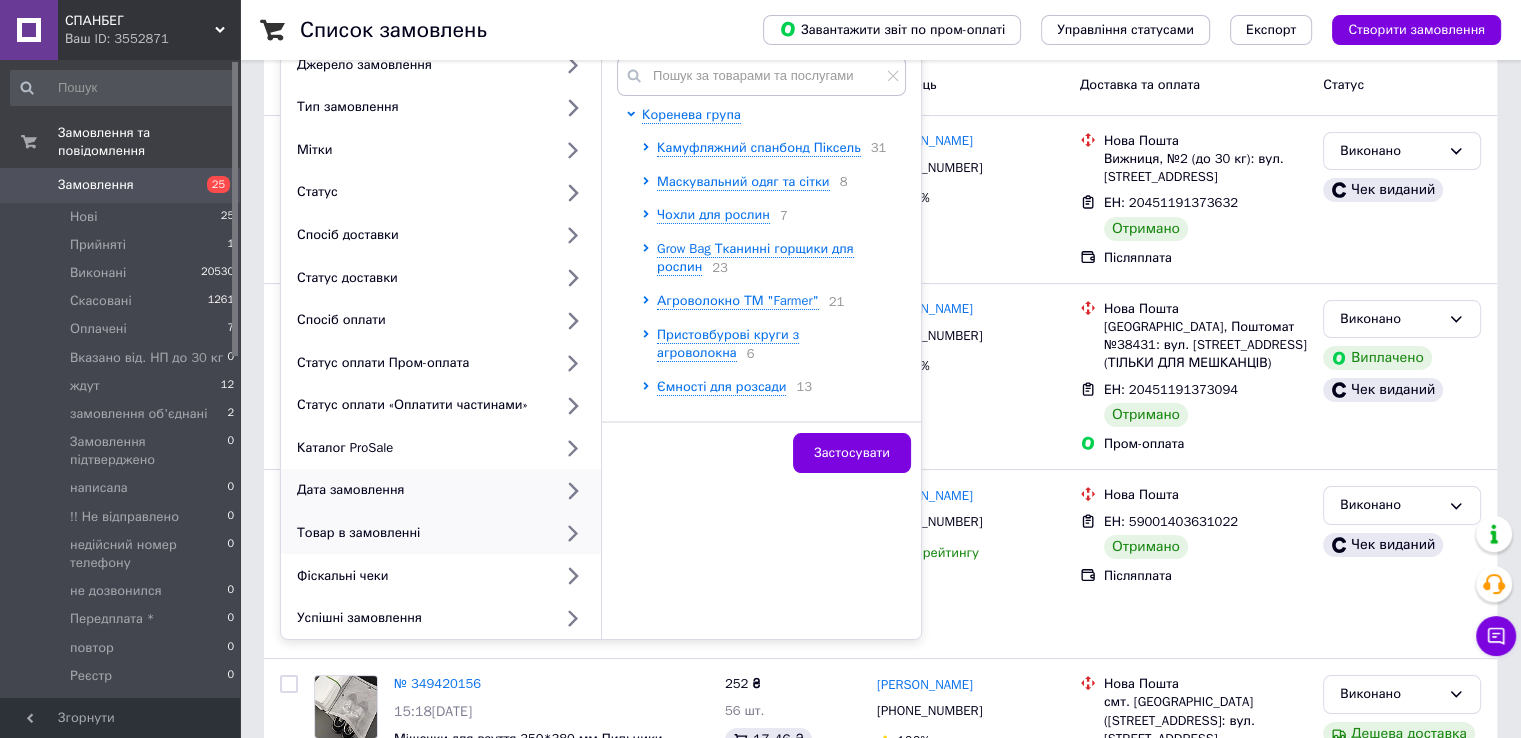 click on "Дата замовлення" at bounding box center (420, 490) 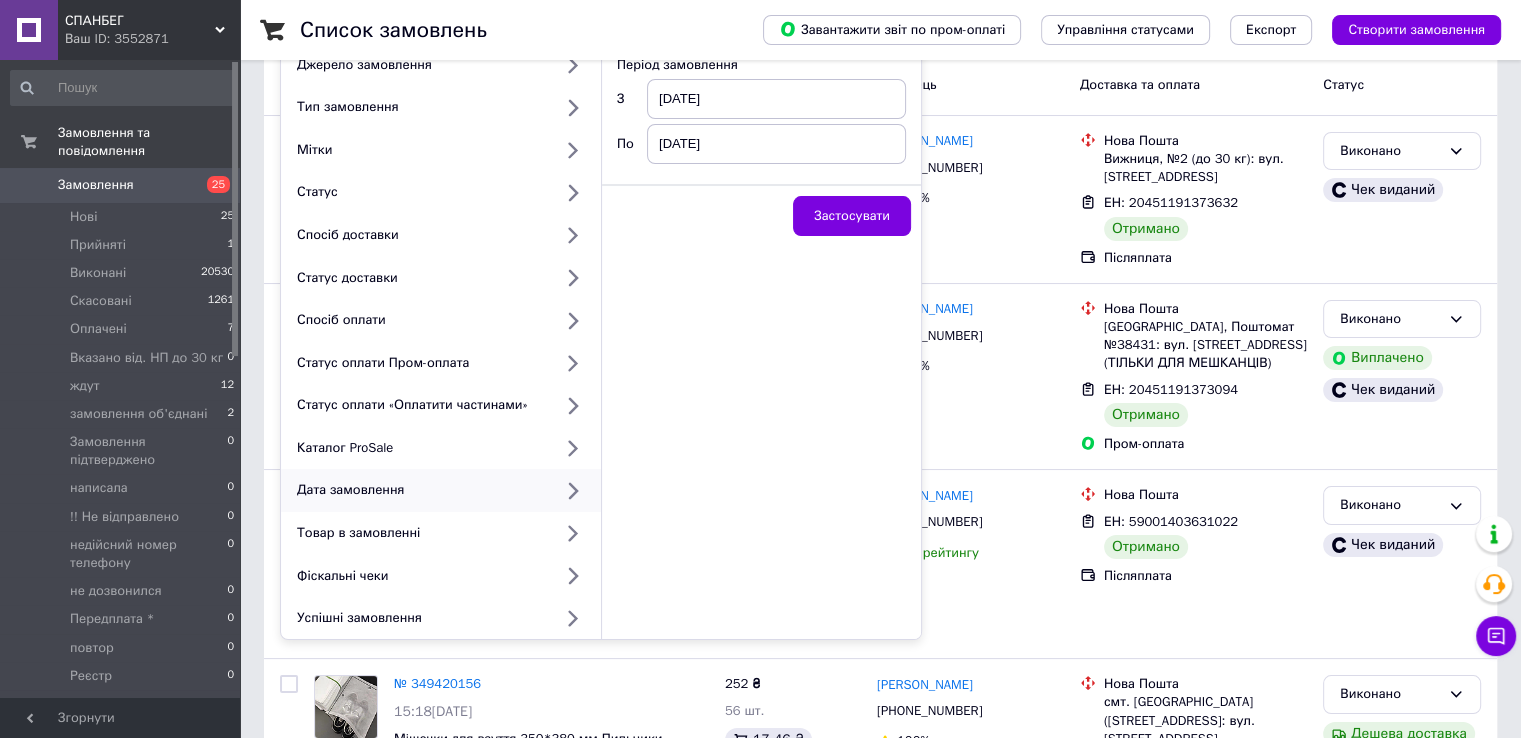 click on "[DATE]" at bounding box center (776, 99) 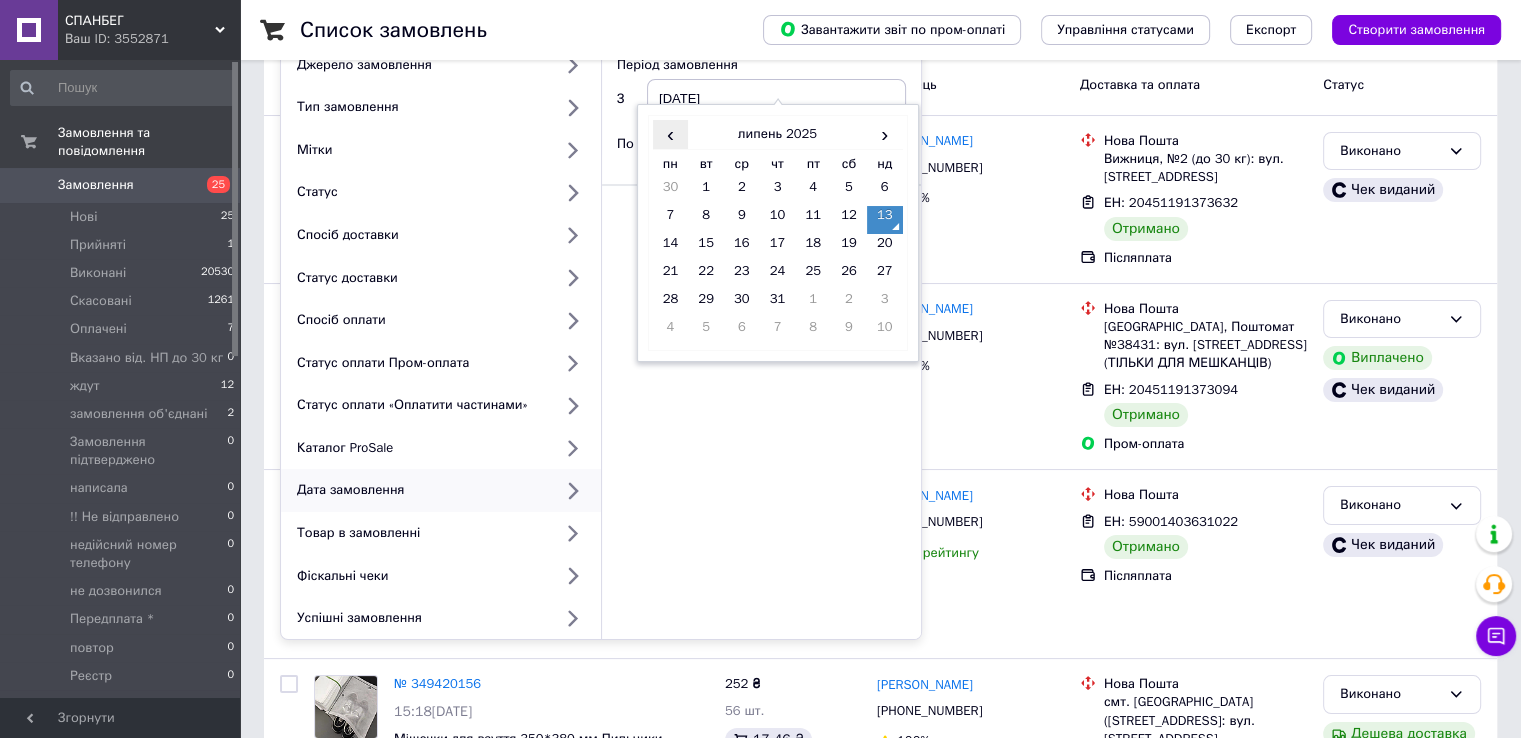 click on "‹" at bounding box center [671, 134] 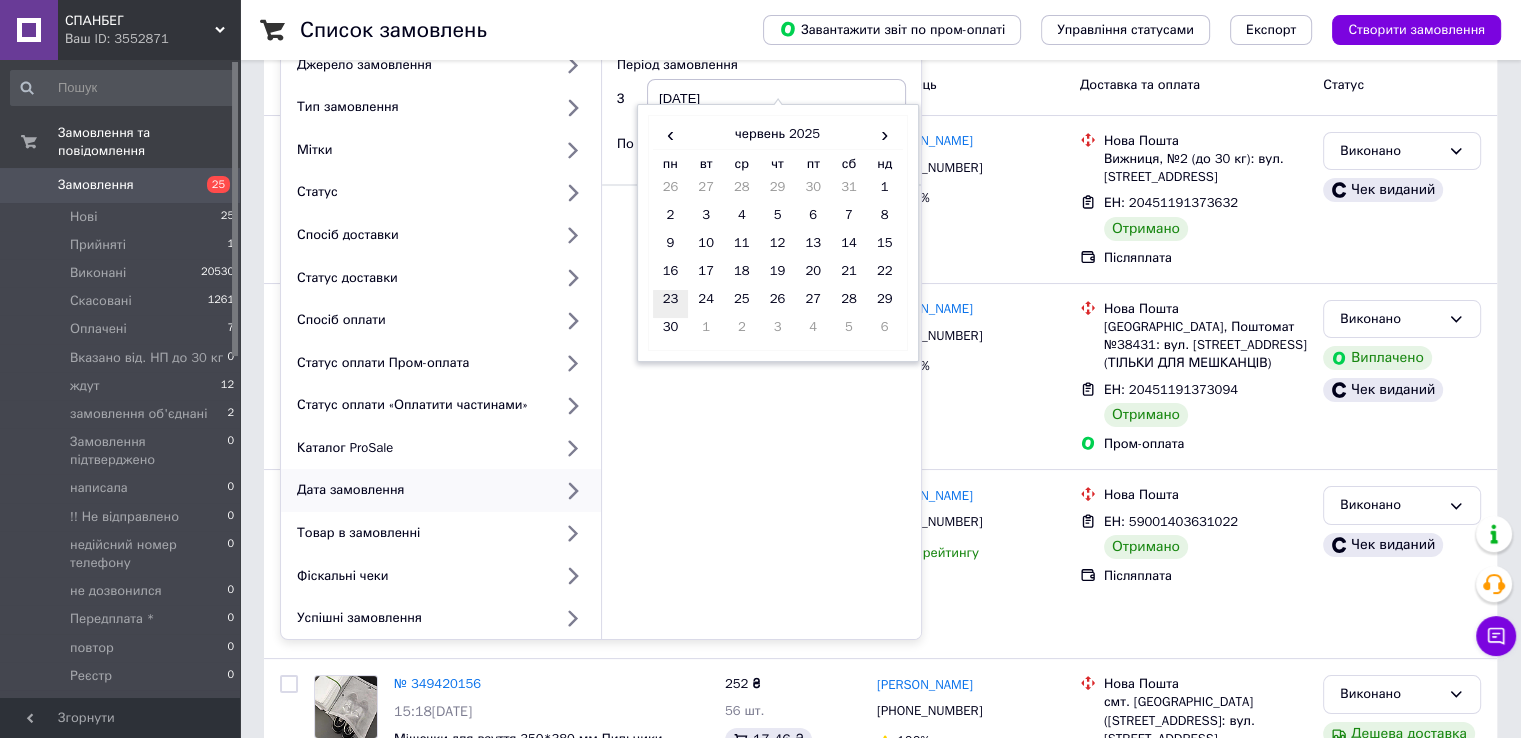 click on "23" at bounding box center [671, 304] 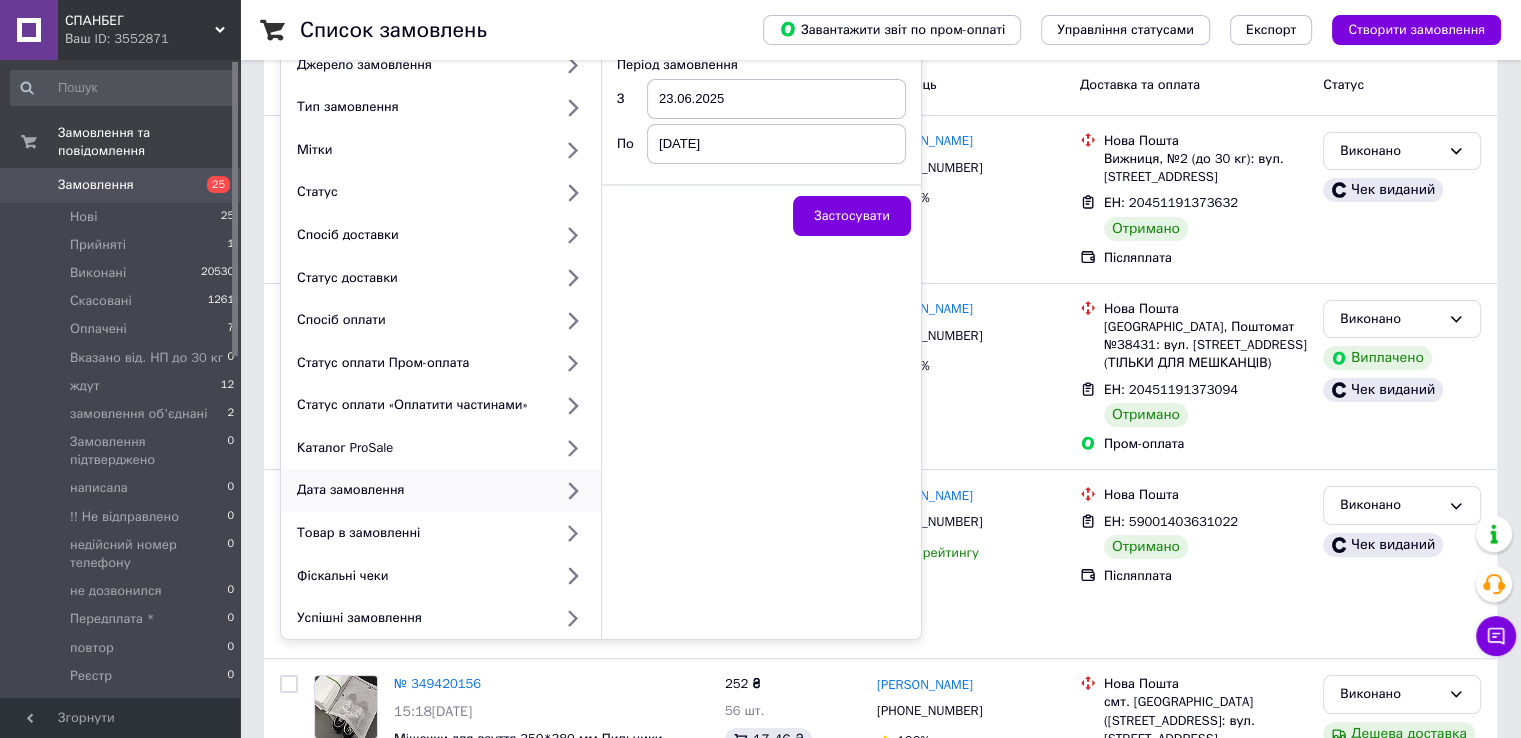 click on "[DATE]" at bounding box center (776, 144) 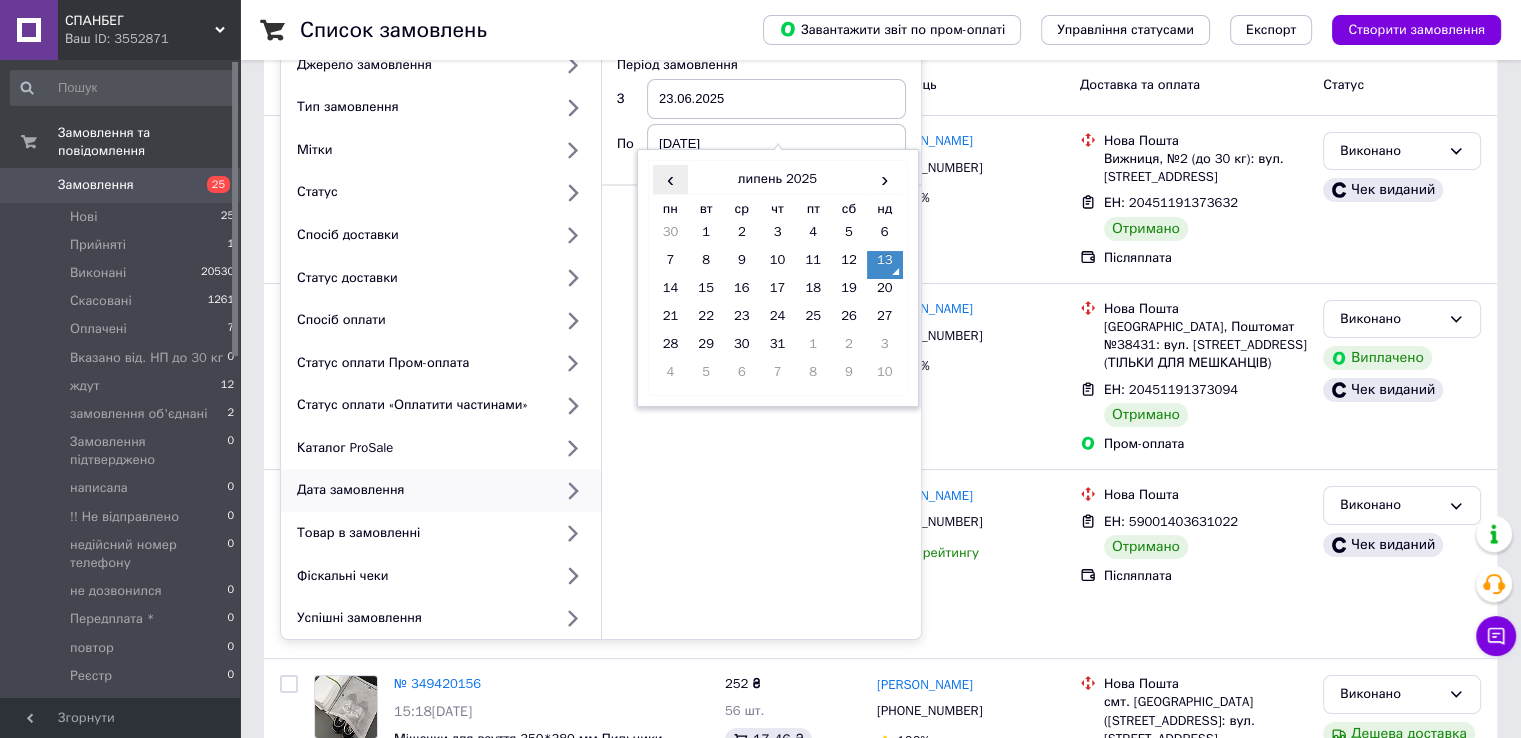 click on "‹" at bounding box center (671, 179) 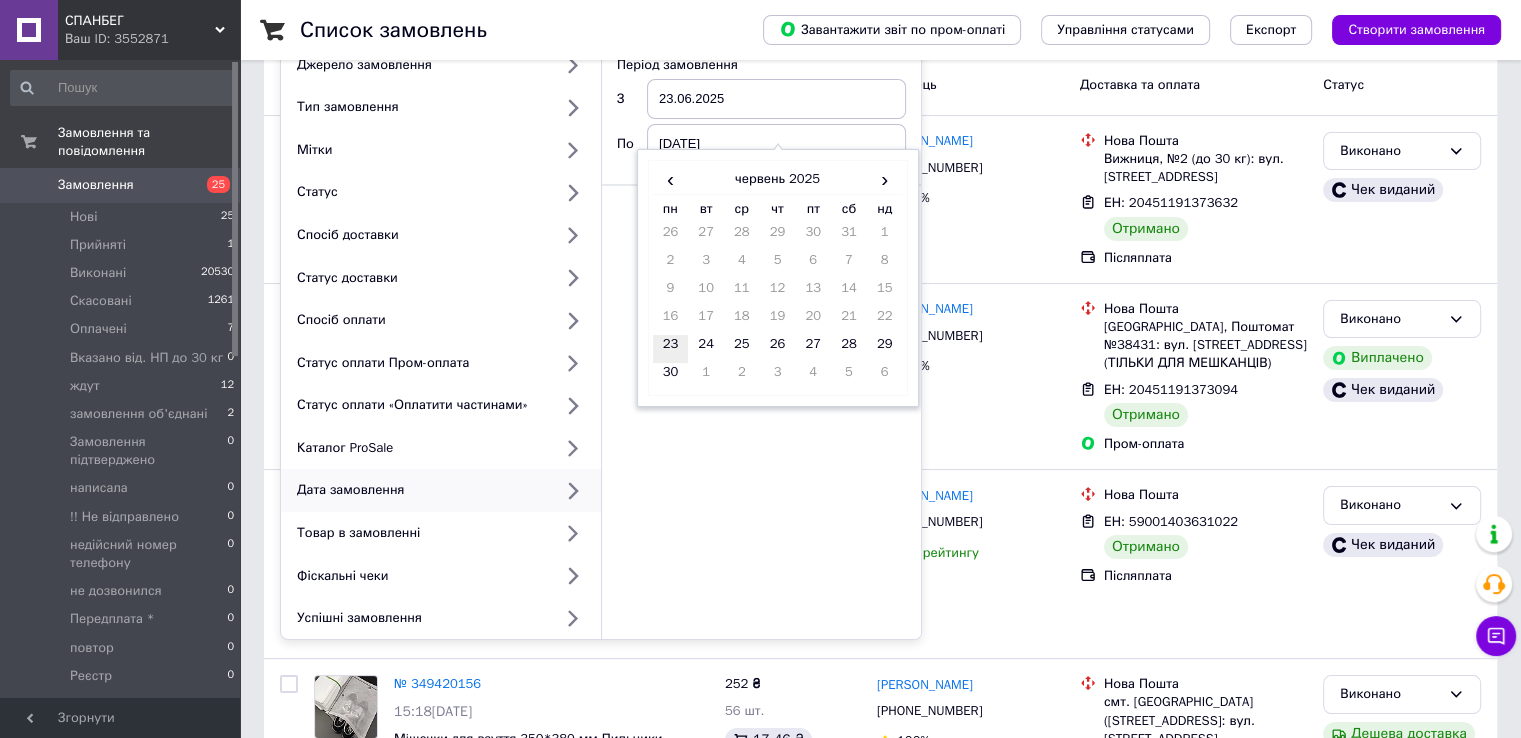 click on "23" at bounding box center [671, 349] 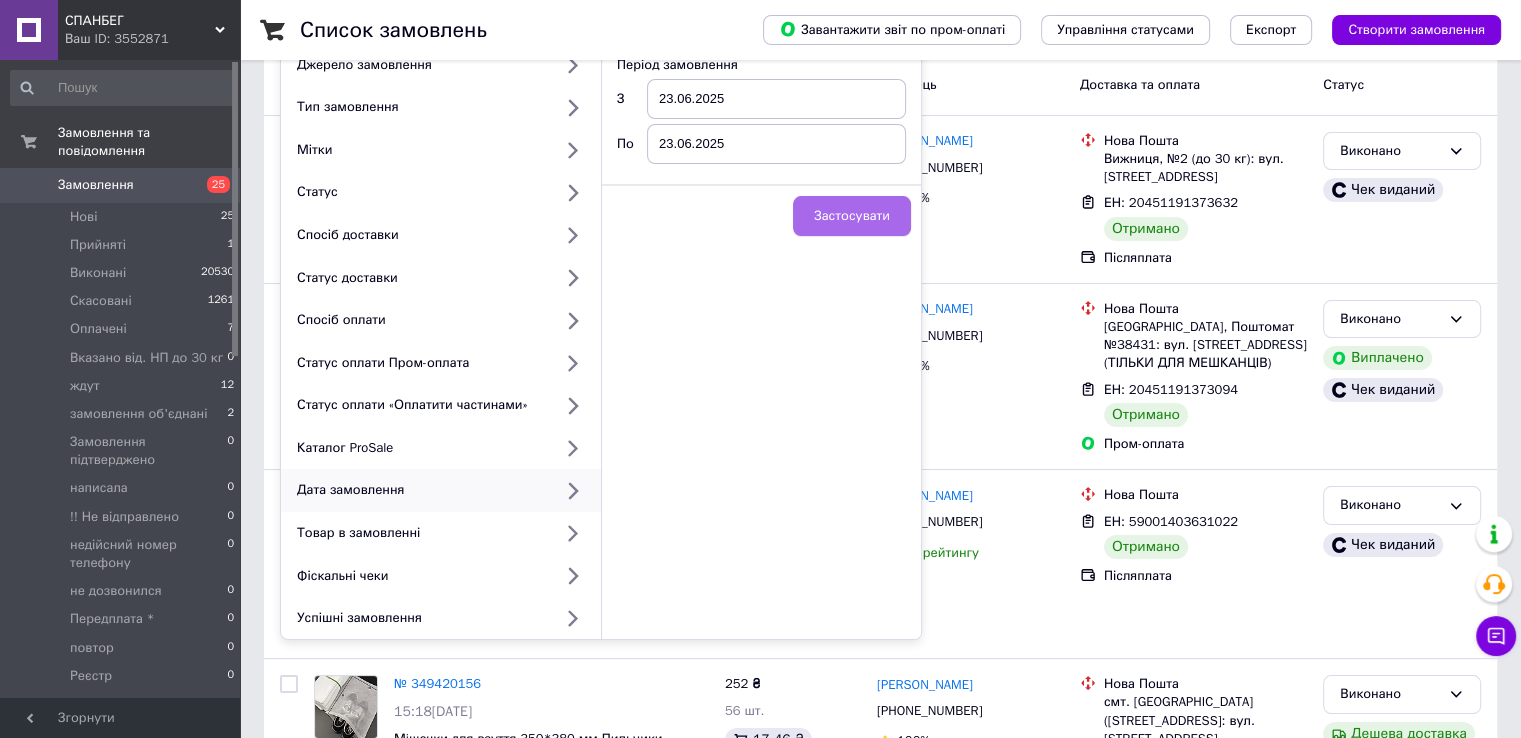 click on "Застосувати" at bounding box center [852, 216] 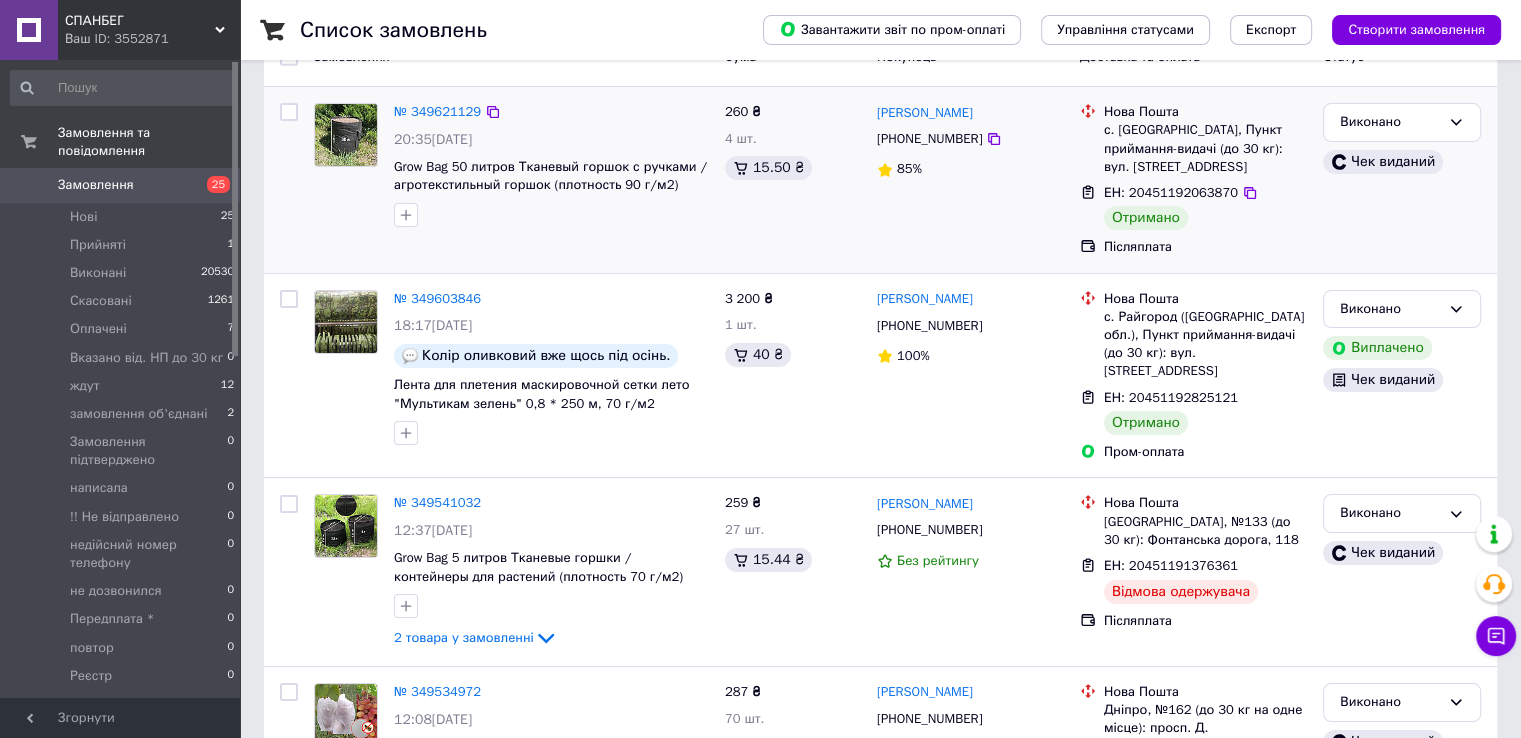 scroll, scrollTop: 300, scrollLeft: 0, axis: vertical 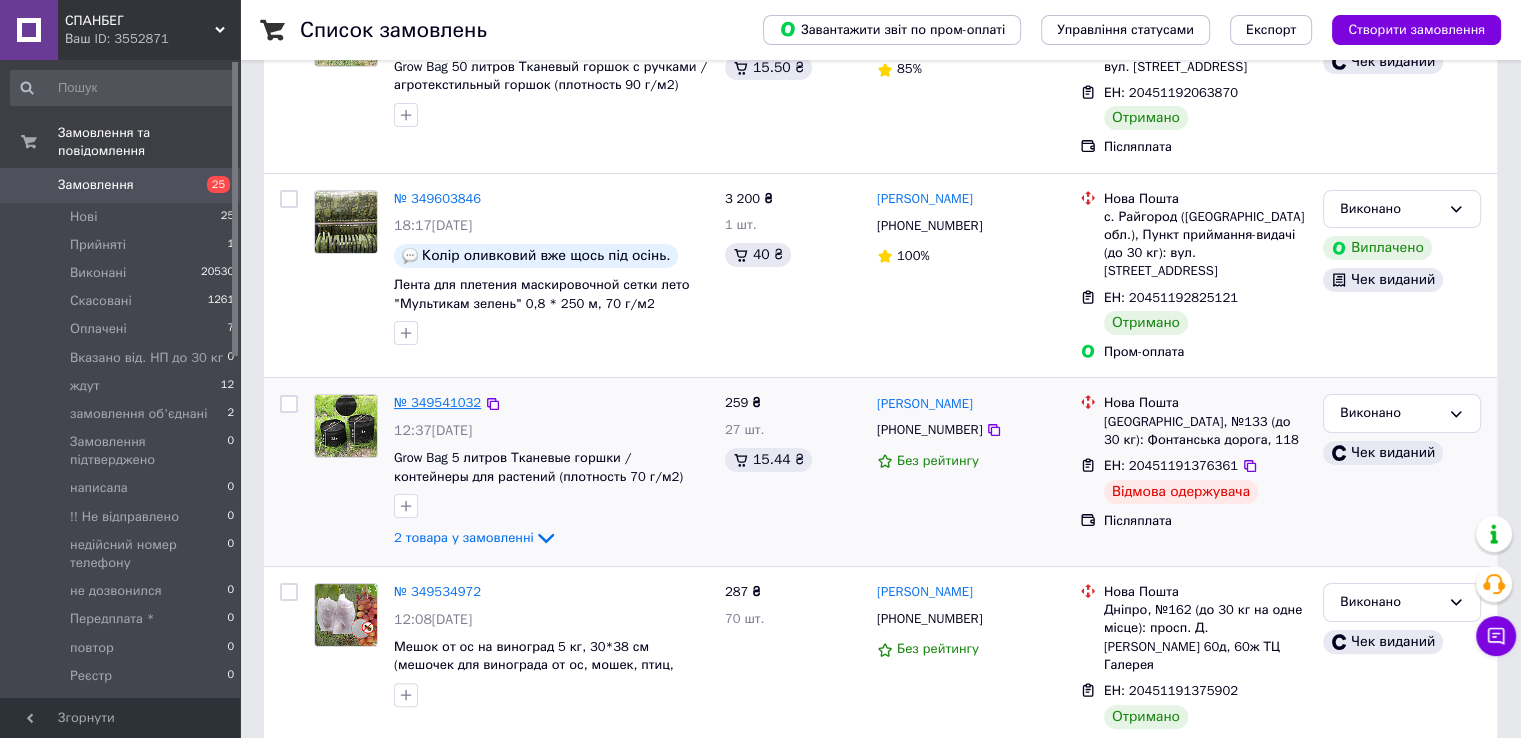 click on "№ 349541032" at bounding box center (437, 402) 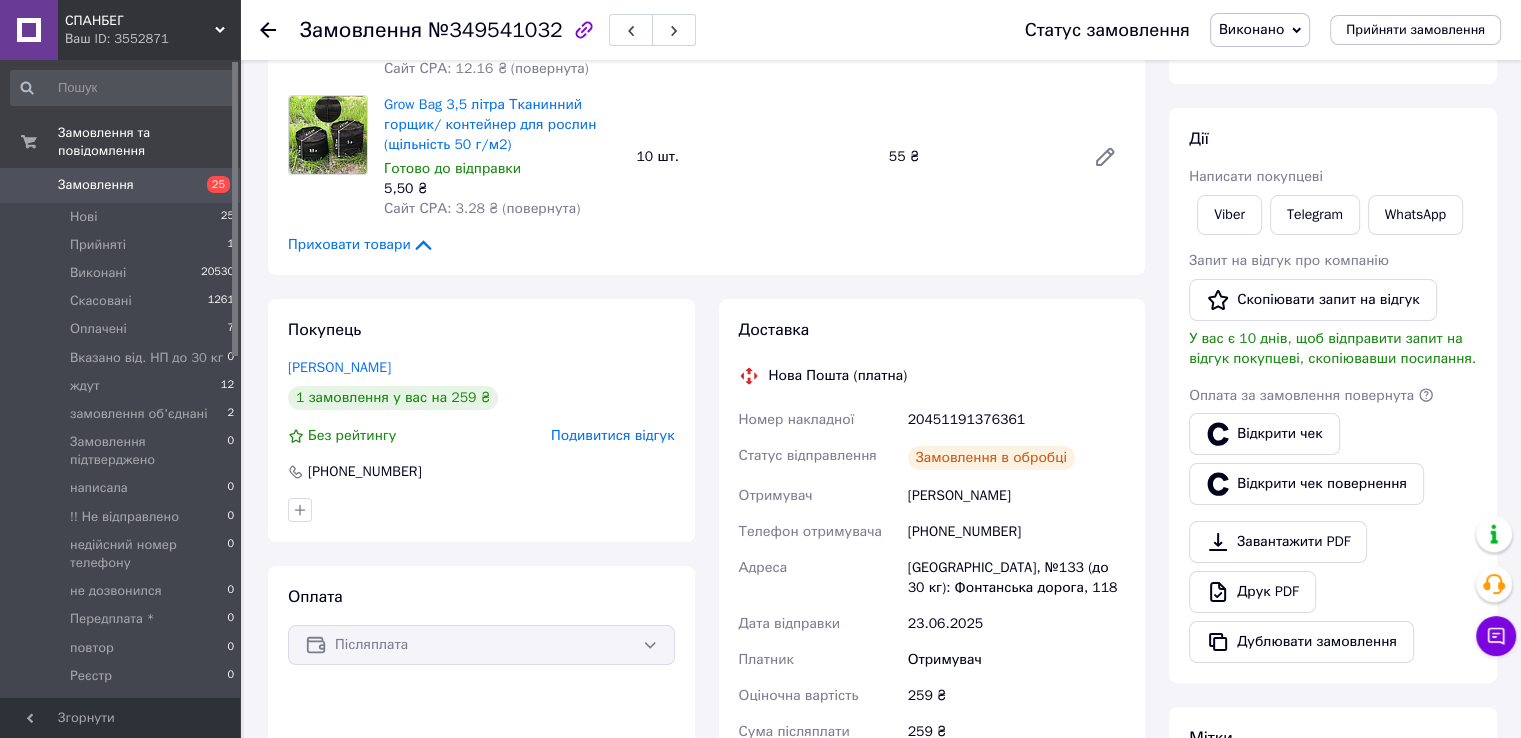 scroll, scrollTop: 300, scrollLeft: 0, axis: vertical 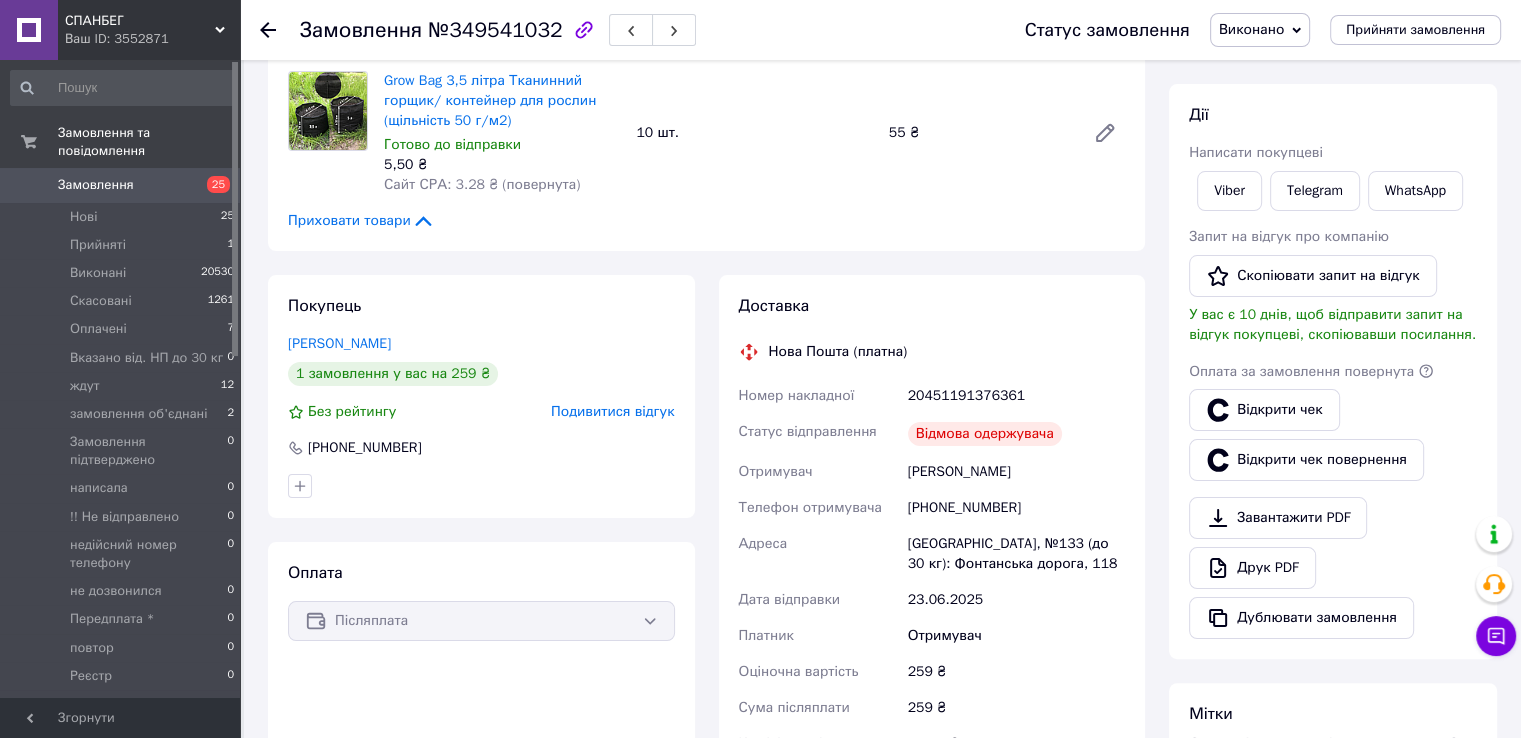 click 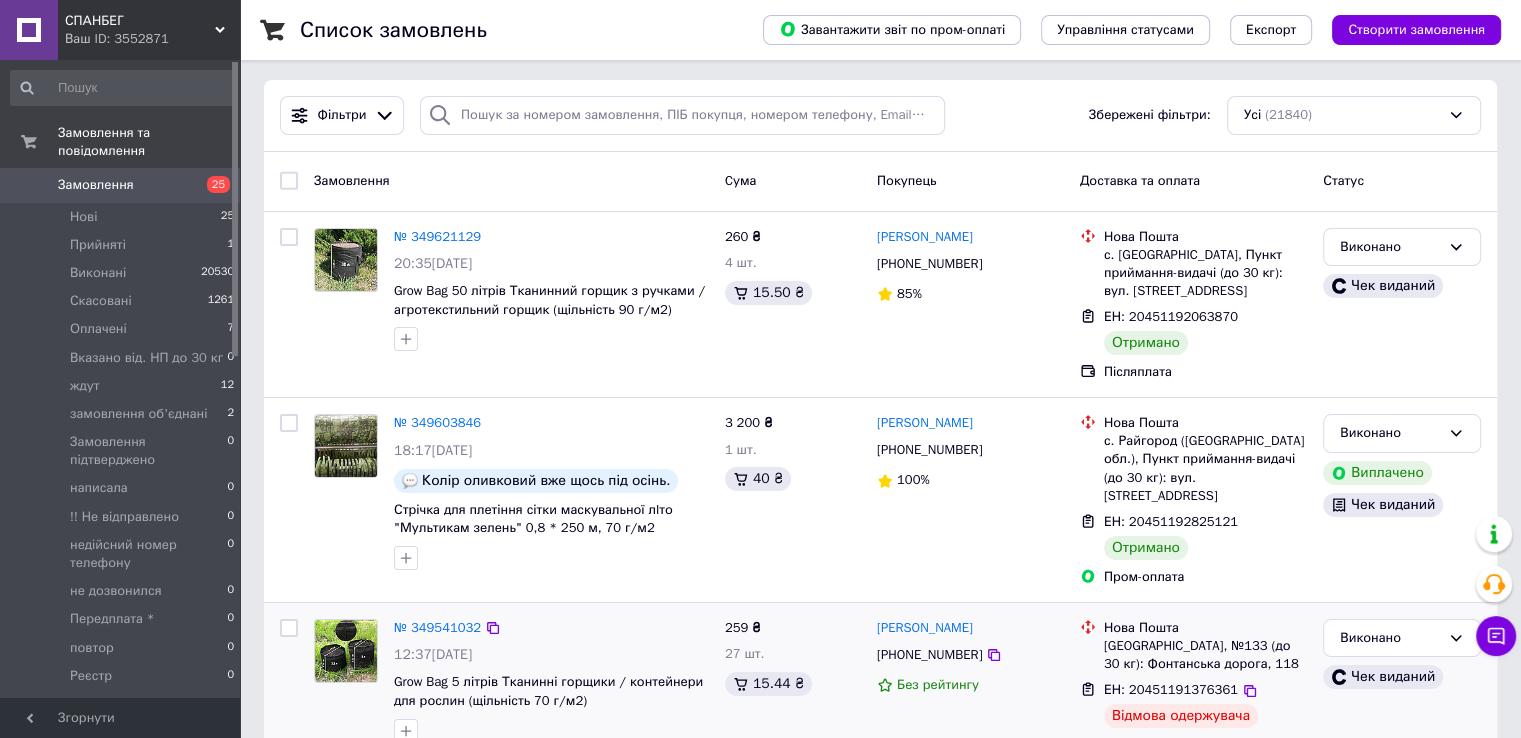 scroll, scrollTop: 0, scrollLeft: 0, axis: both 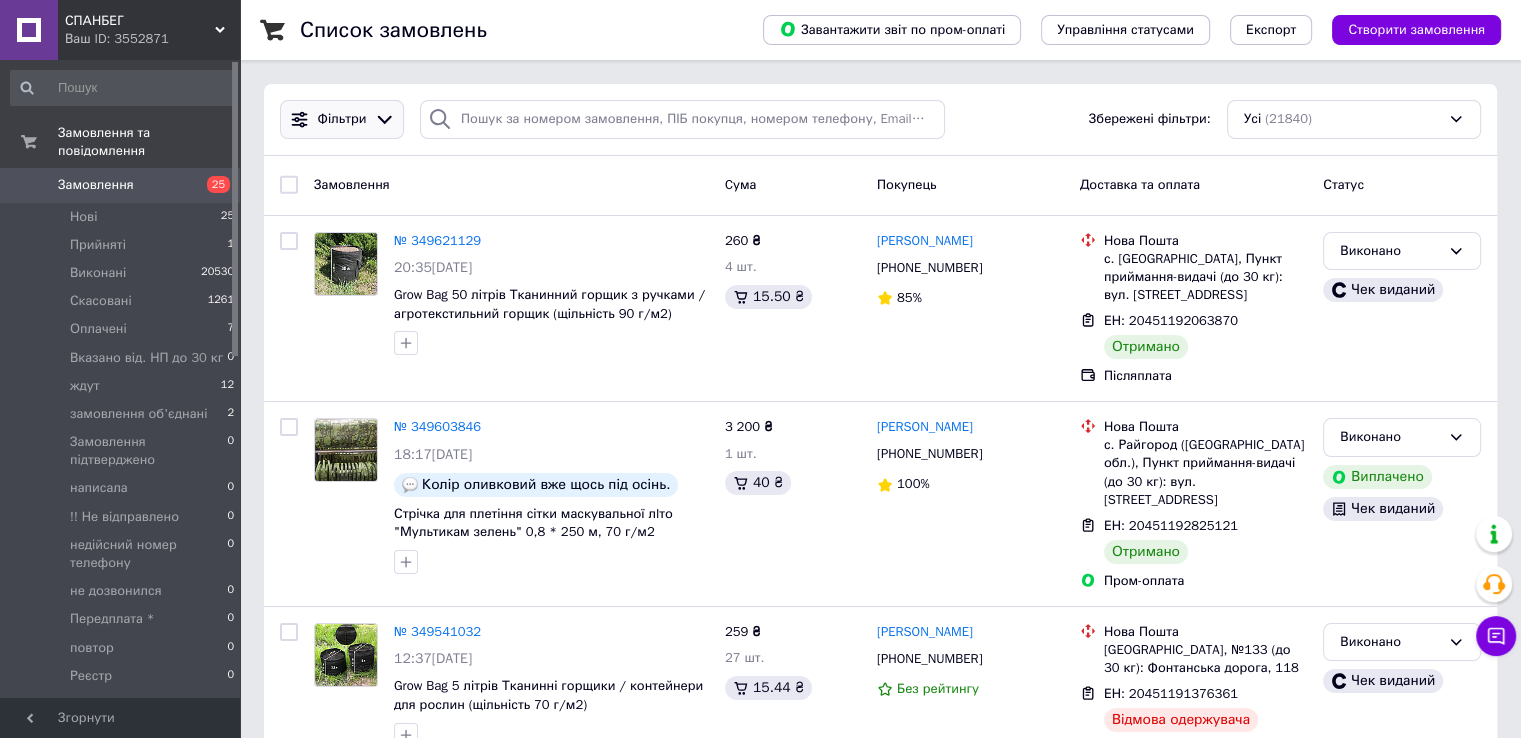 click 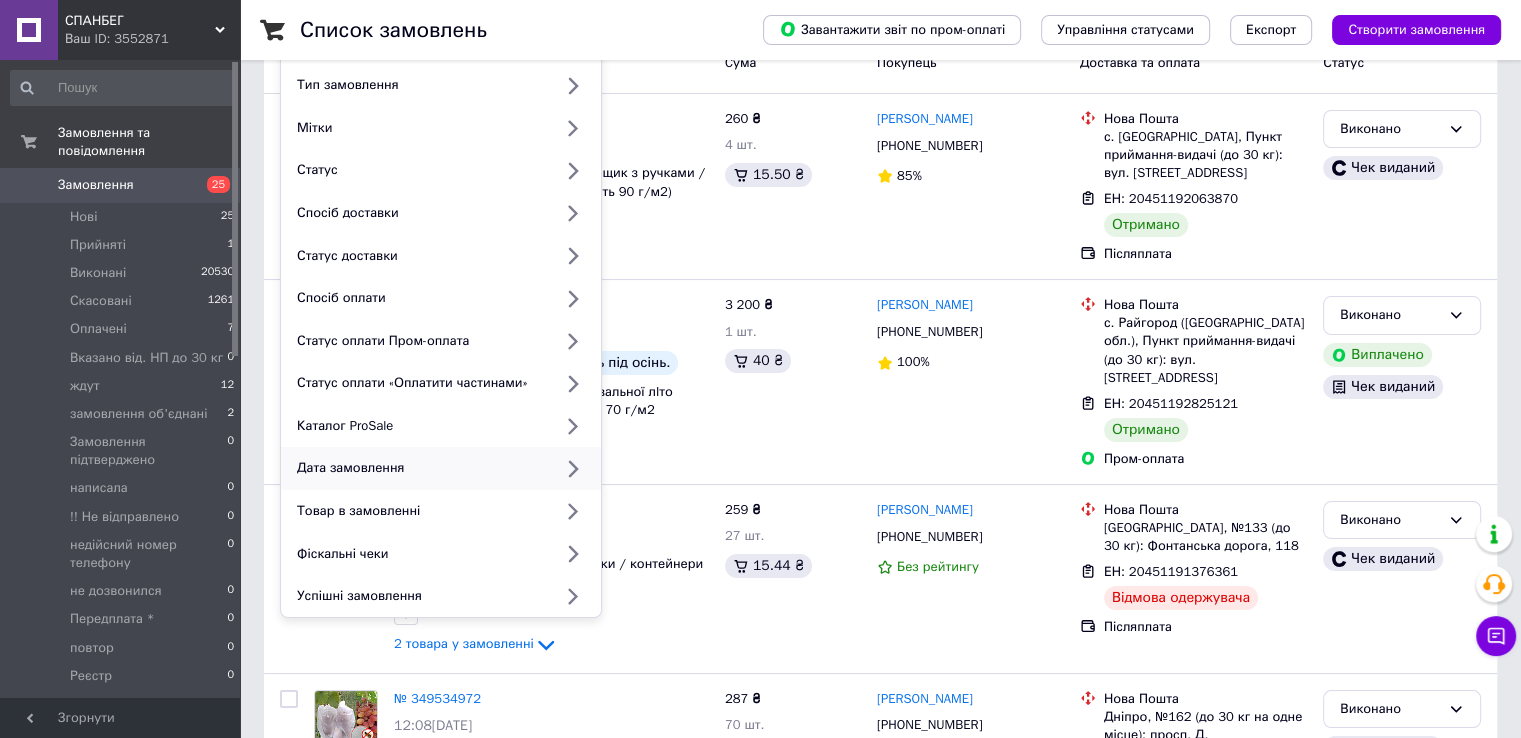 scroll, scrollTop: 200, scrollLeft: 0, axis: vertical 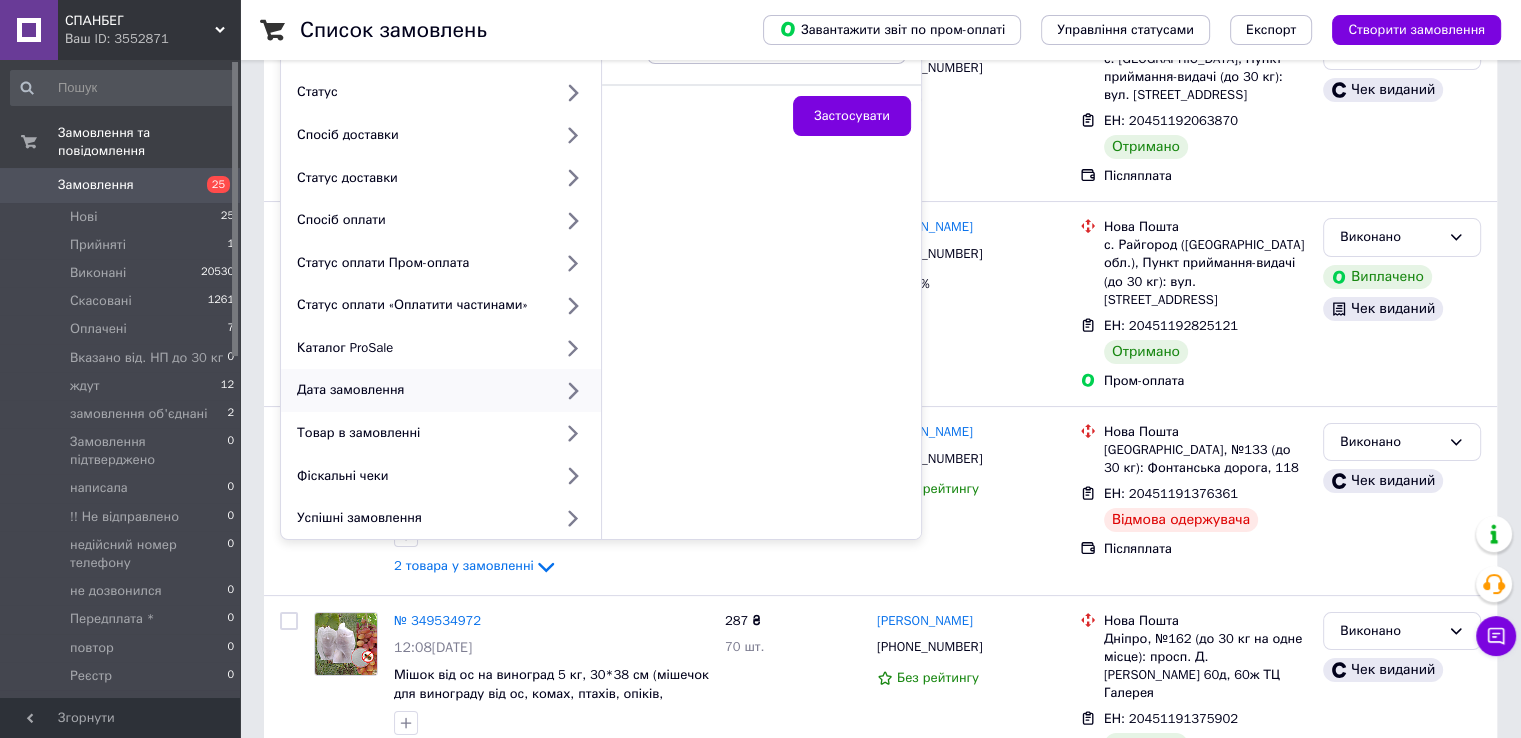 click on "Дата замовлення" at bounding box center (420, 390) 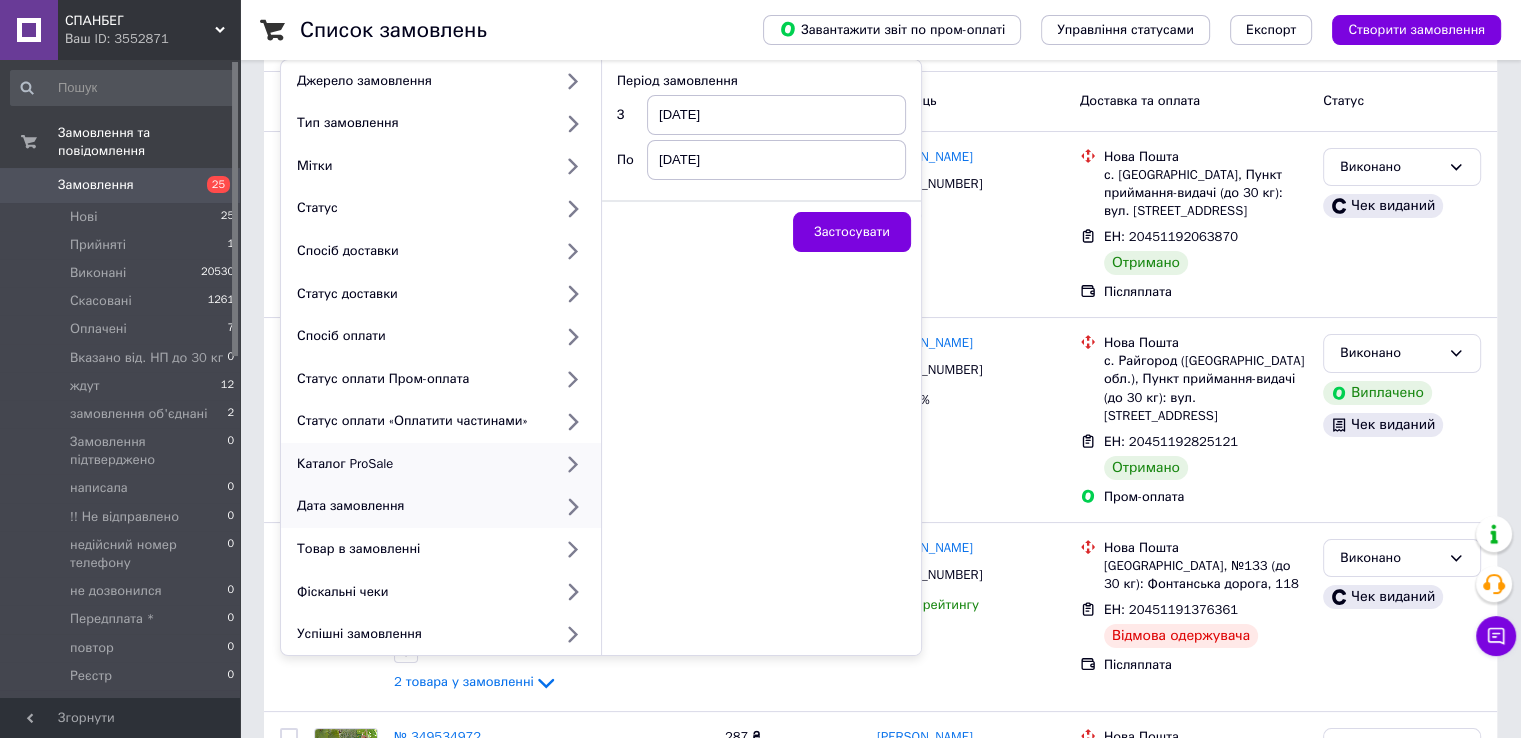 scroll, scrollTop: 0, scrollLeft: 0, axis: both 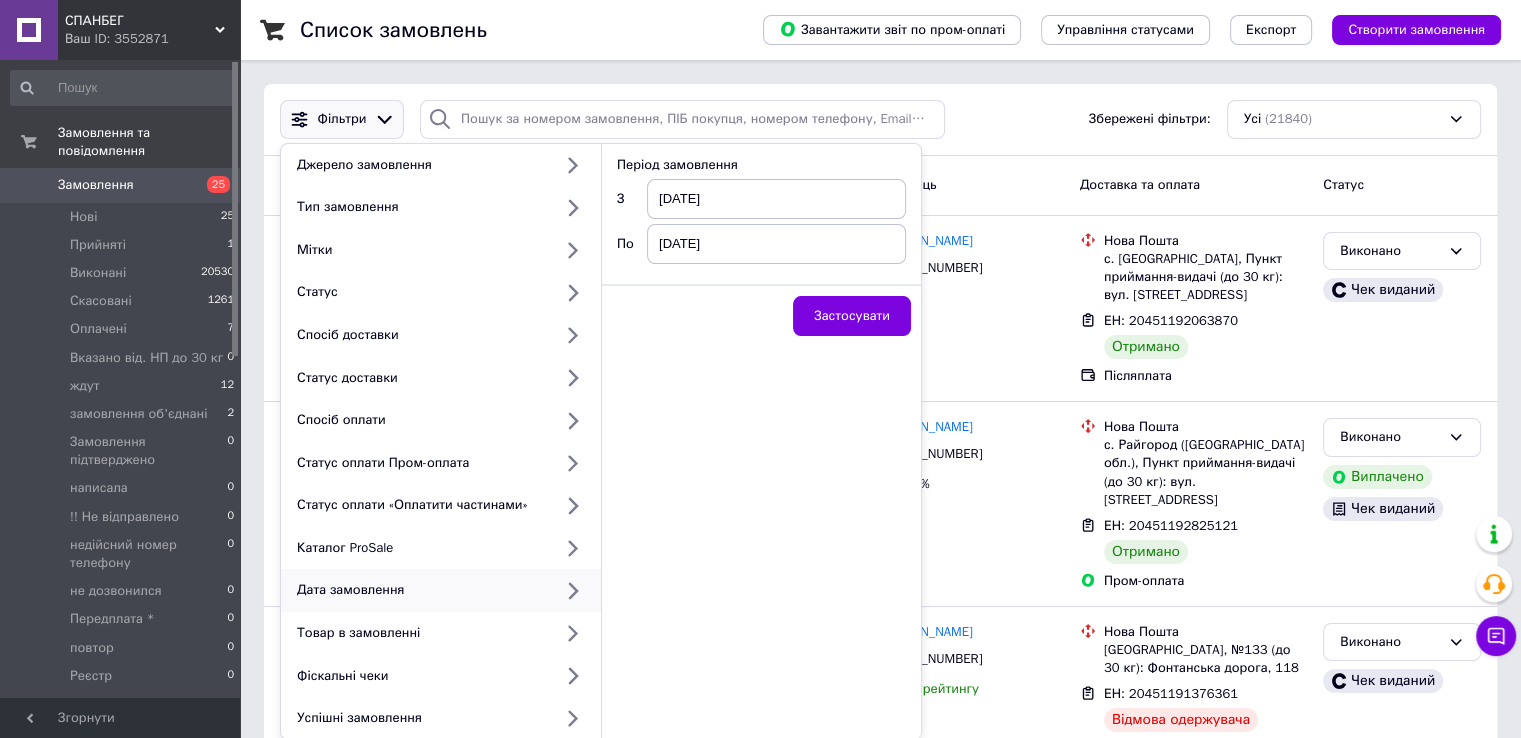 click on "Період замовлення З [DATE] По [DATE]" at bounding box center [761, 220] 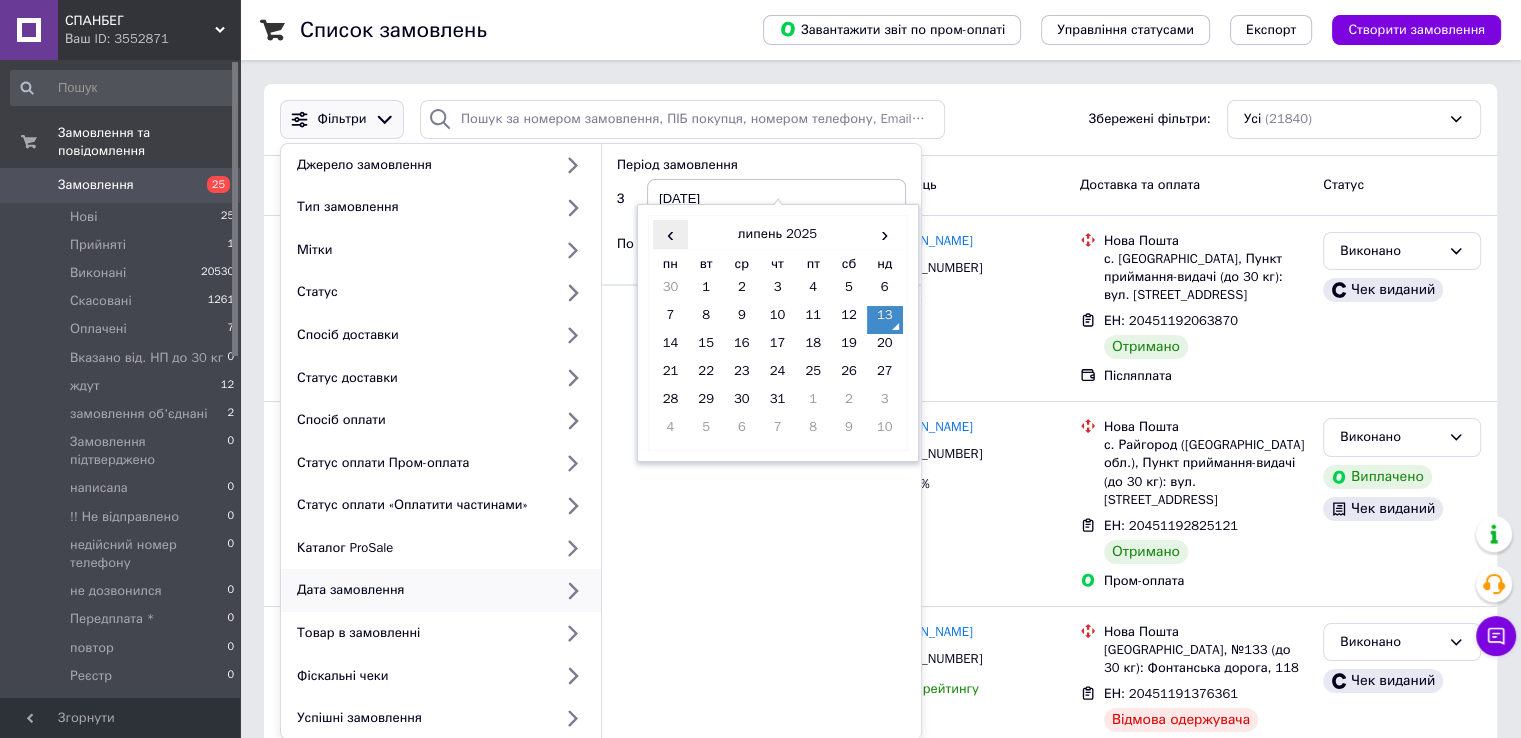 click on "‹" at bounding box center (671, 234) 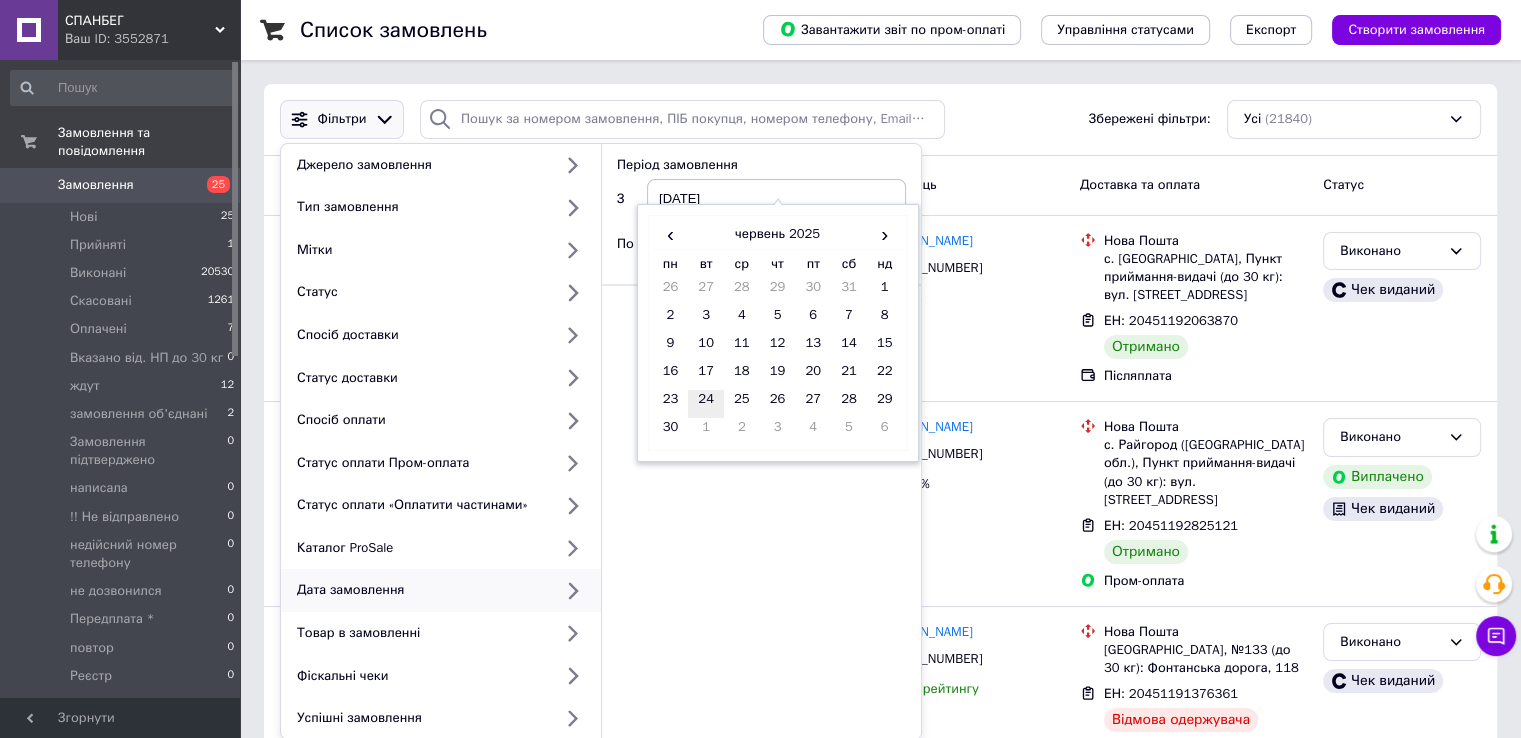 click on "24" at bounding box center (706, 404) 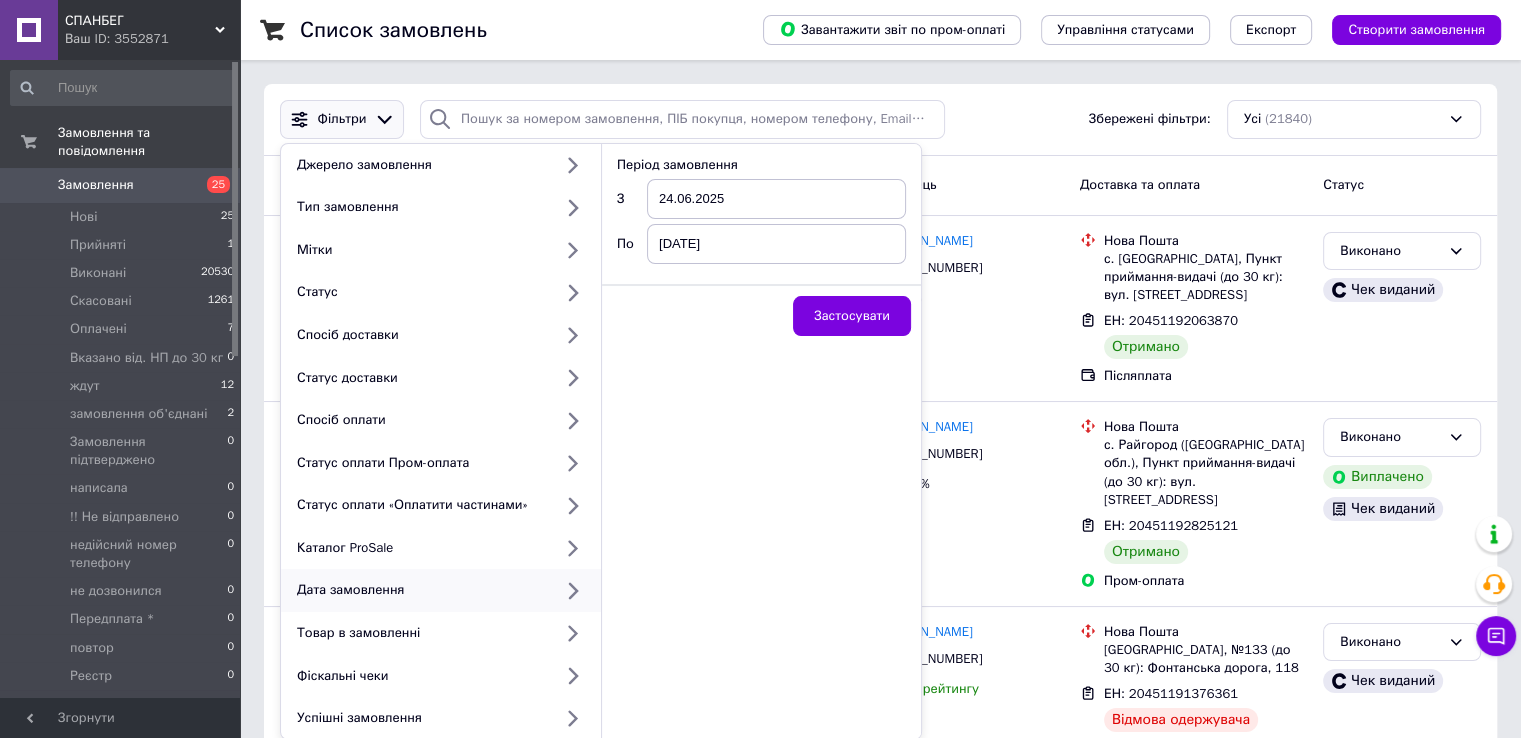 click on "[DATE]" at bounding box center [776, 244] 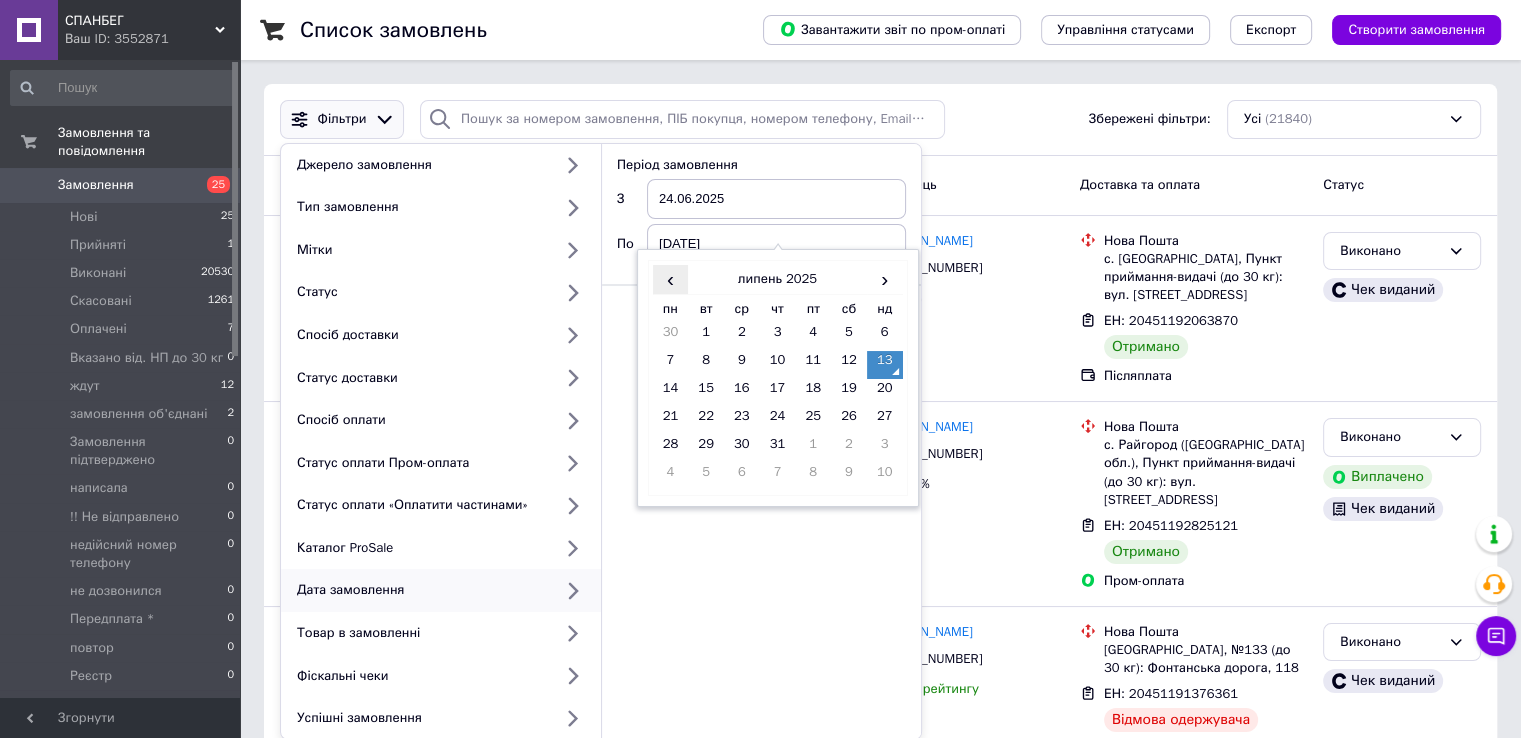 click on "‹" at bounding box center (671, 279) 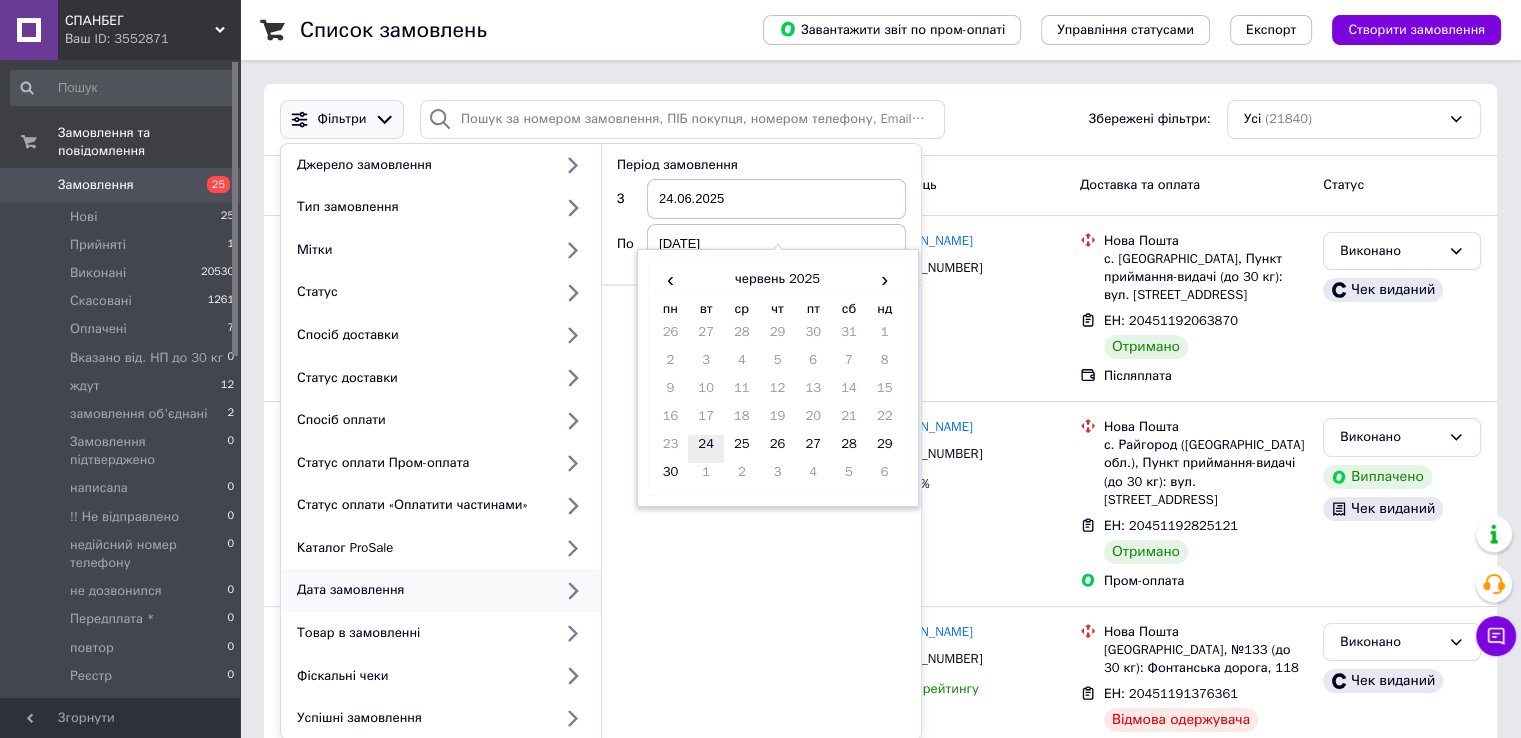 click on "24" at bounding box center (706, 449) 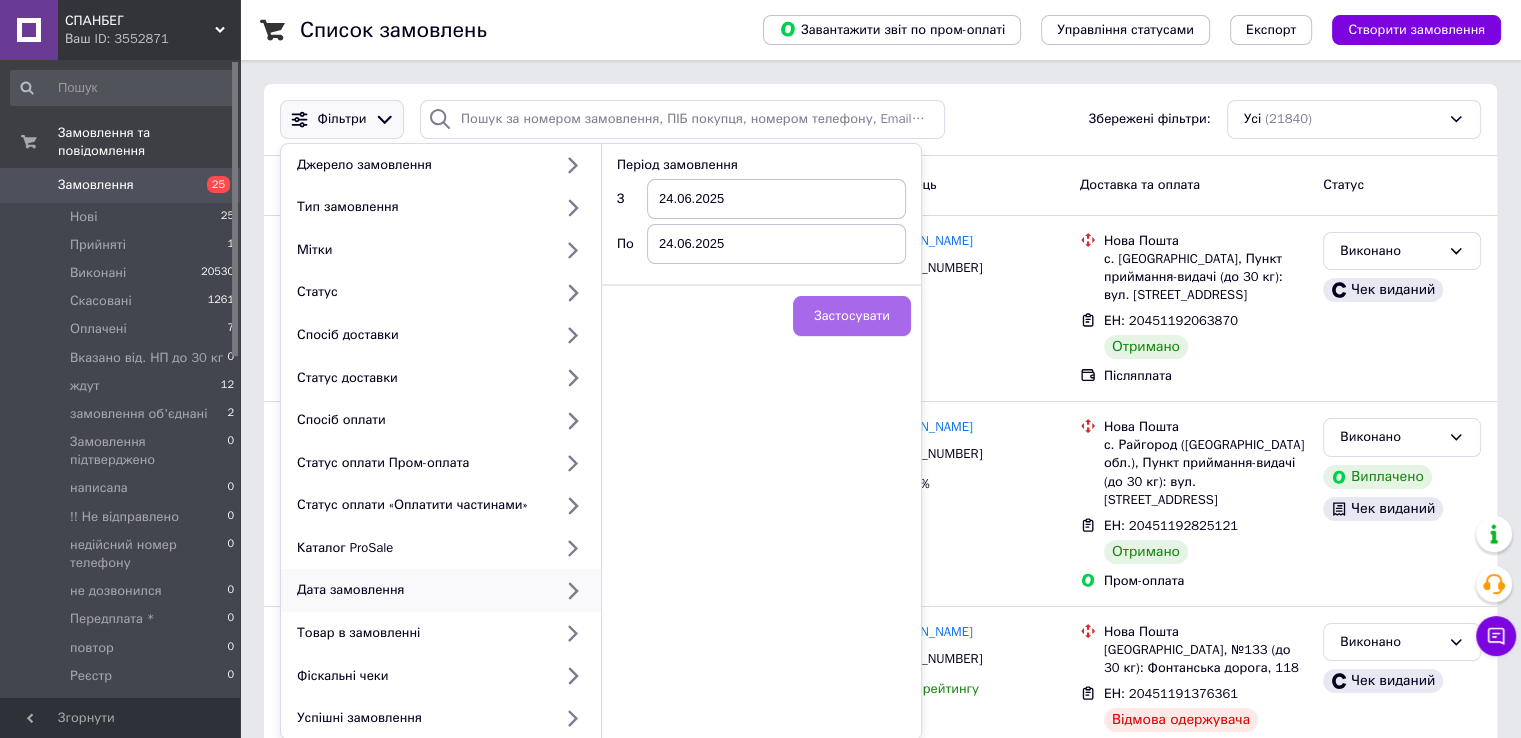 click on "Застосувати" at bounding box center [852, 316] 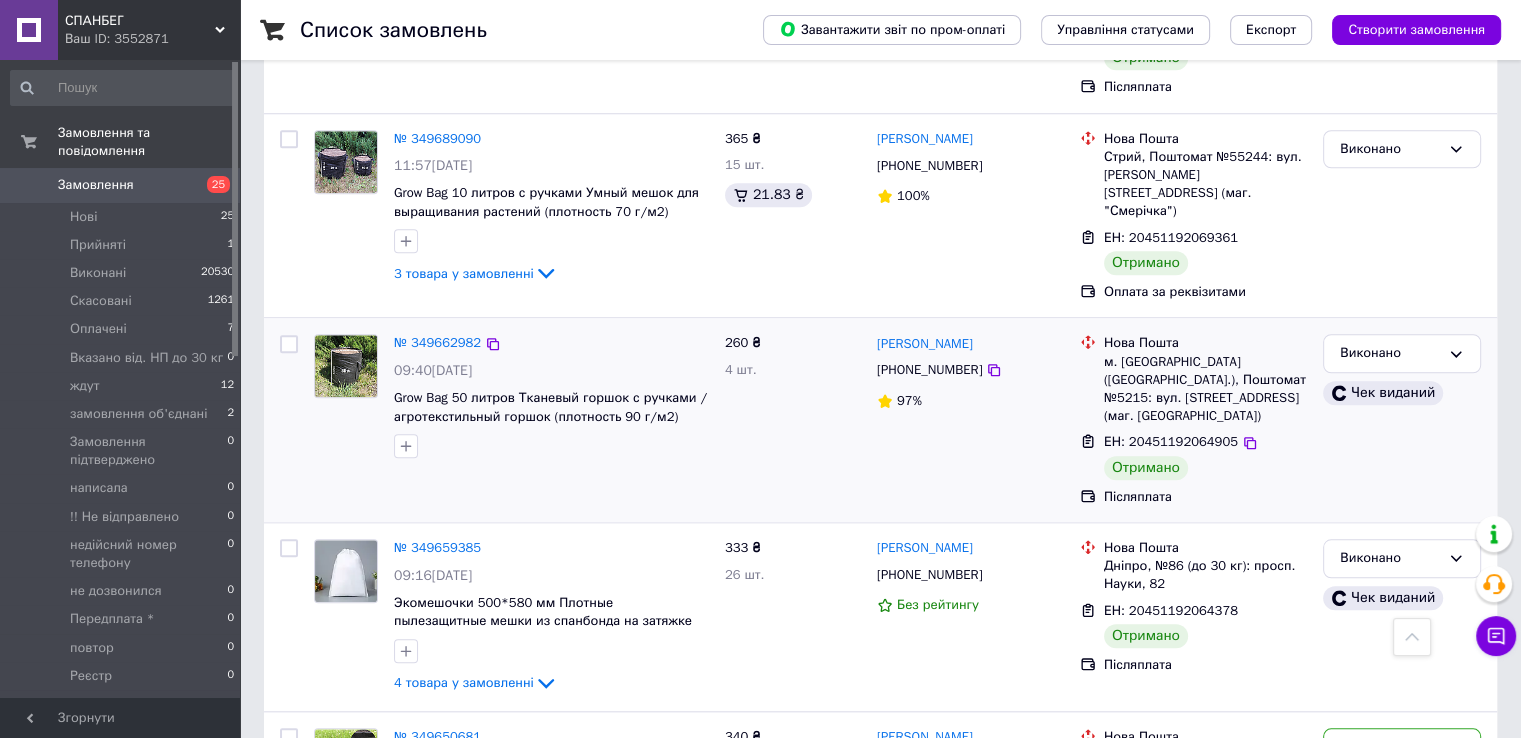 scroll, scrollTop: 1816, scrollLeft: 0, axis: vertical 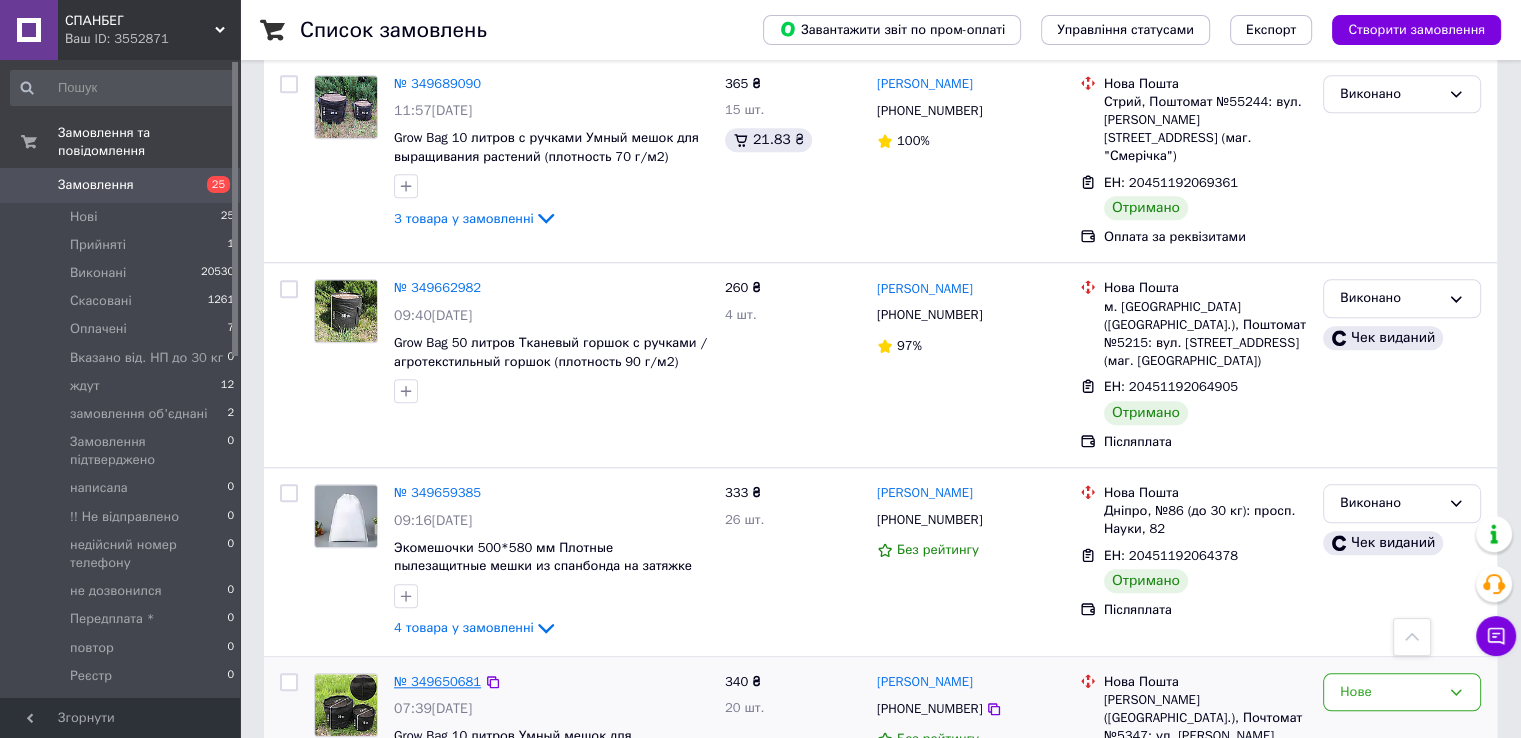 click on "№ 349650681" at bounding box center (437, 681) 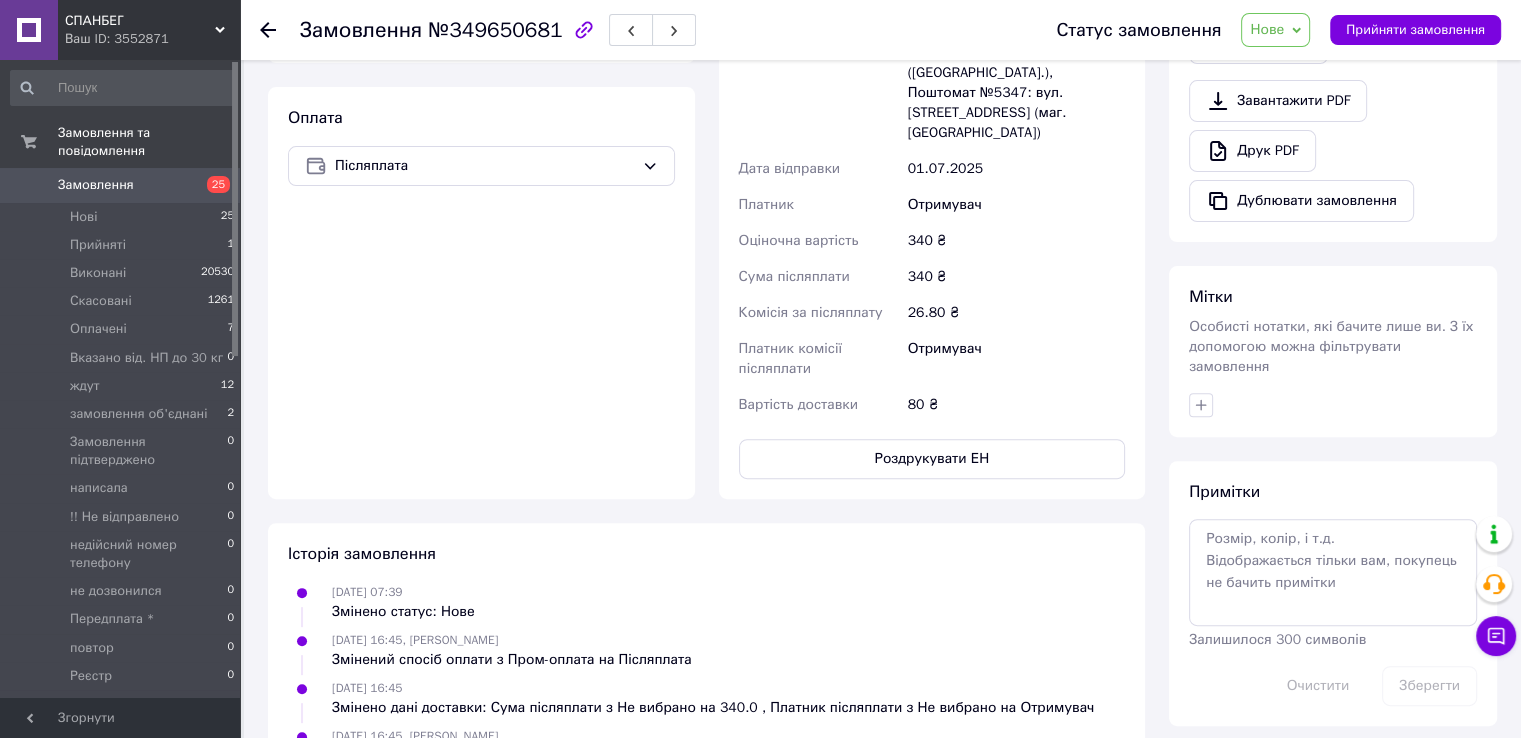 scroll, scrollTop: 477, scrollLeft: 0, axis: vertical 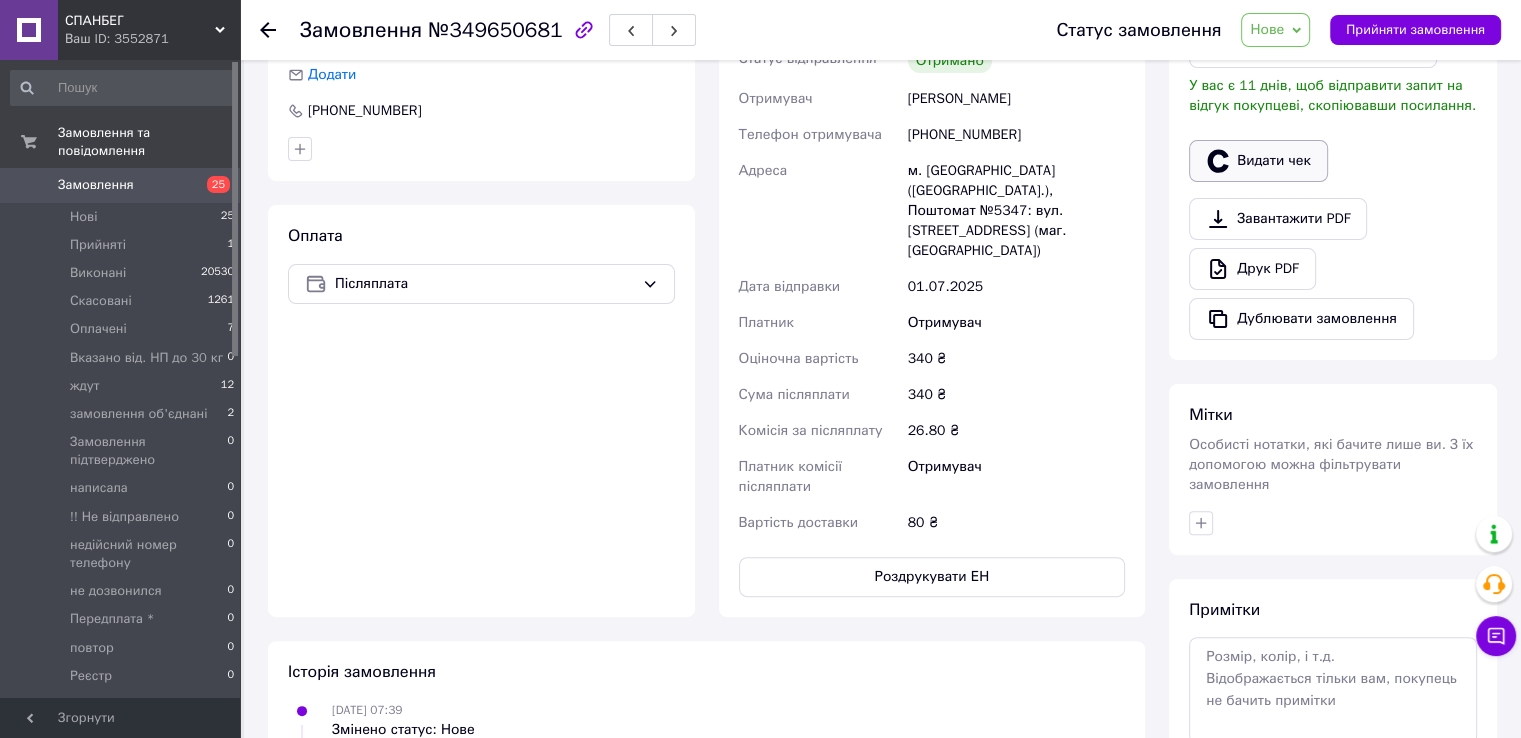 click on "Видати чек" at bounding box center (1258, 161) 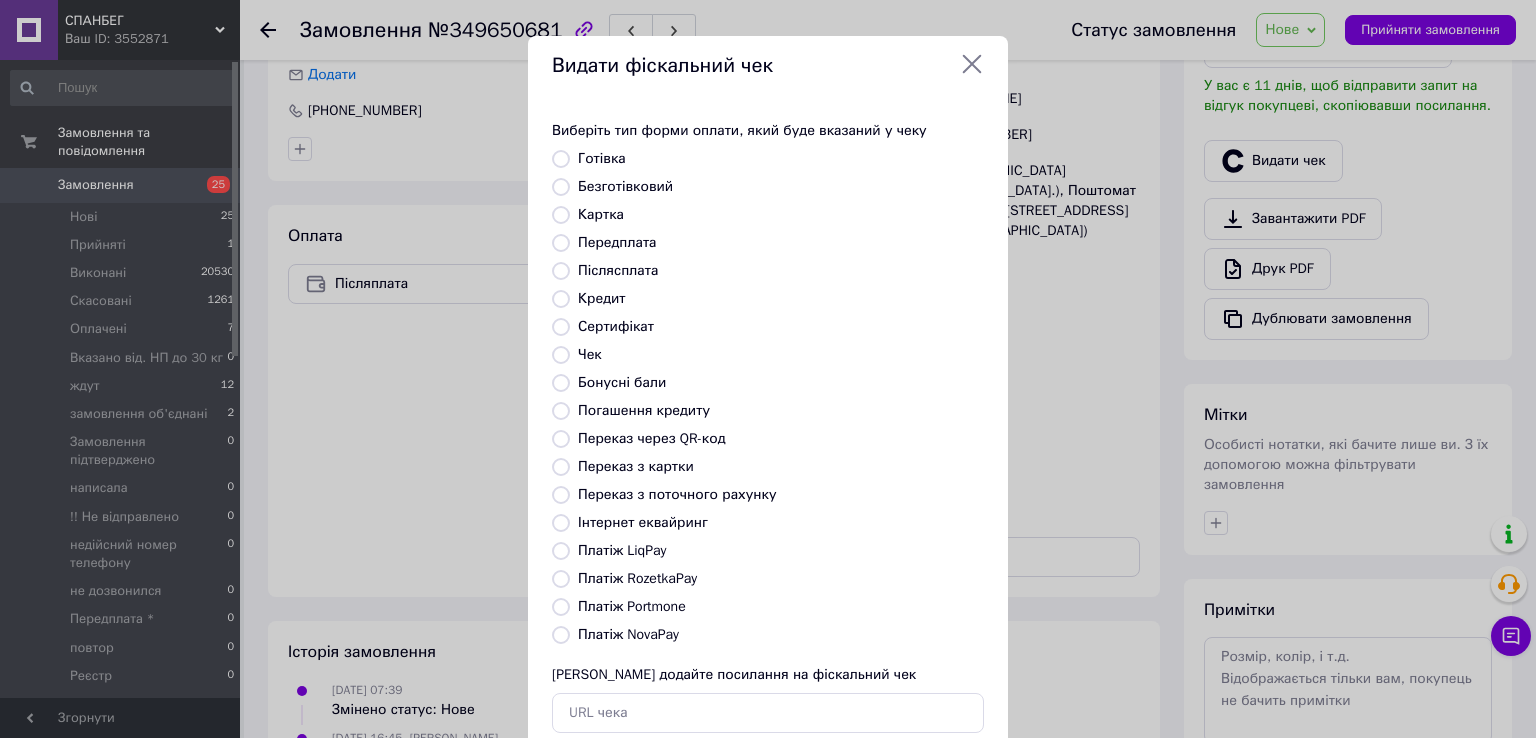 click 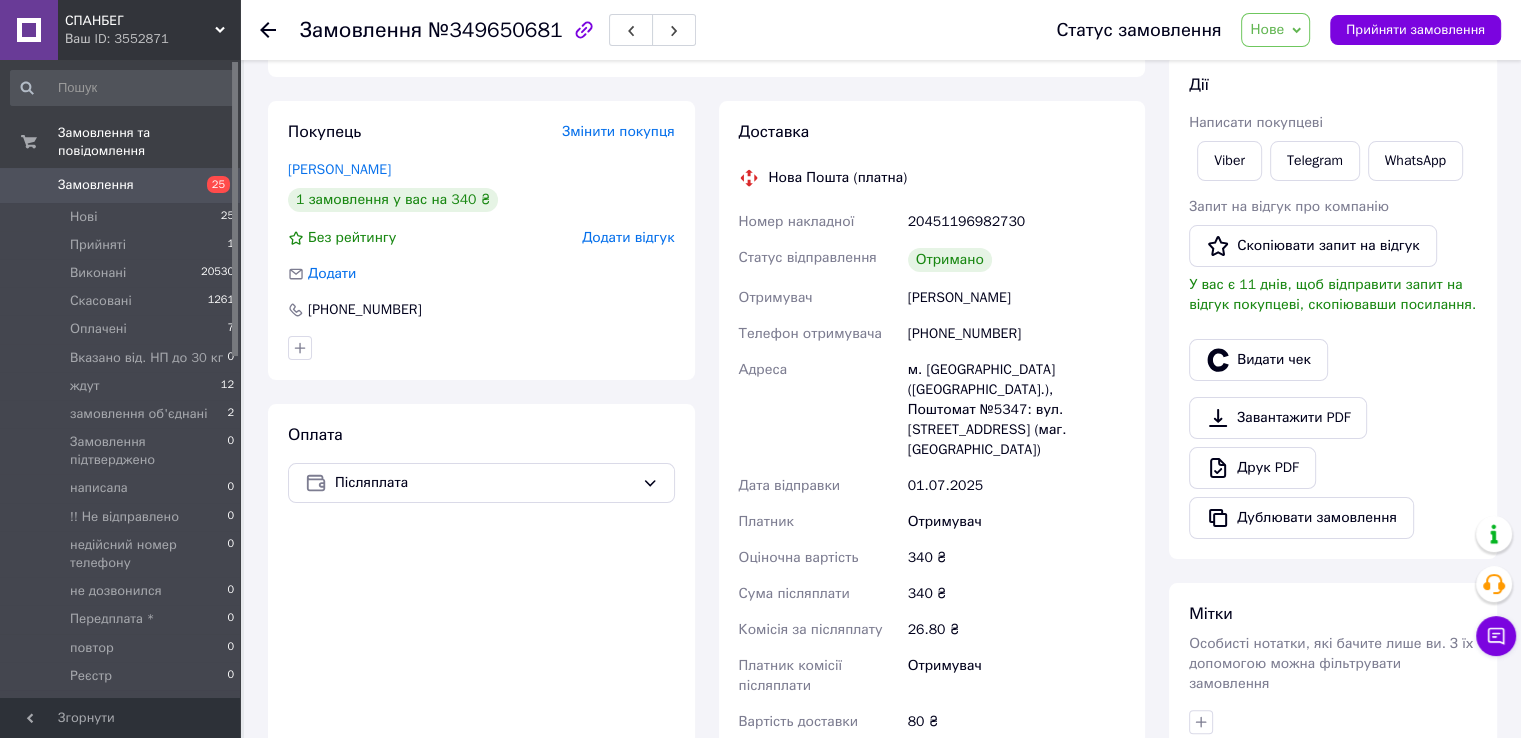 scroll, scrollTop: 277, scrollLeft: 0, axis: vertical 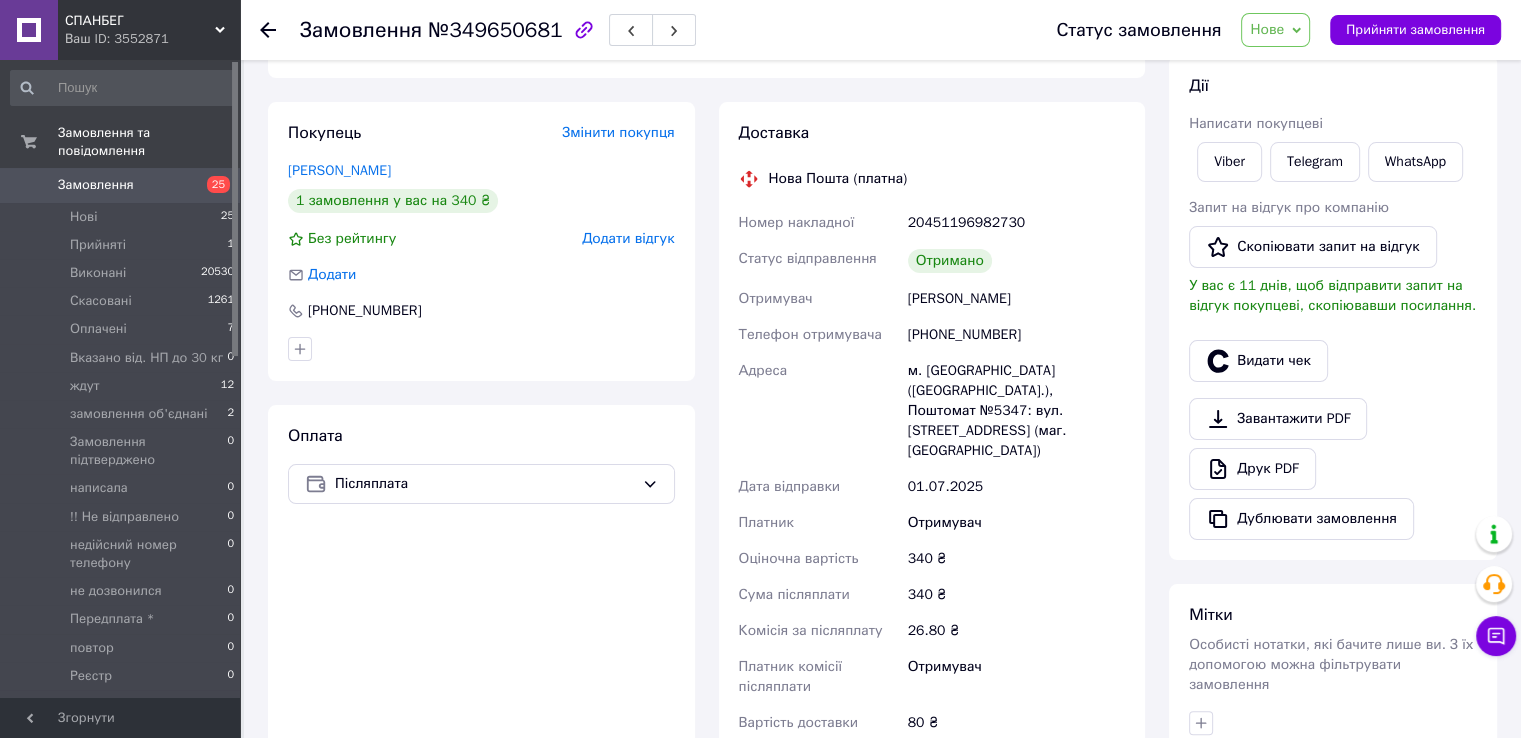 click on "Нове" at bounding box center (1275, 30) 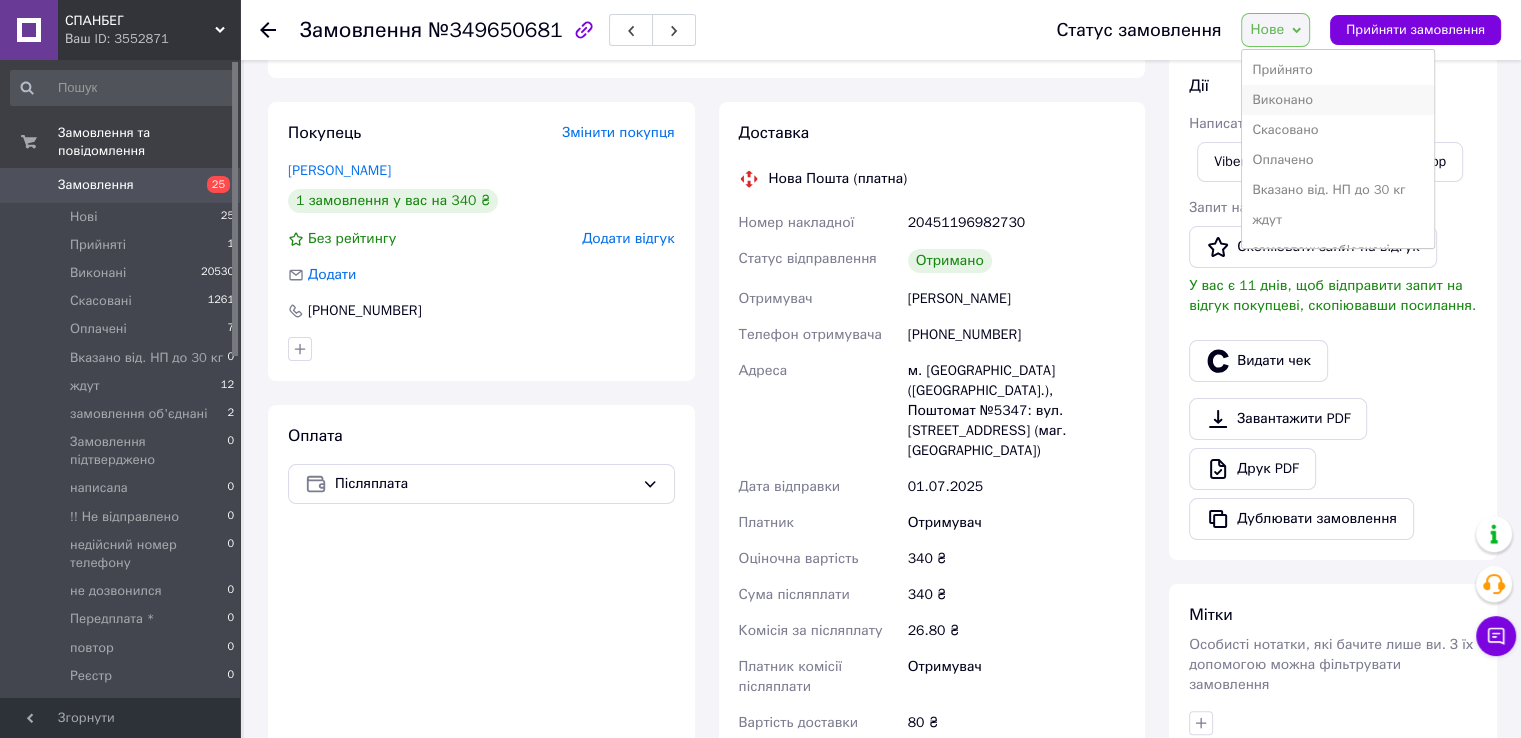 click on "Виконано" at bounding box center (1337, 100) 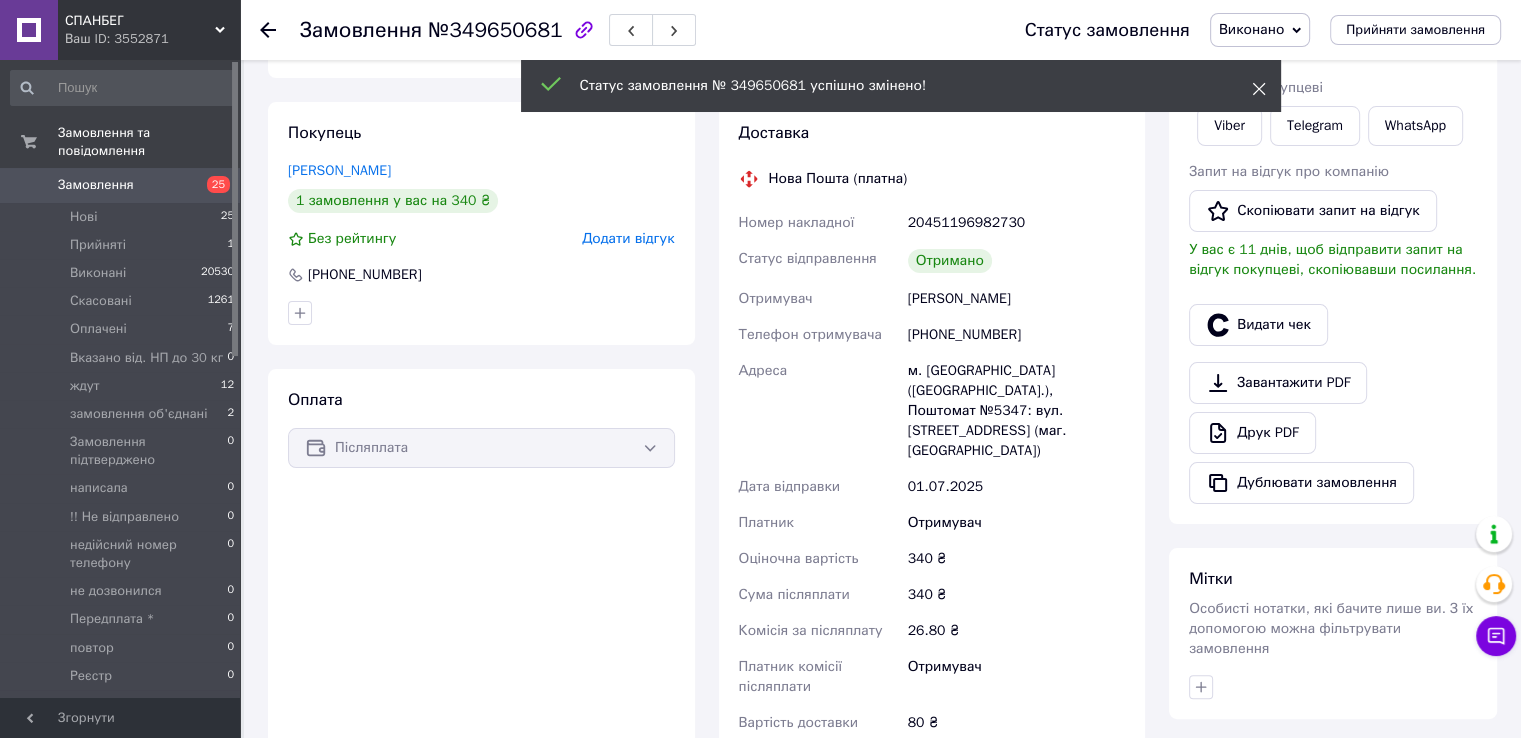 click 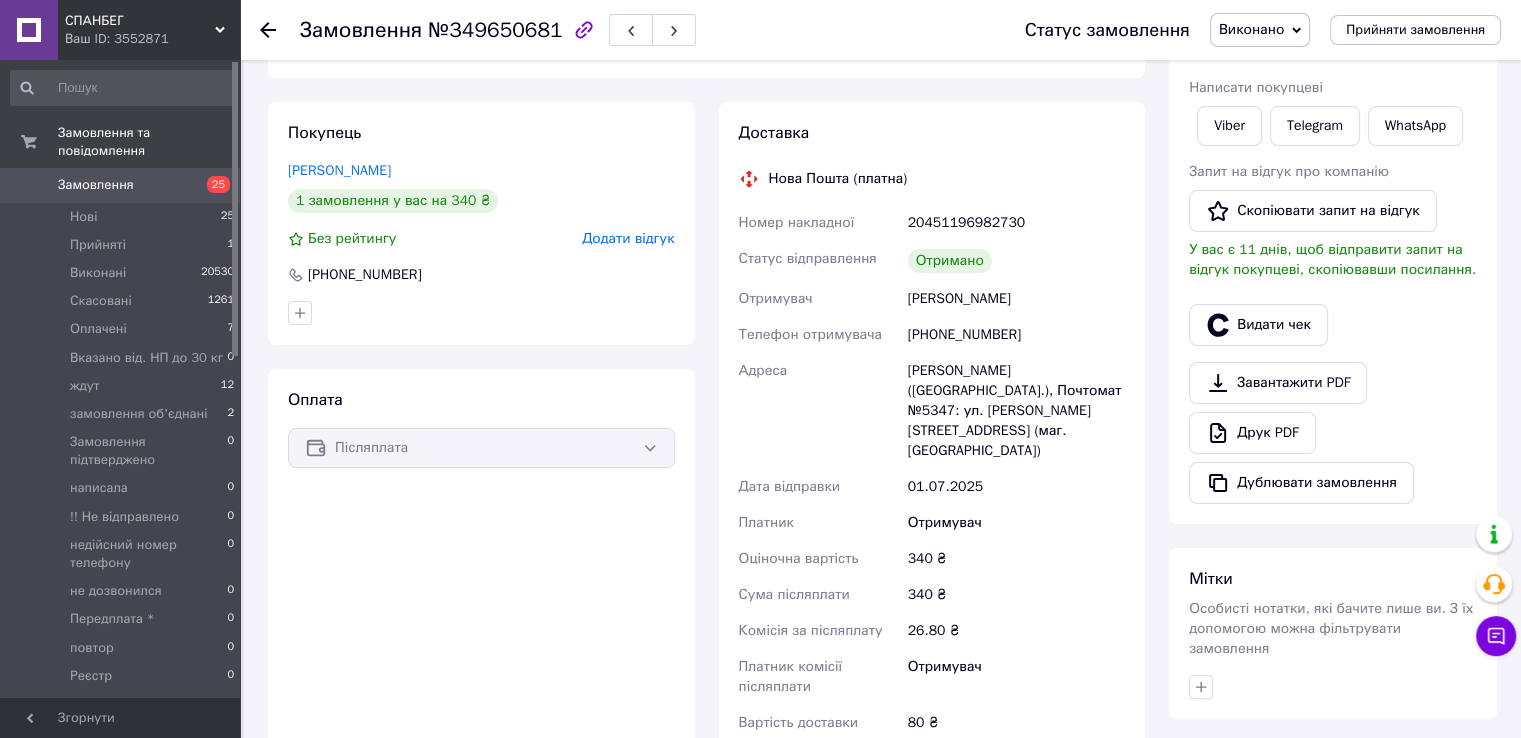 click 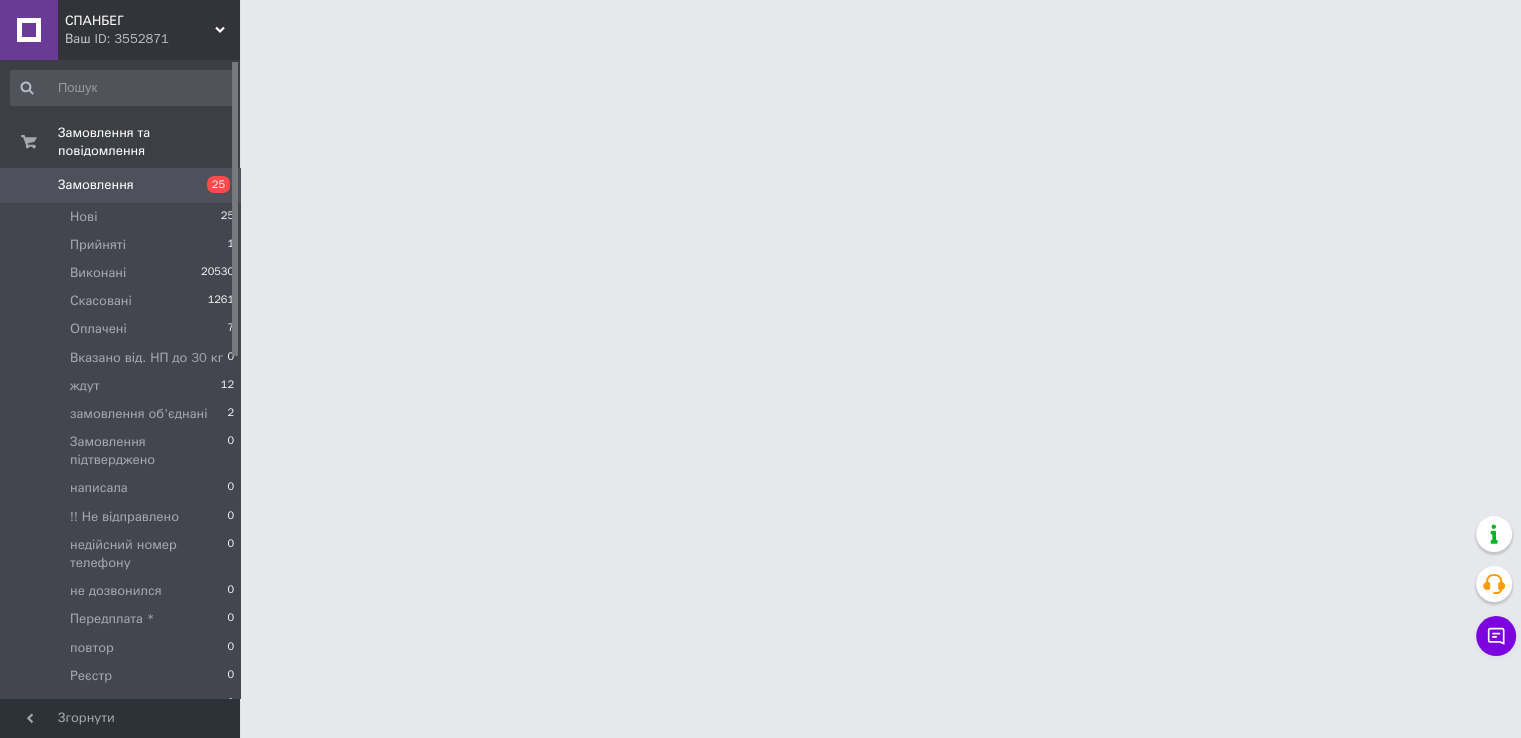 scroll, scrollTop: 0, scrollLeft: 0, axis: both 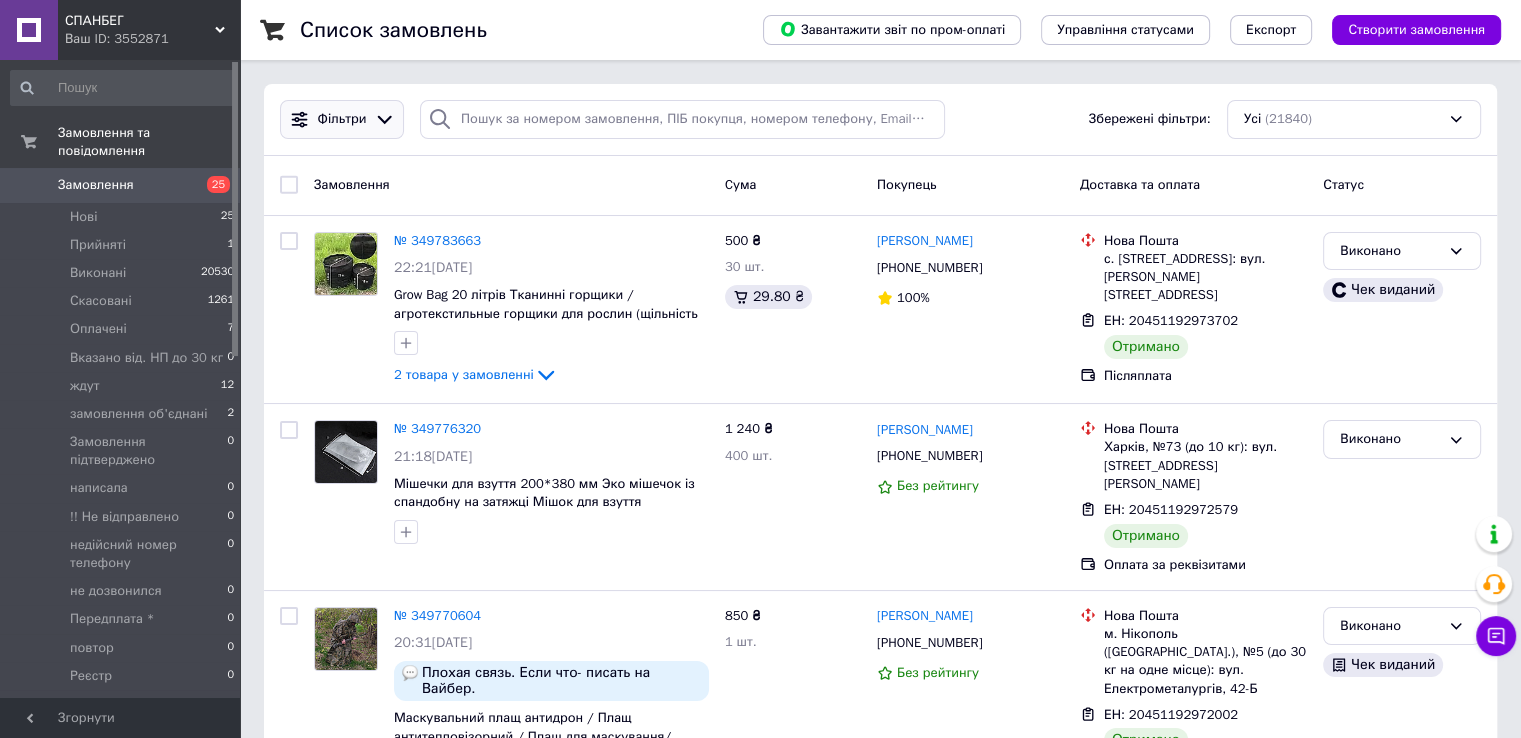 click 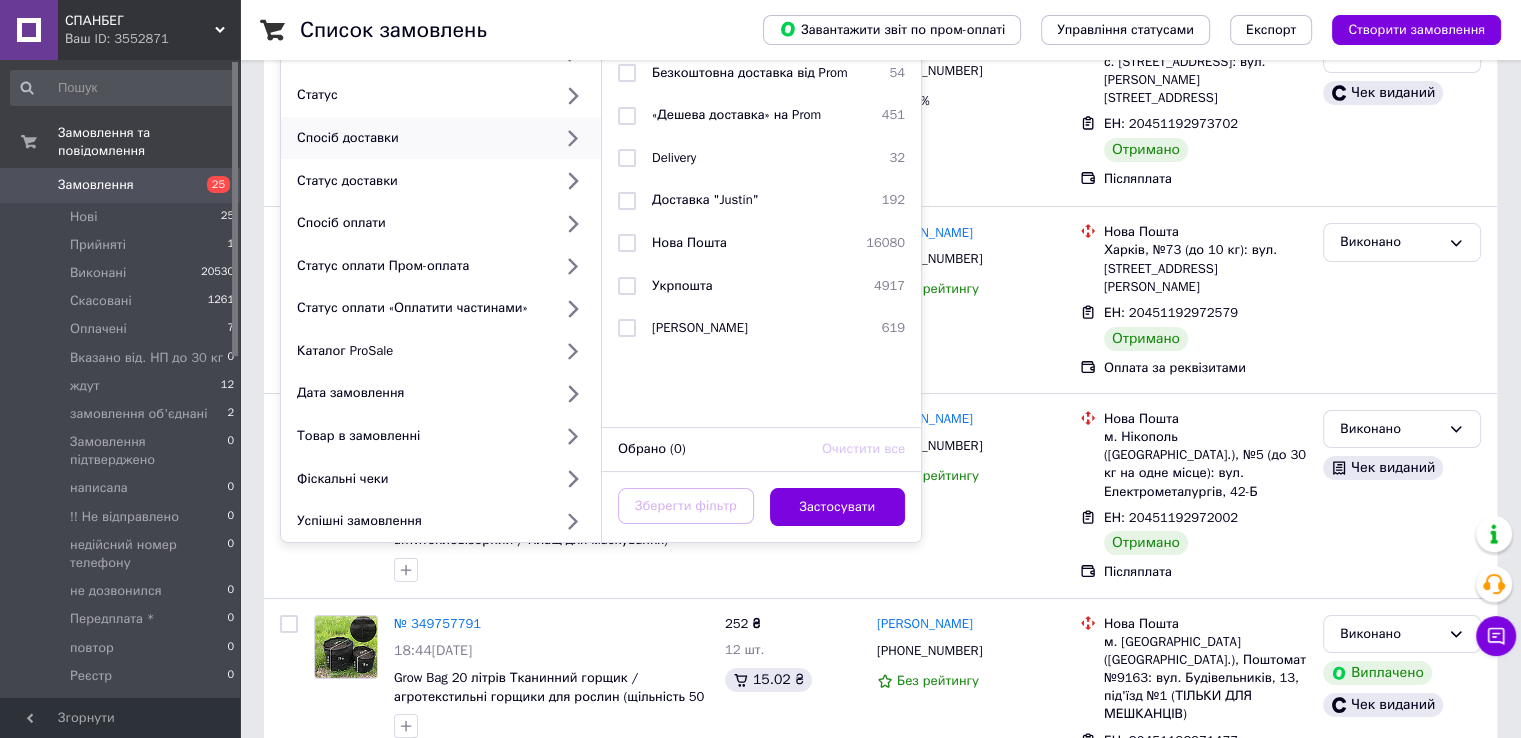 scroll, scrollTop: 200, scrollLeft: 0, axis: vertical 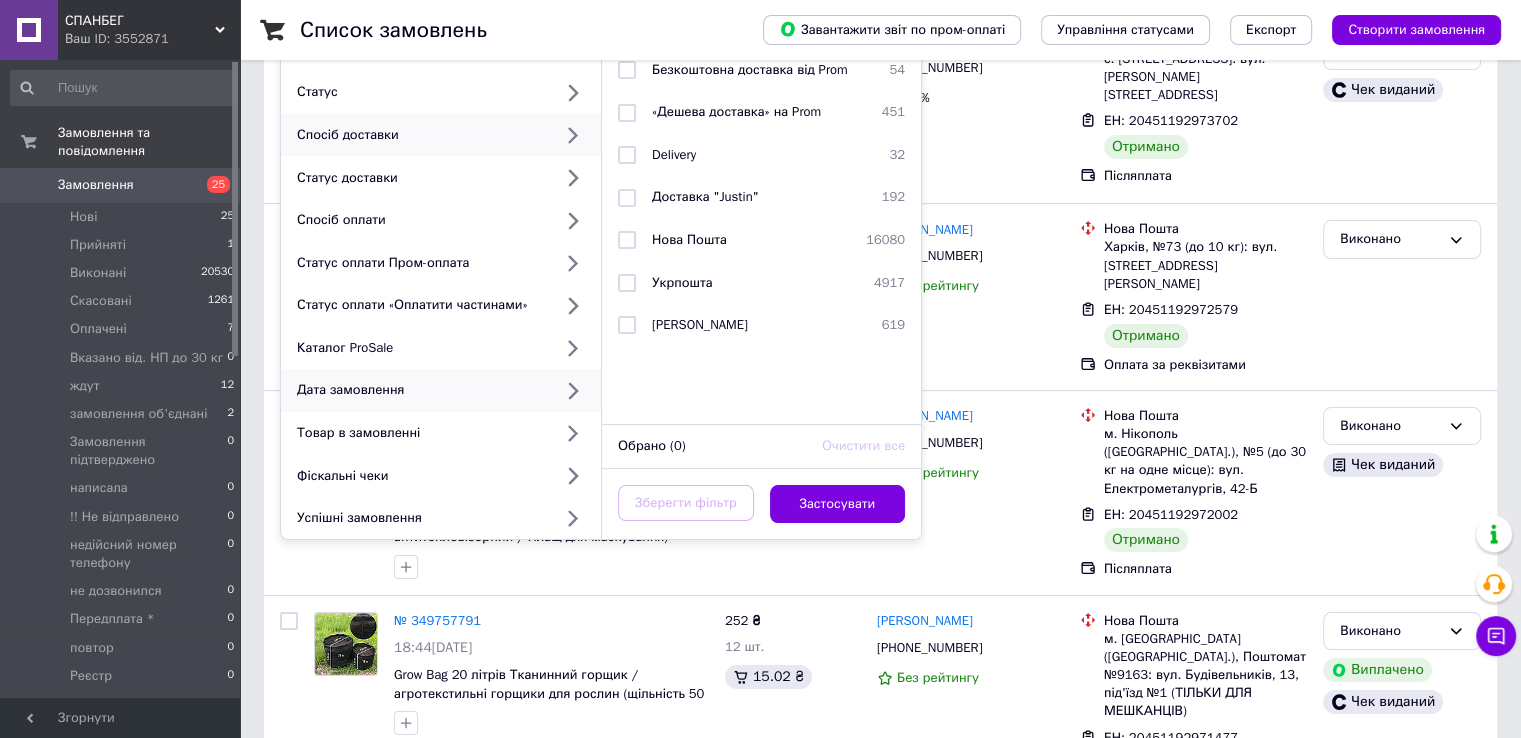 click on "Дата замовлення" at bounding box center (420, 390) 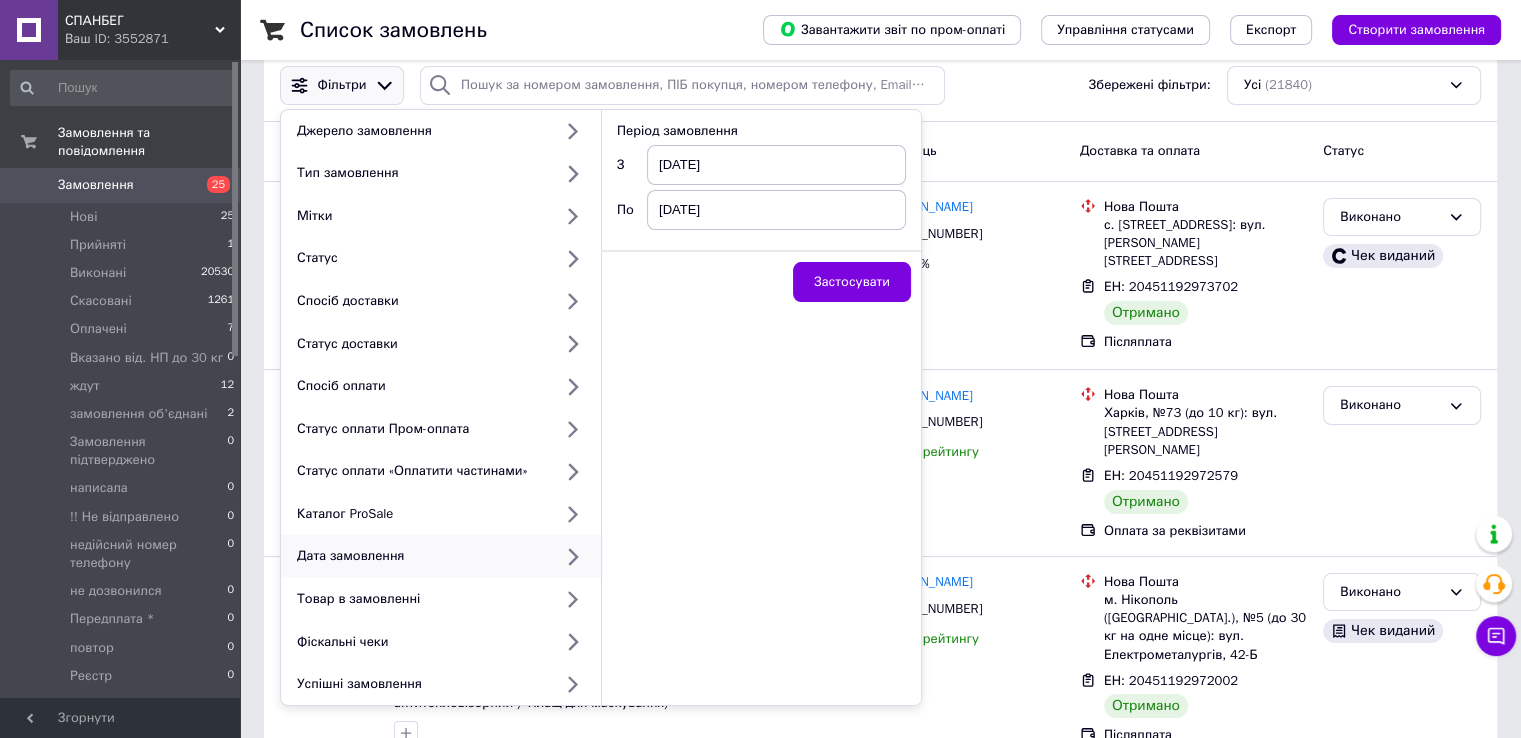 scroll, scrollTop: 0, scrollLeft: 0, axis: both 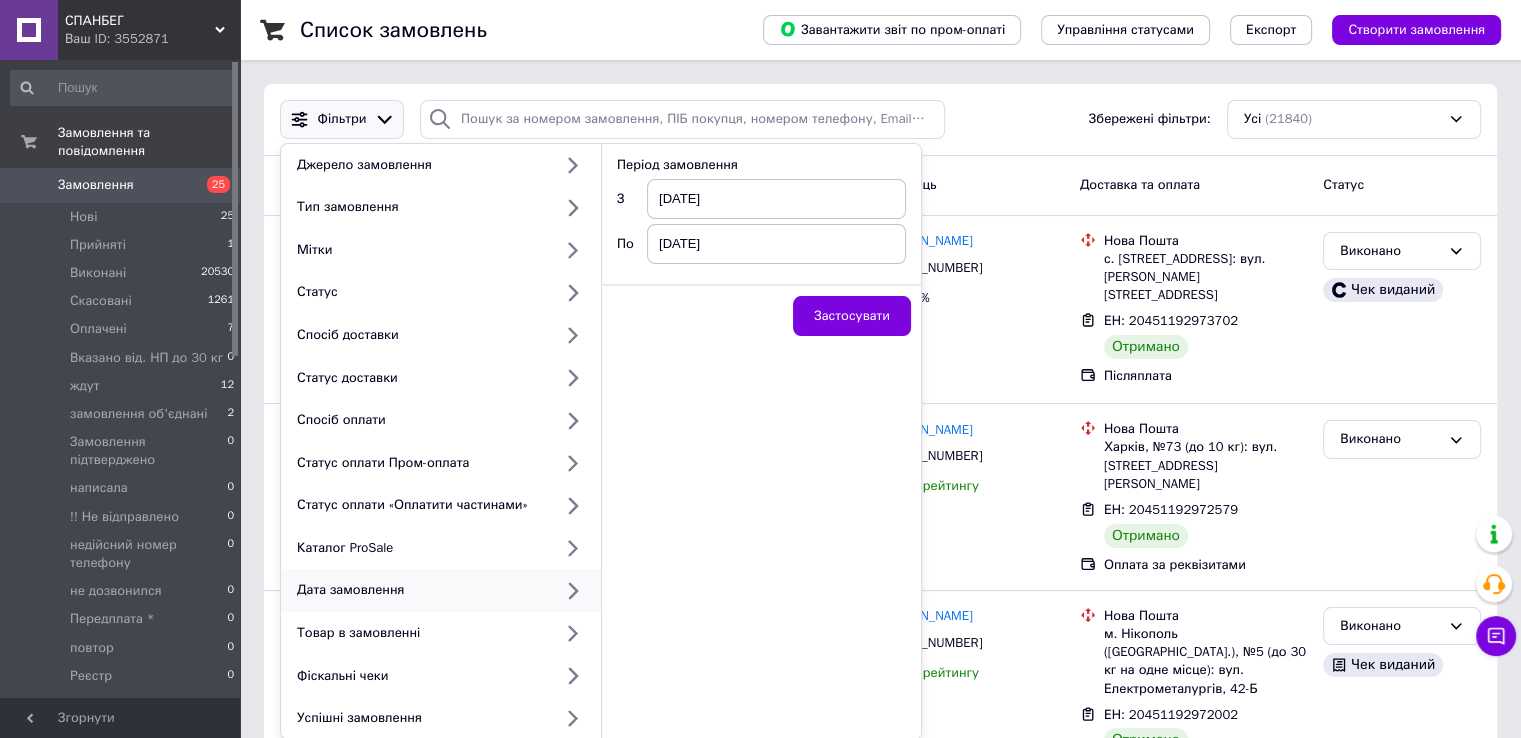 click on "[DATE]" at bounding box center (776, 199) 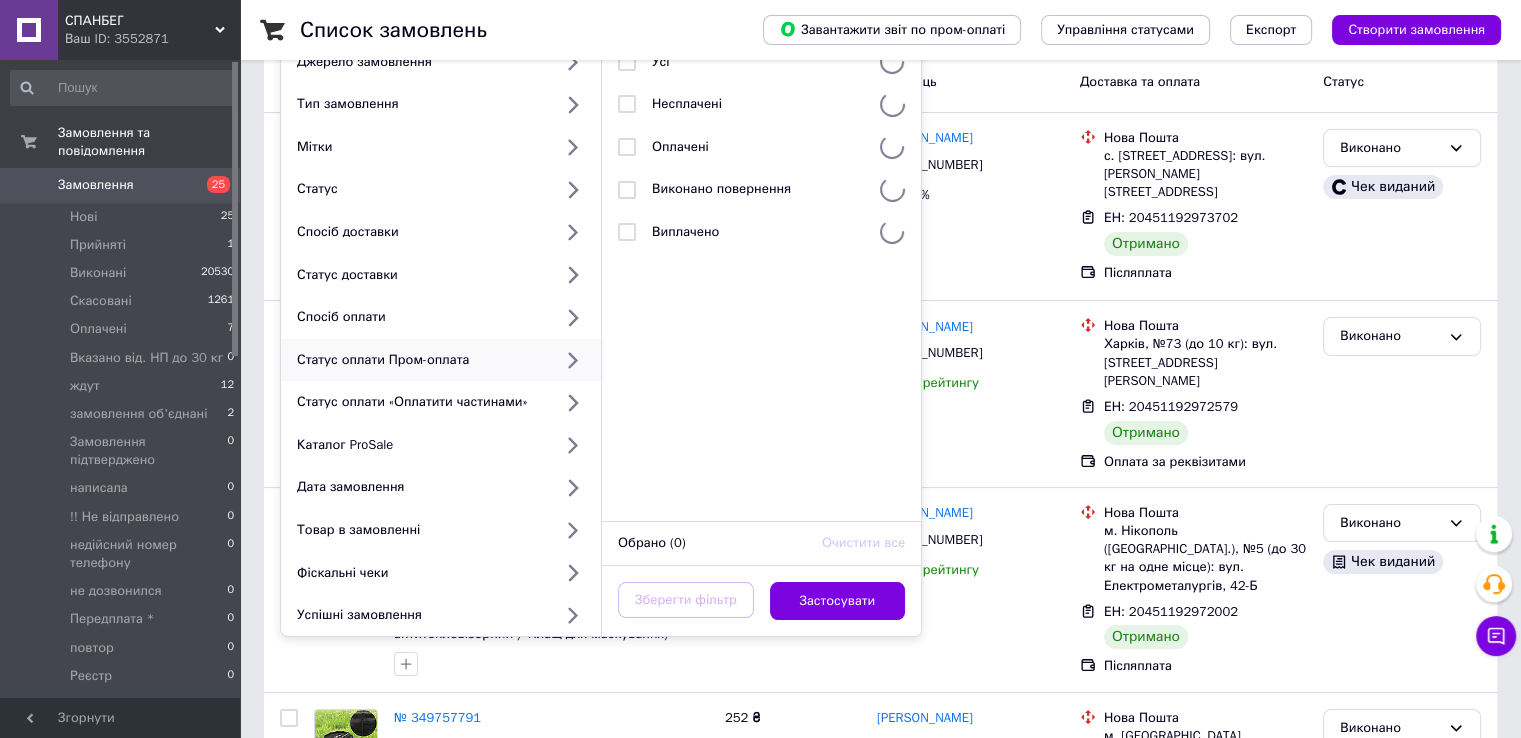 scroll, scrollTop: 200, scrollLeft: 0, axis: vertical 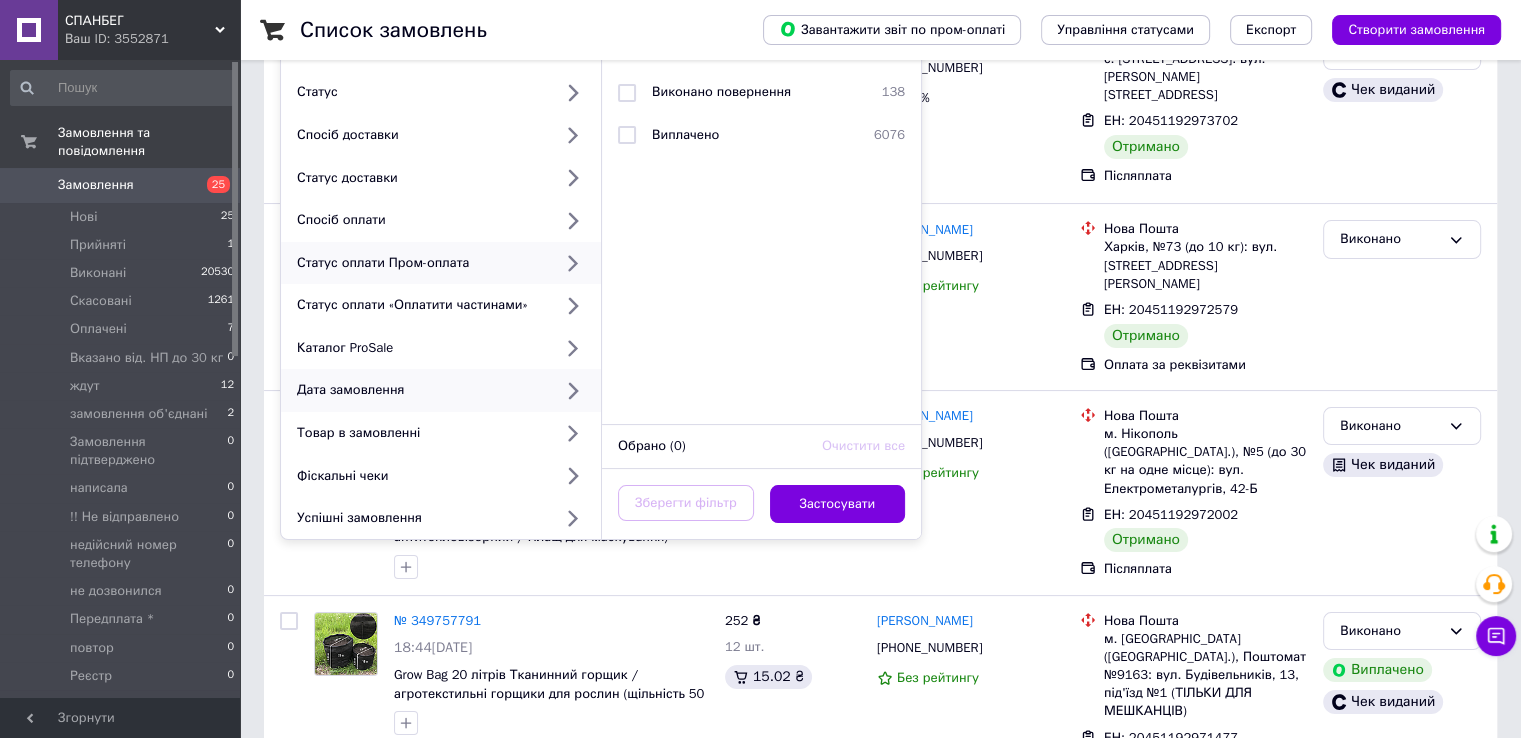 click on "Дата замовлення" at bounding box center [420, 390] 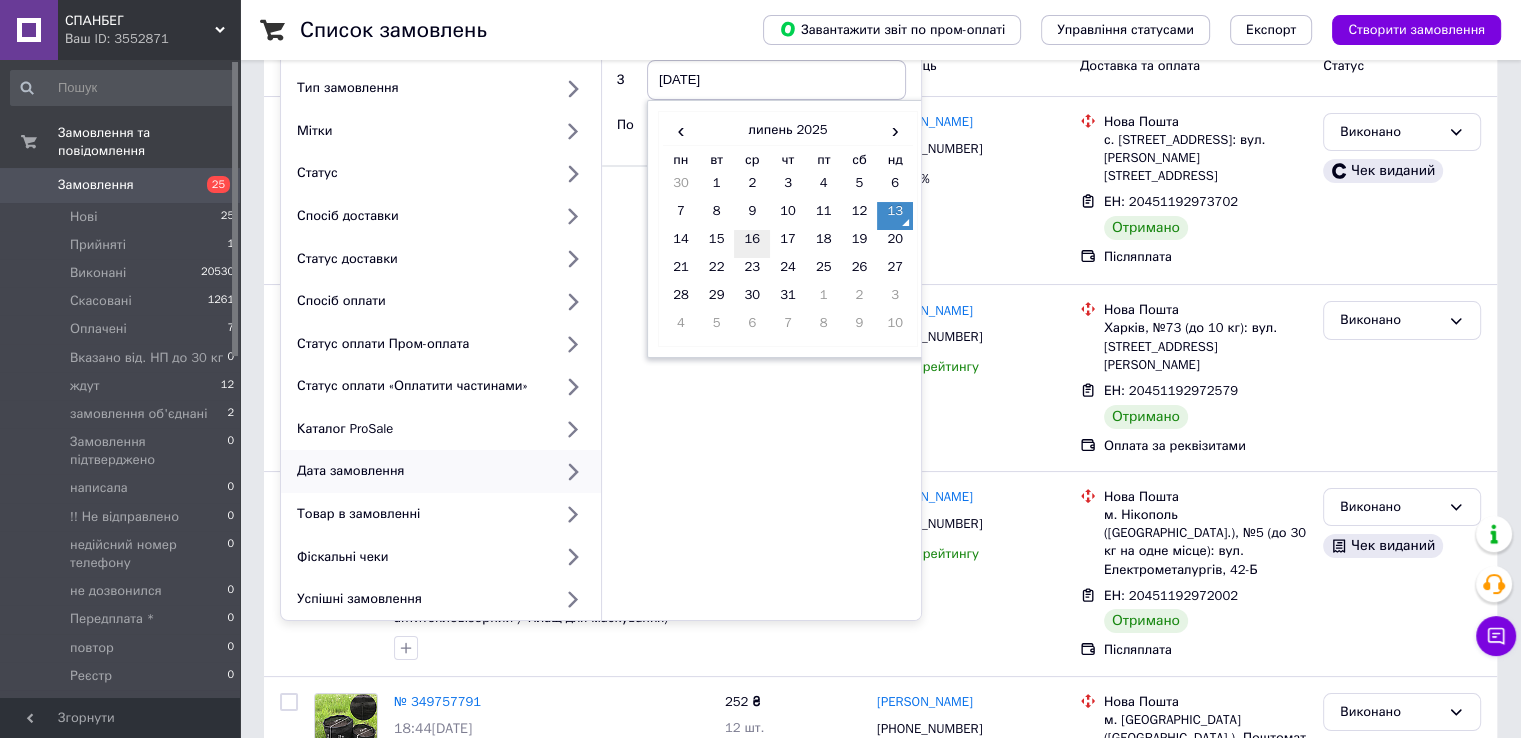 scroll, scrollTop: 0, scrollLeft: 0, axis: both 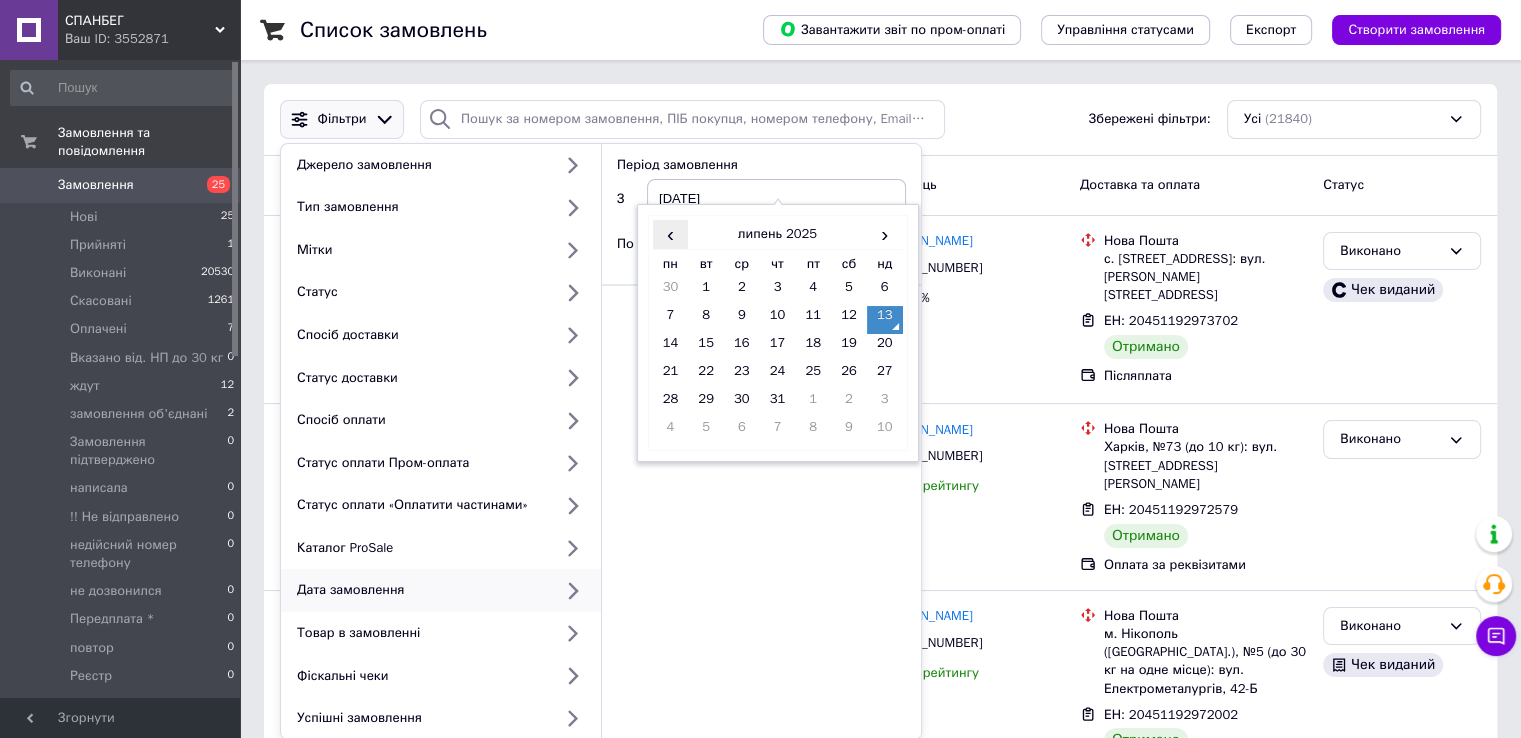 click on "‹" at bounding box center [671, 234] 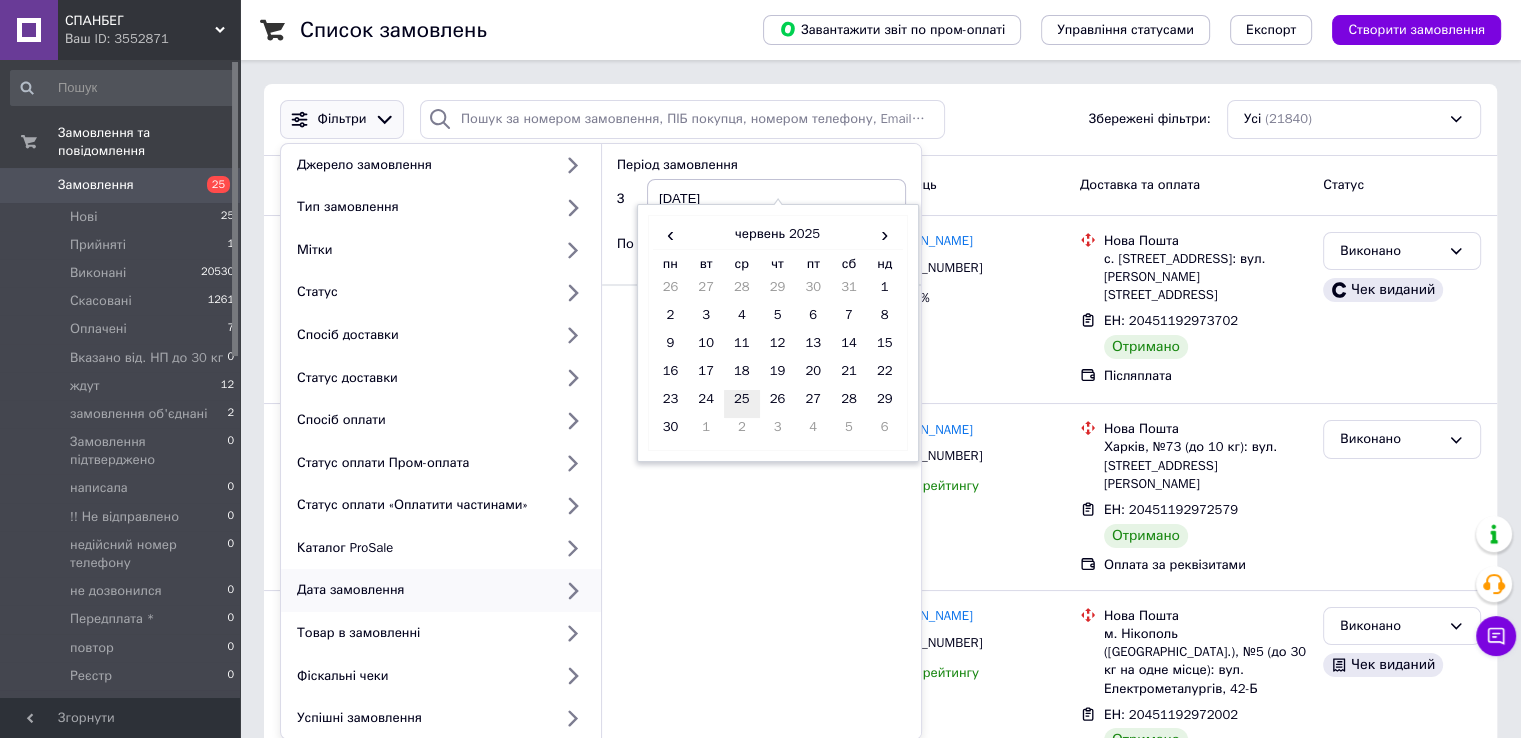 click on "25" at bounding box center (742, 404) 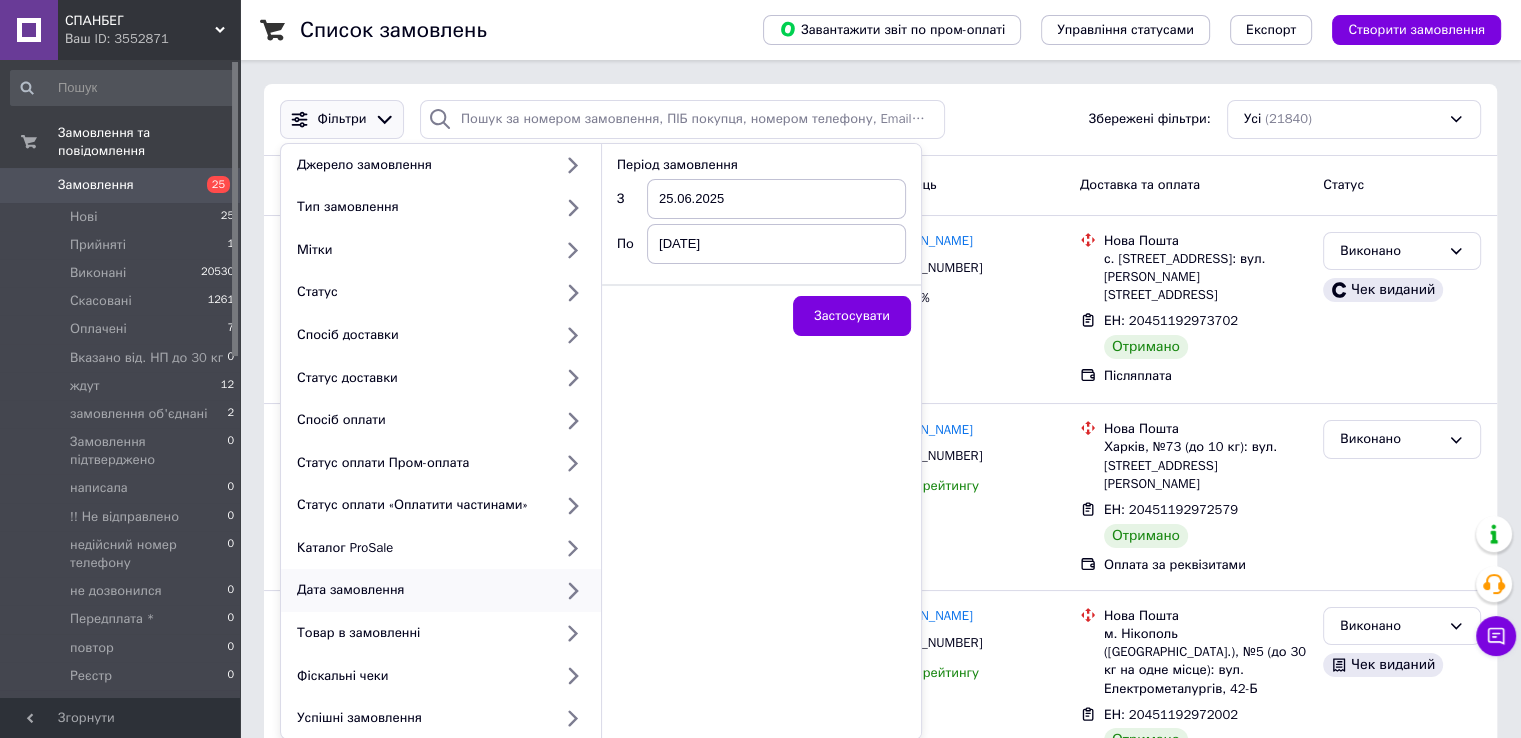 click on "[DATE]" at bounding box center [776, 244] 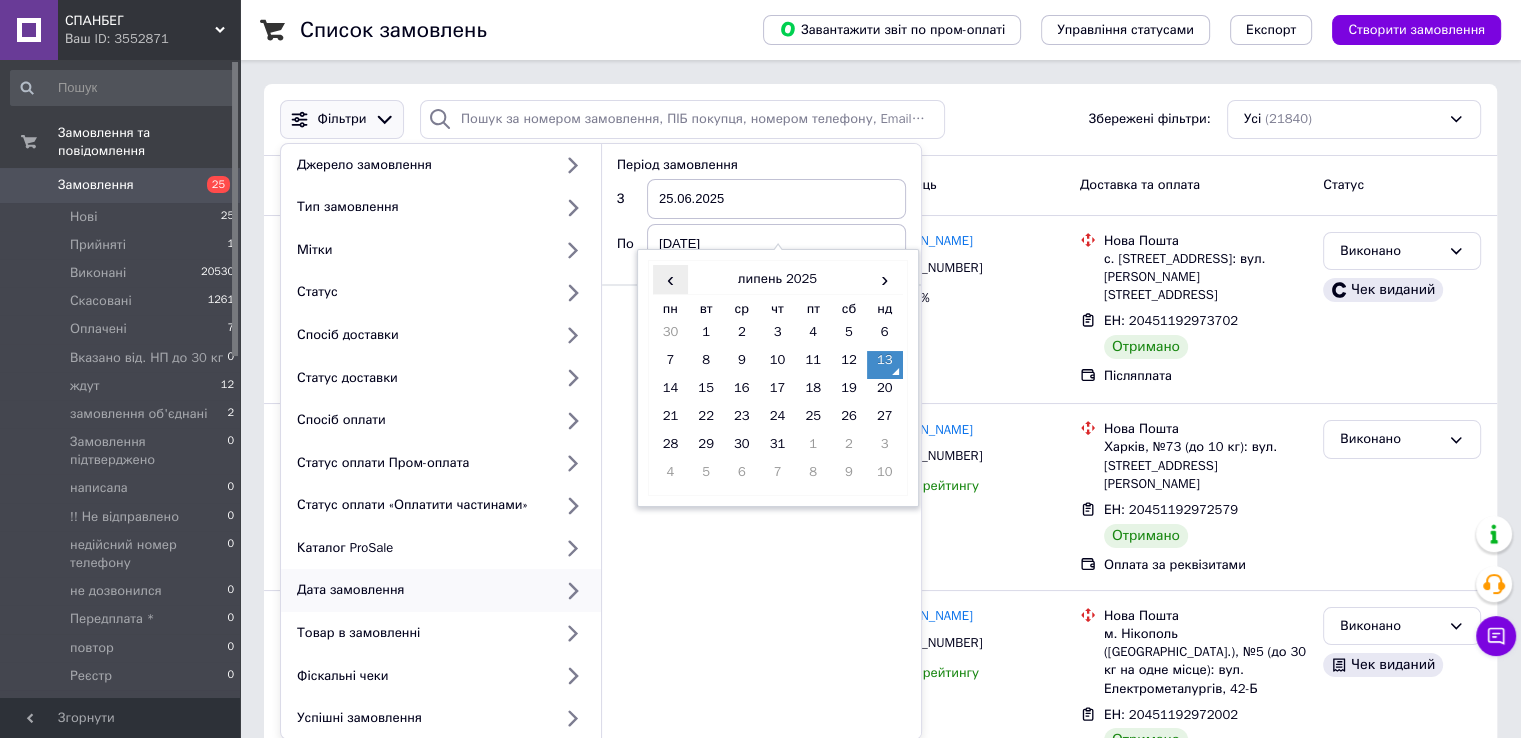 click on "‹" at bounding box center (671, 279) 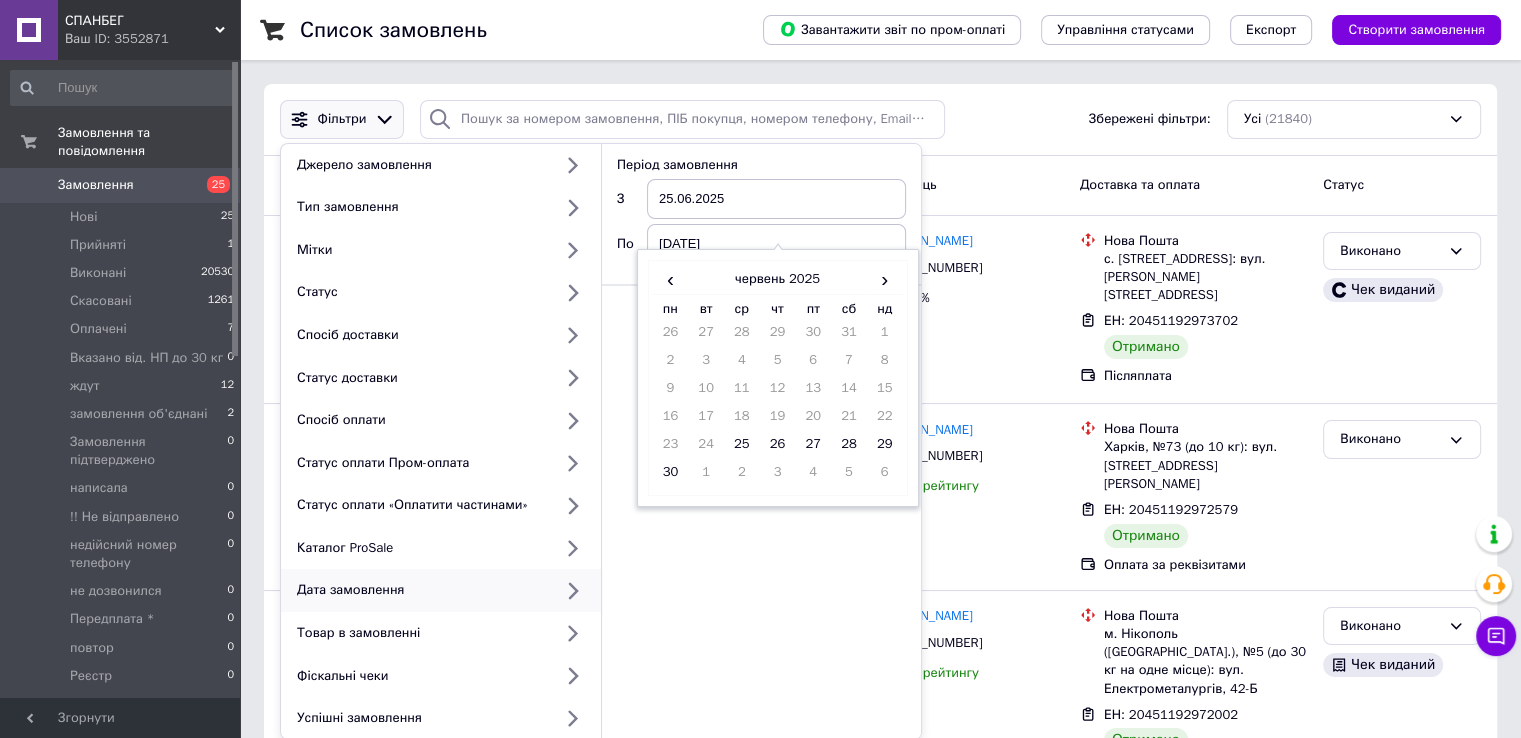 click on "25" at bounding box center (742, 449) 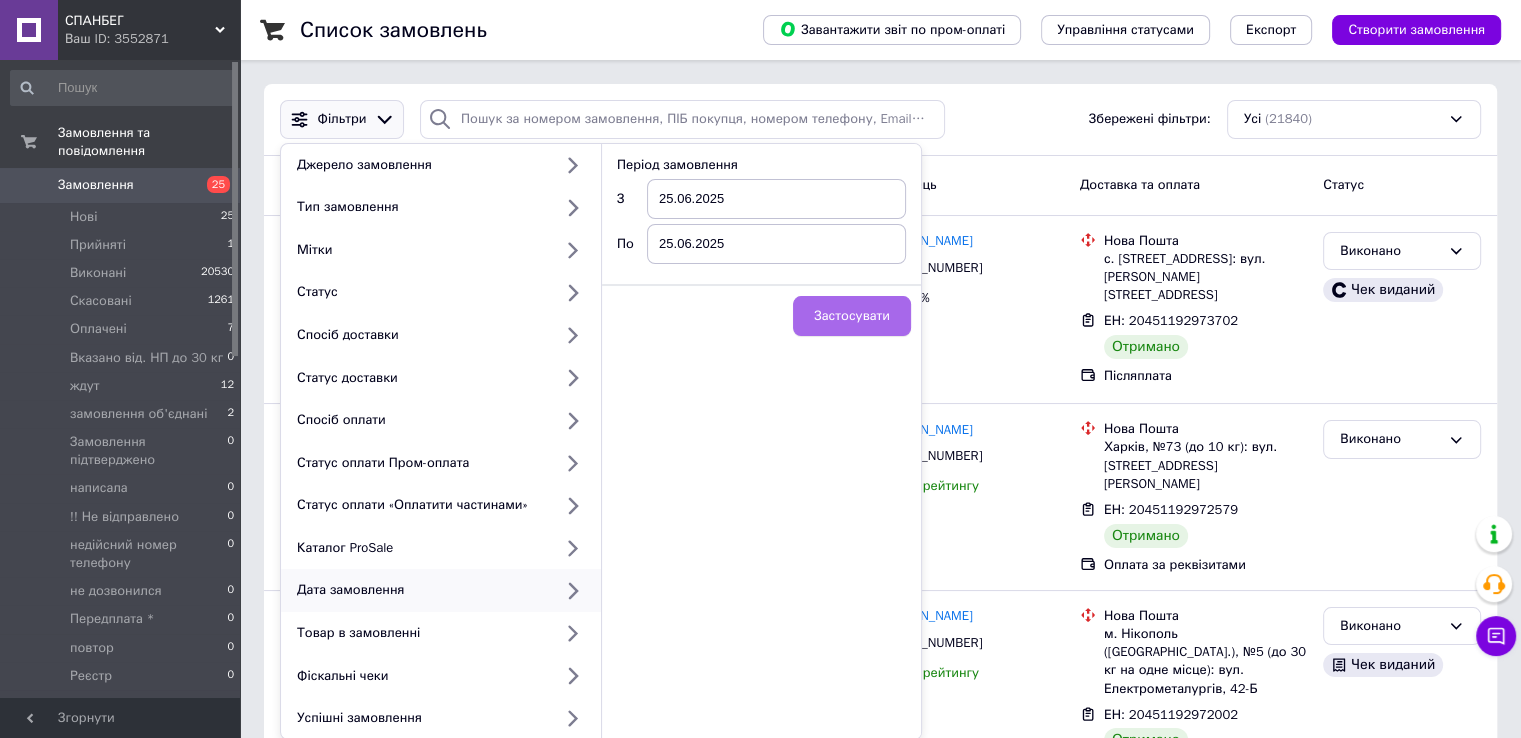 click on "Застосувати" at bounding box center [852, 316] 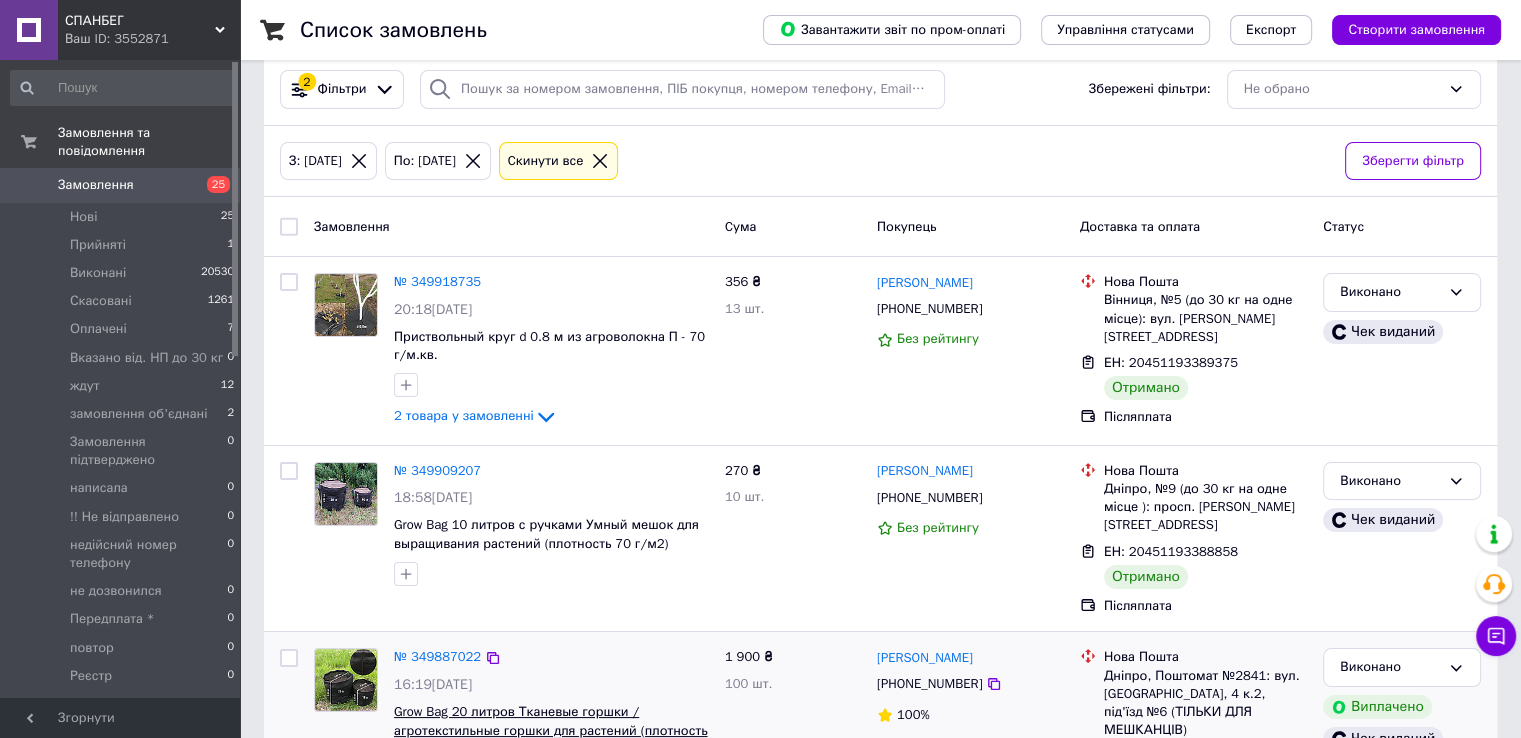 scroll, scrollTop: 0, scrollLeft: 0, axis: both 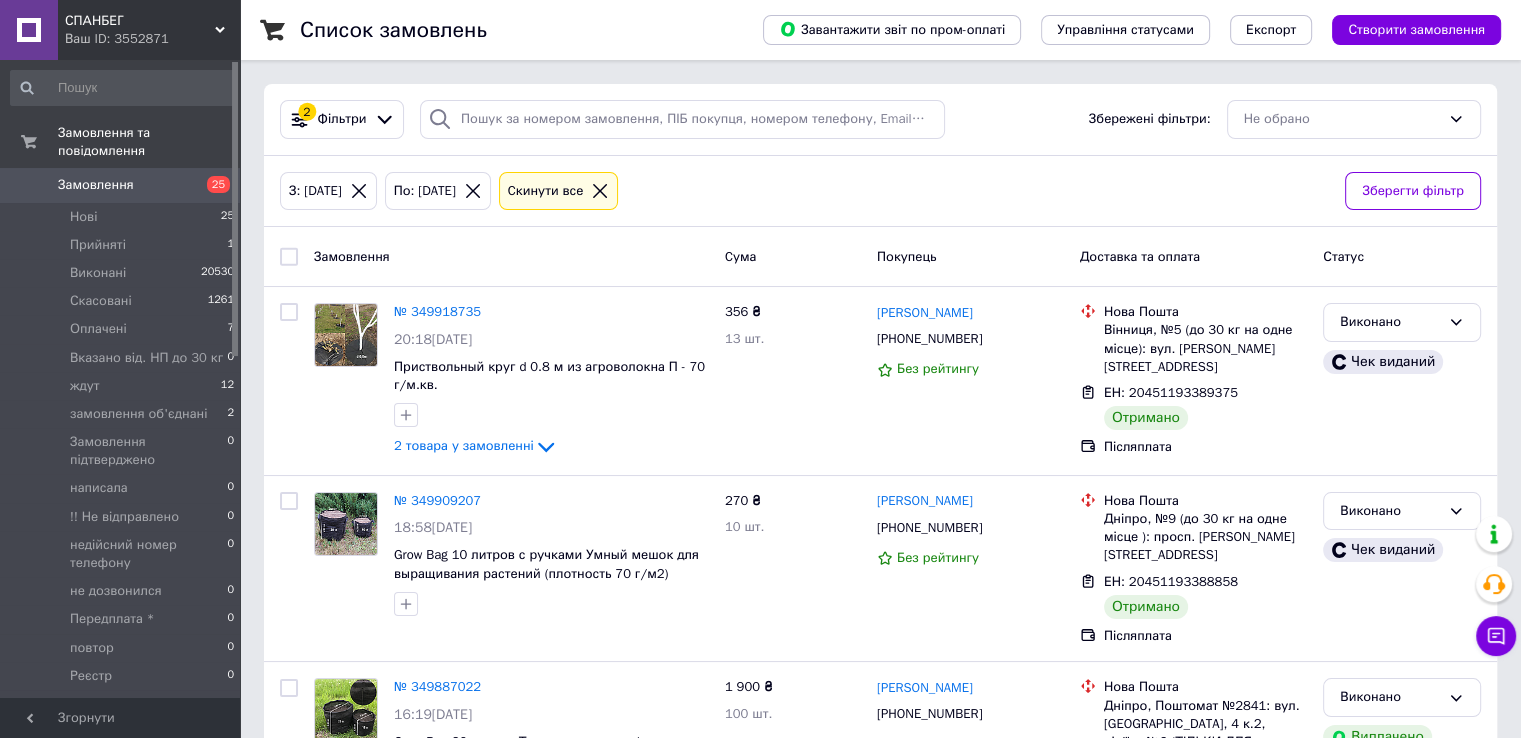 click 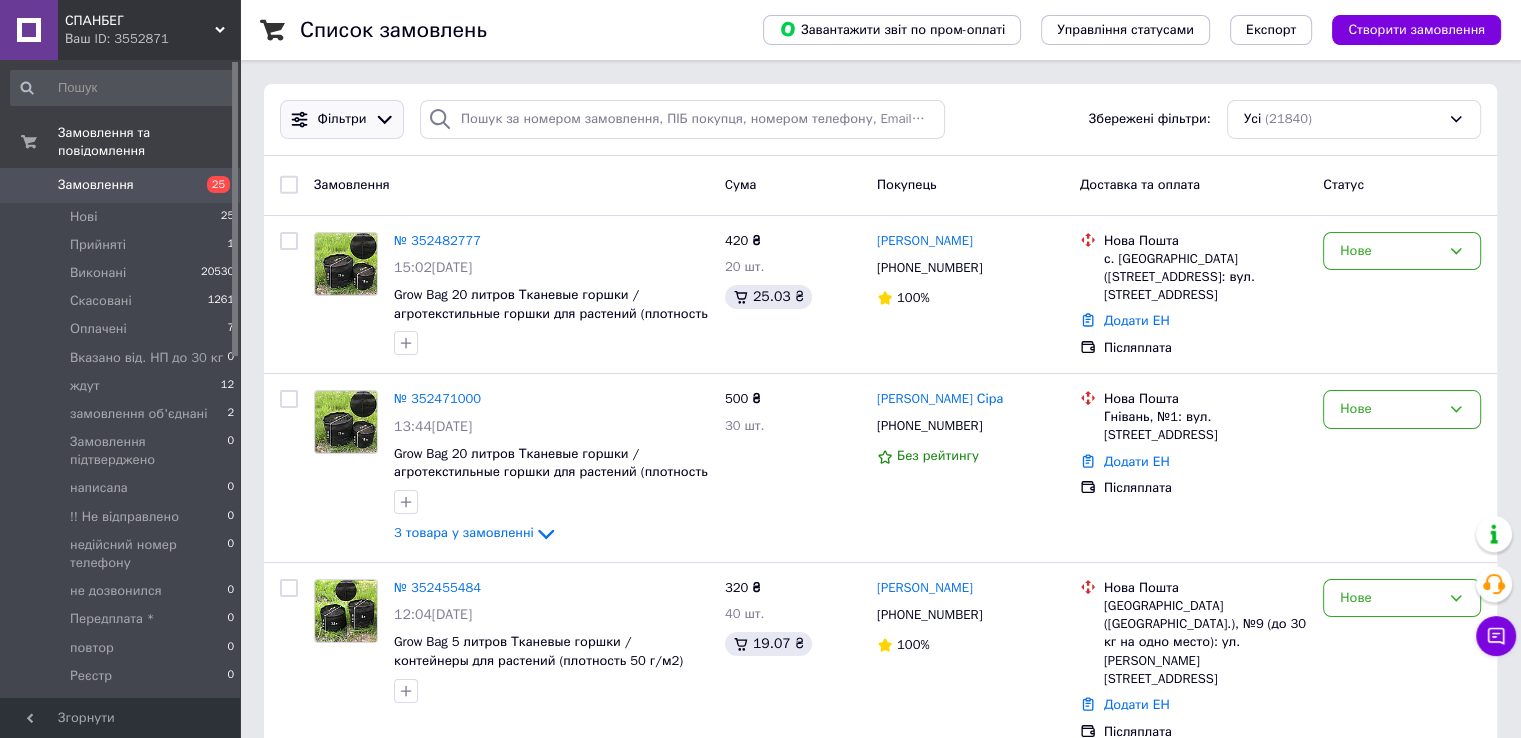 click 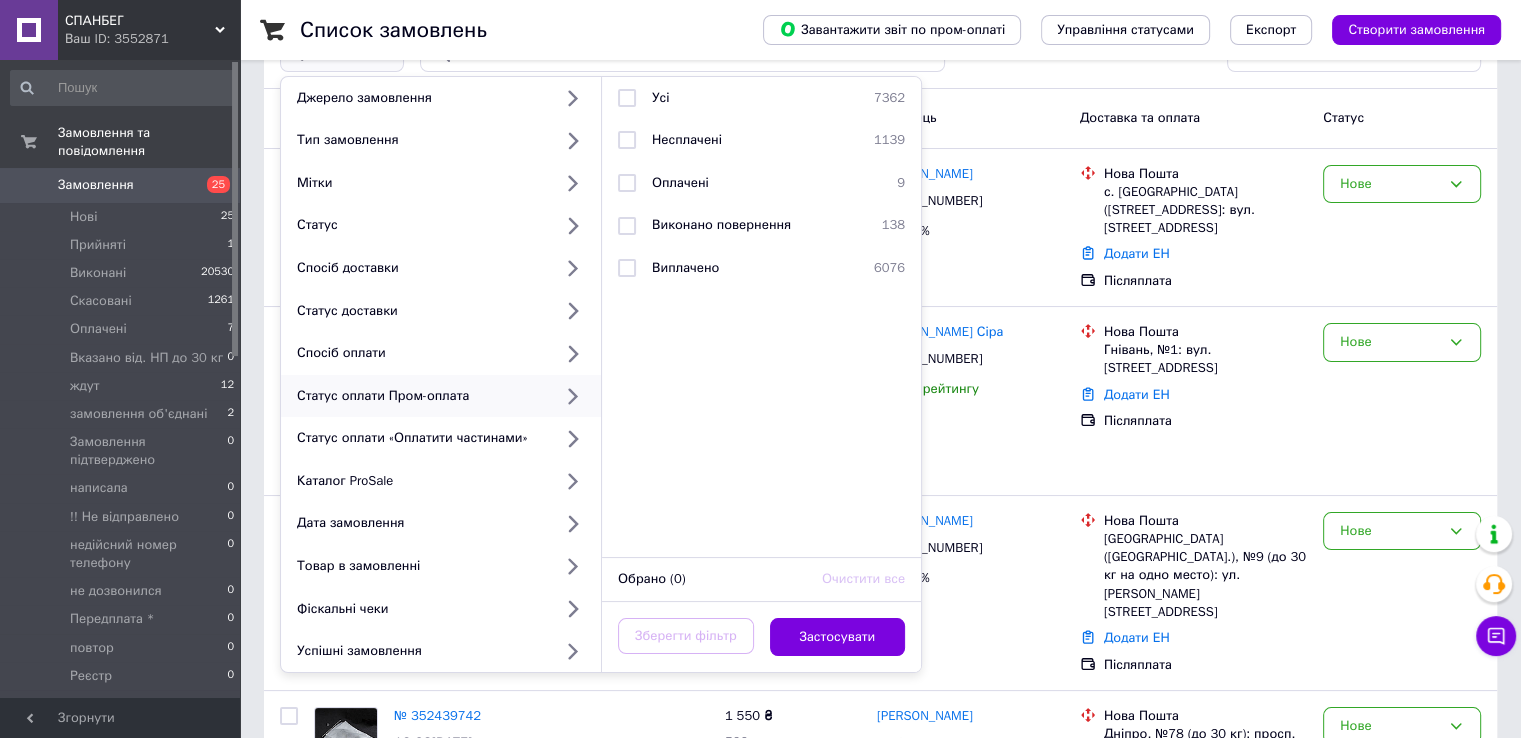 scroll, scrollTop: 100, scrollLeft: 0, axis: vertical 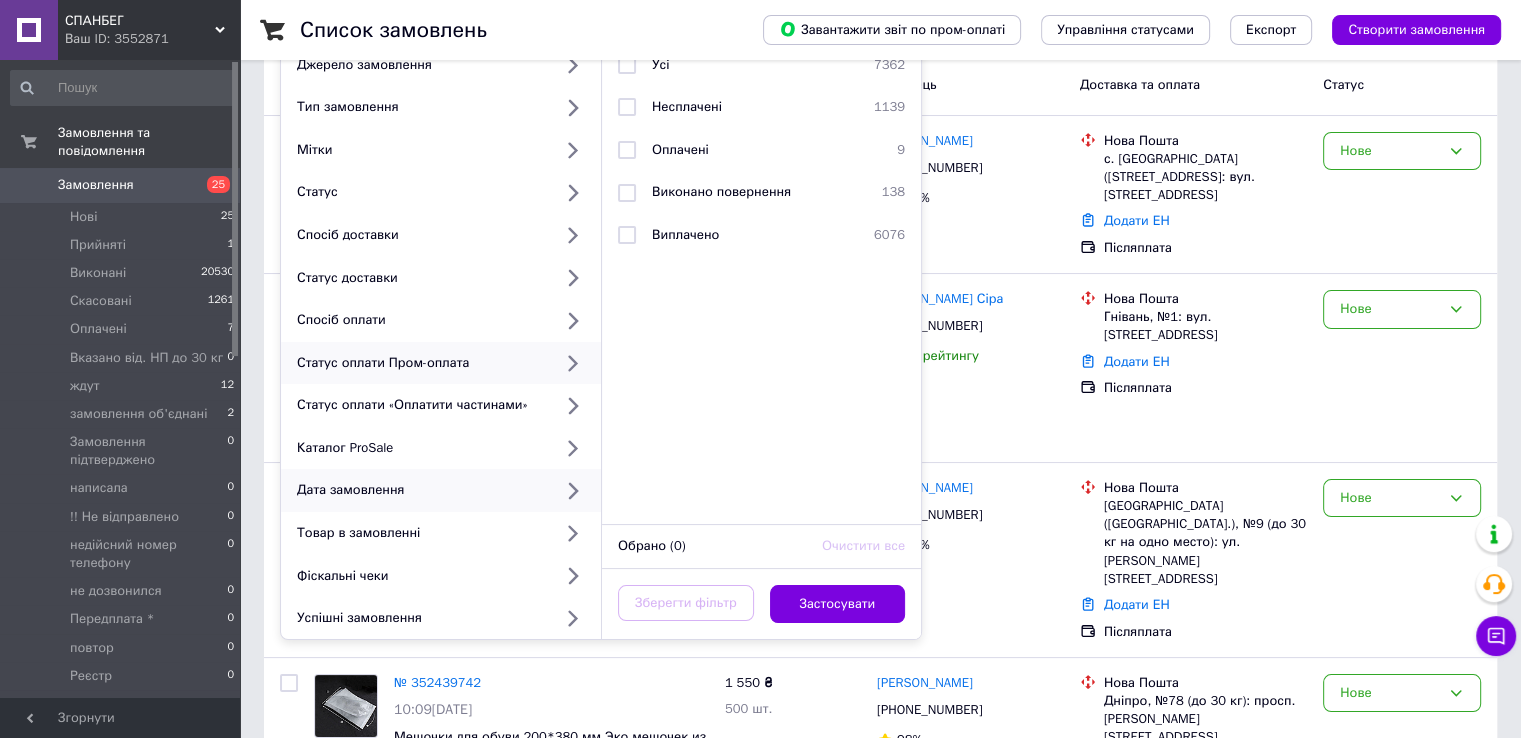 click on "Дата замовлення" at bounding box center [420, 490] 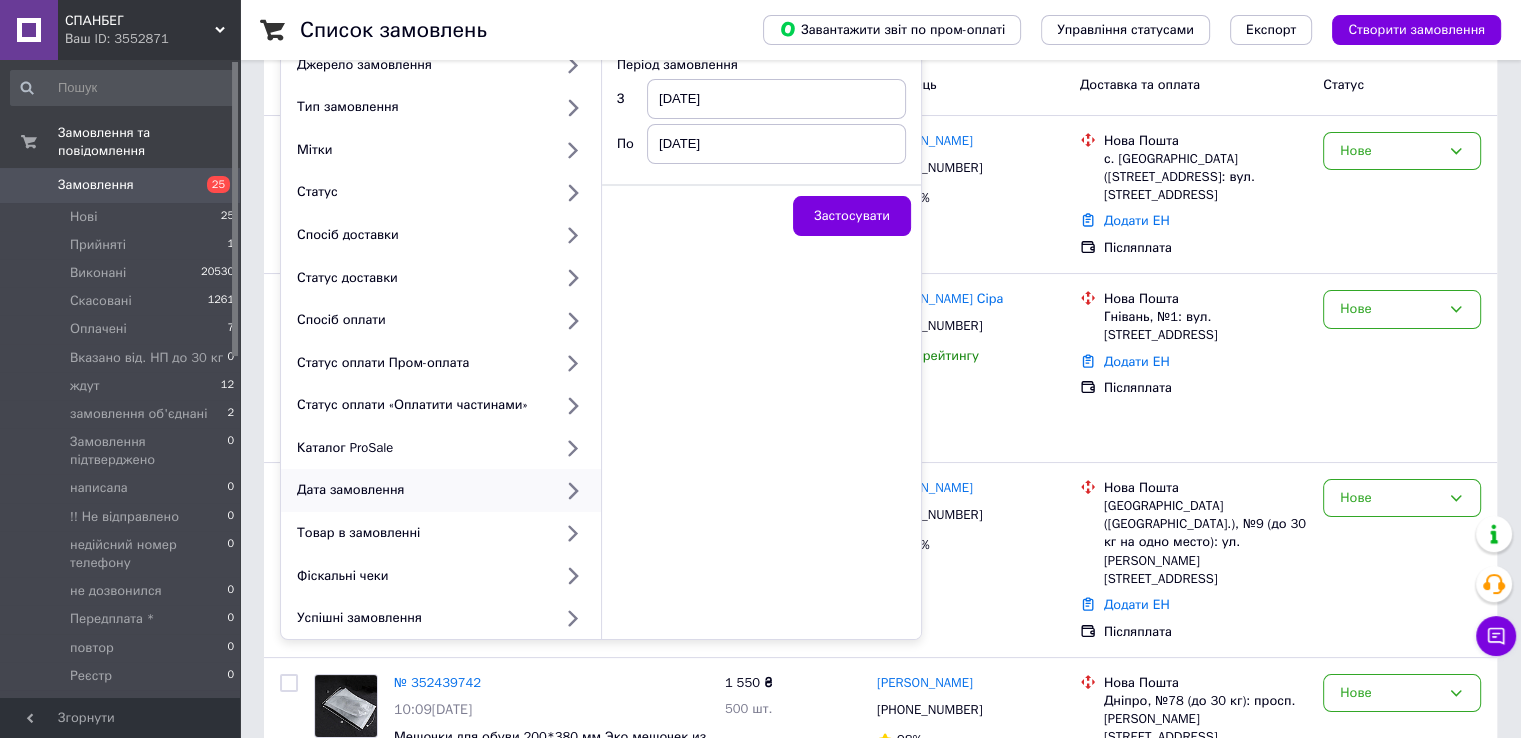 click on "[DATE]" at bounding box center [776, 99] 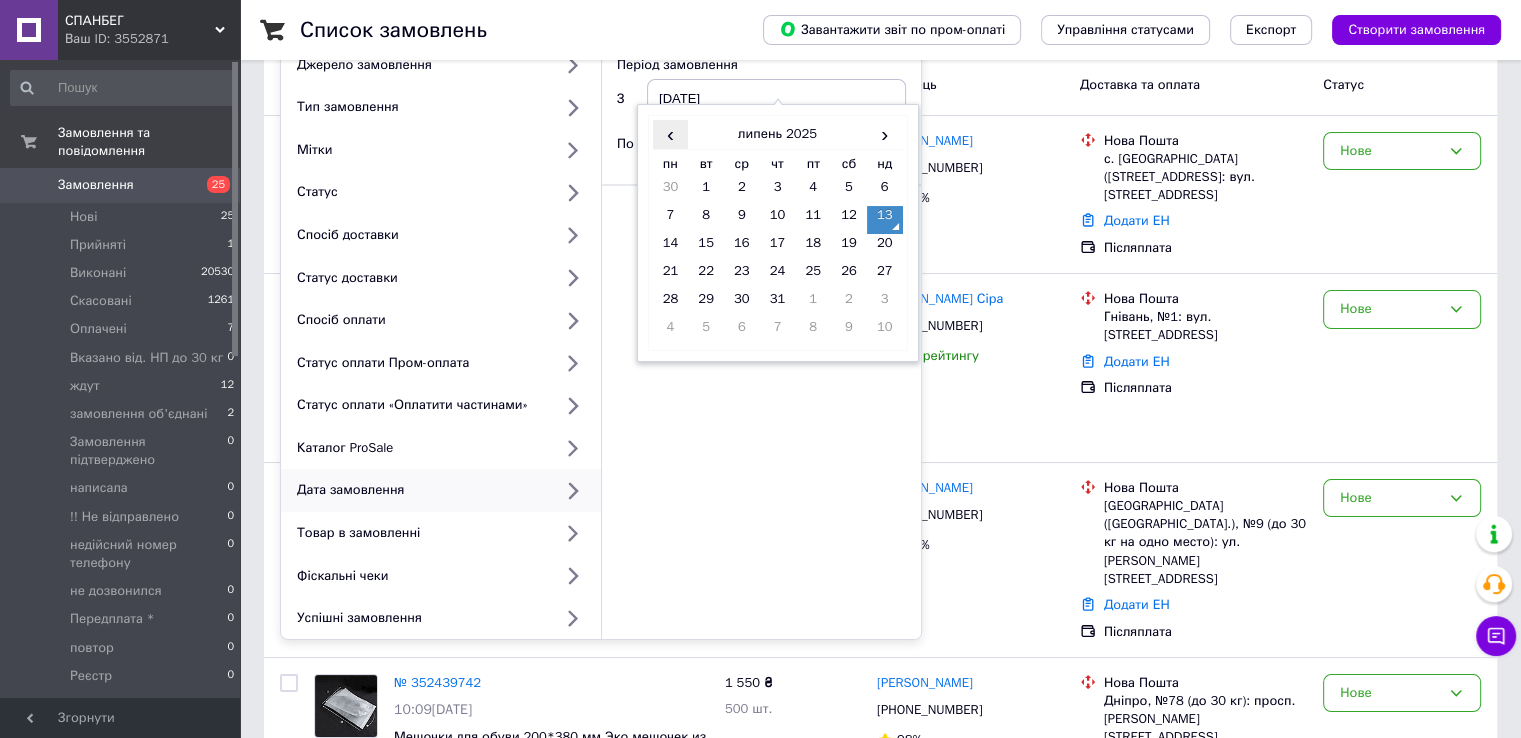 click on "‹" at bounding box center (671, 134) 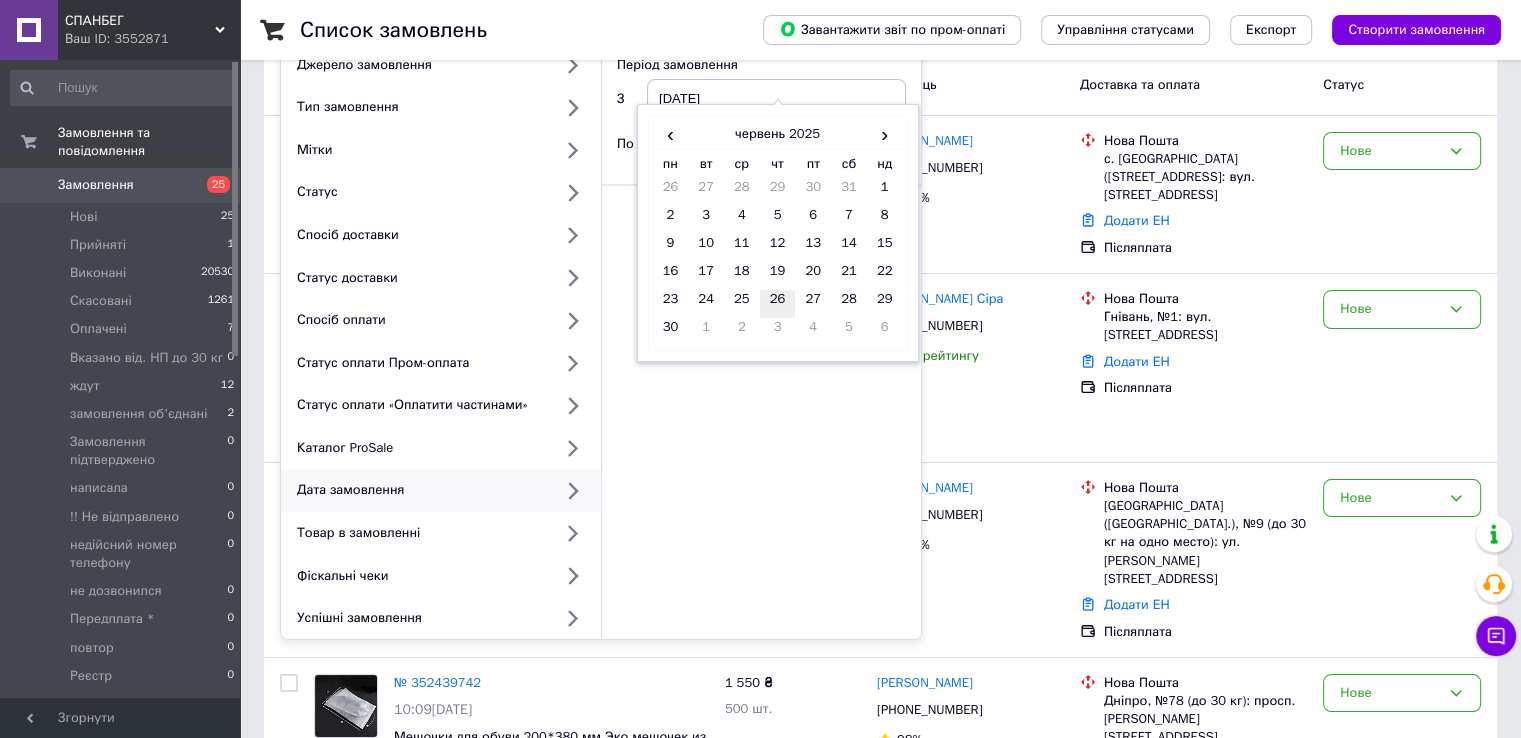 click on "26" at bounding box center (778, 304) 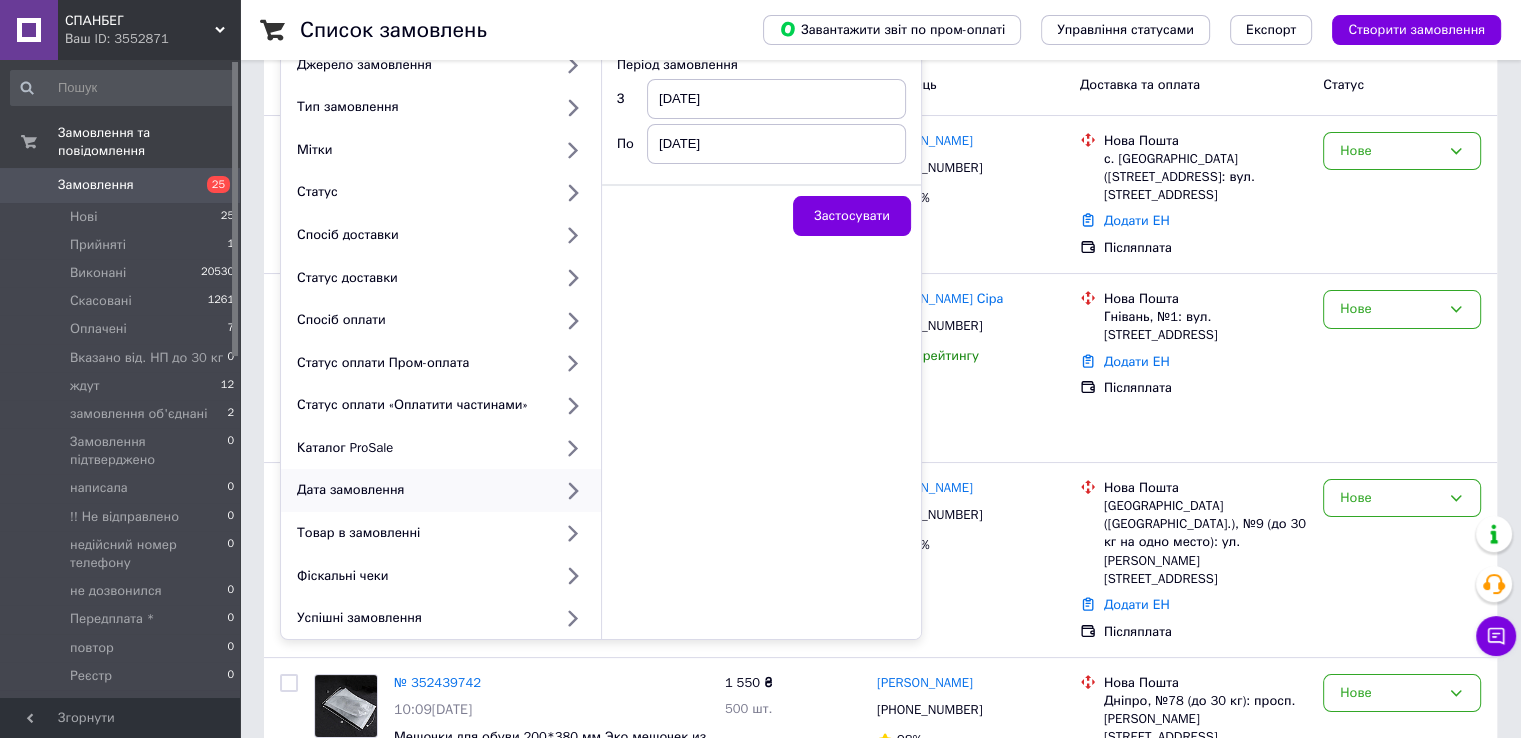 click on "[DATE]" at bounding box center (776, 144) 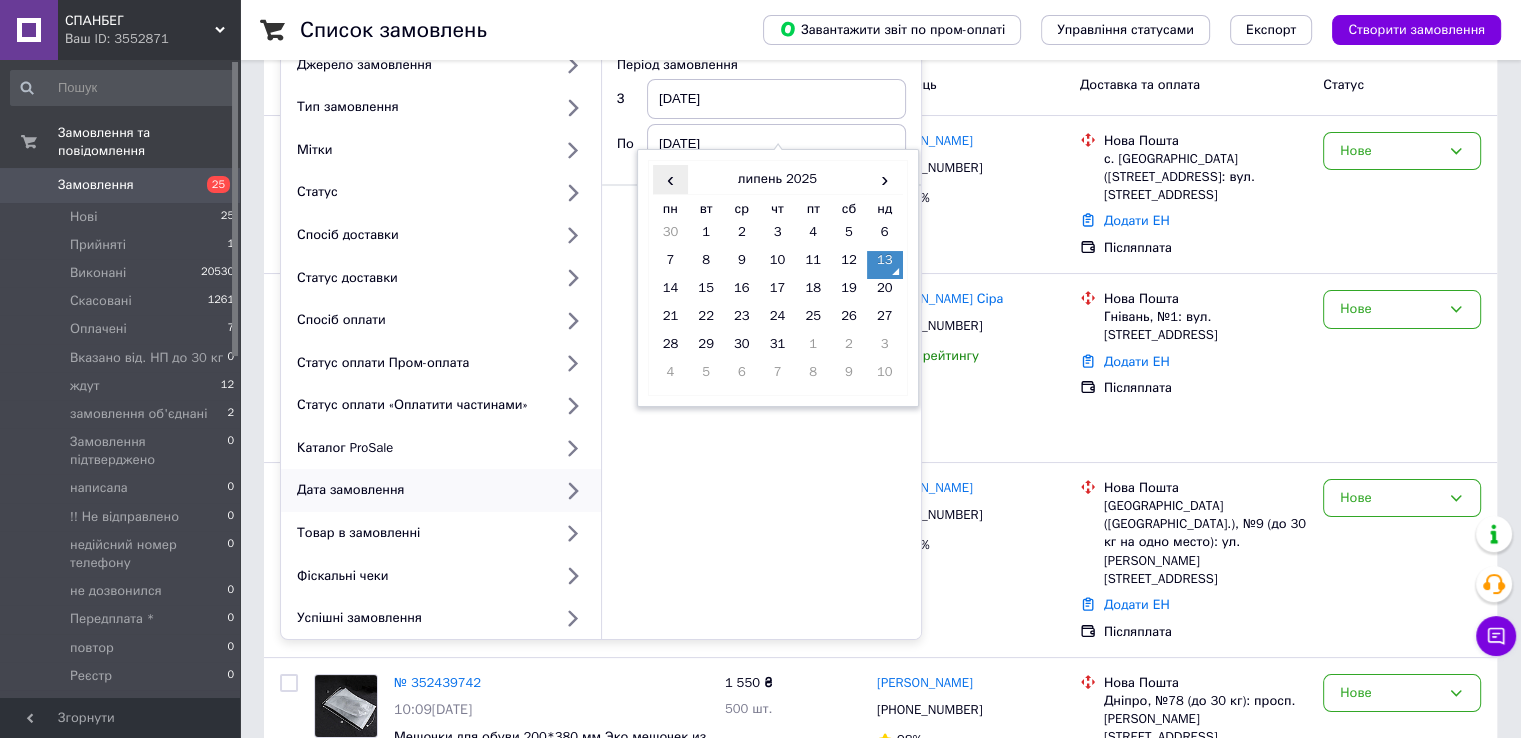 click on "‹" at bounding box center [671, 179] 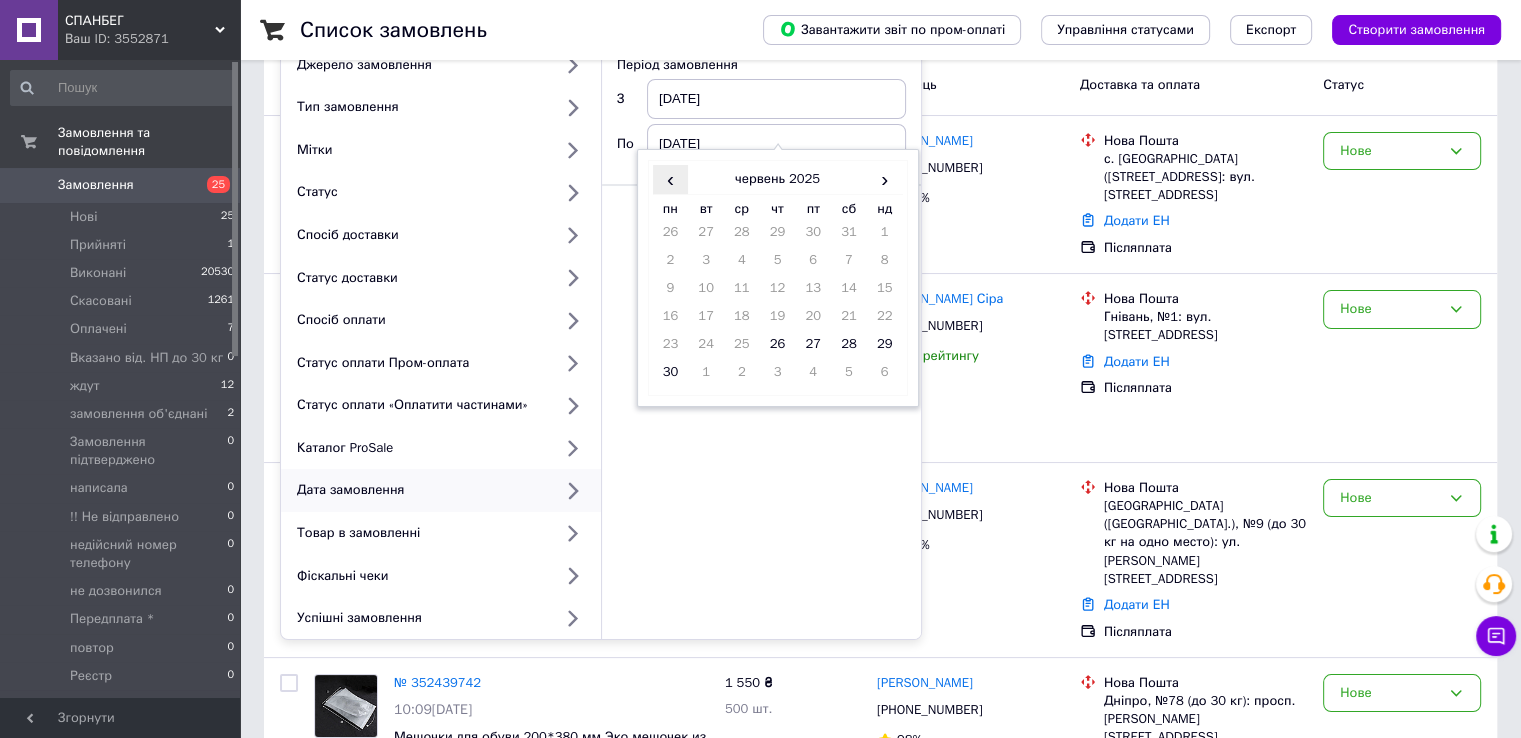 click on "‹" at bounding box center [671, 179] 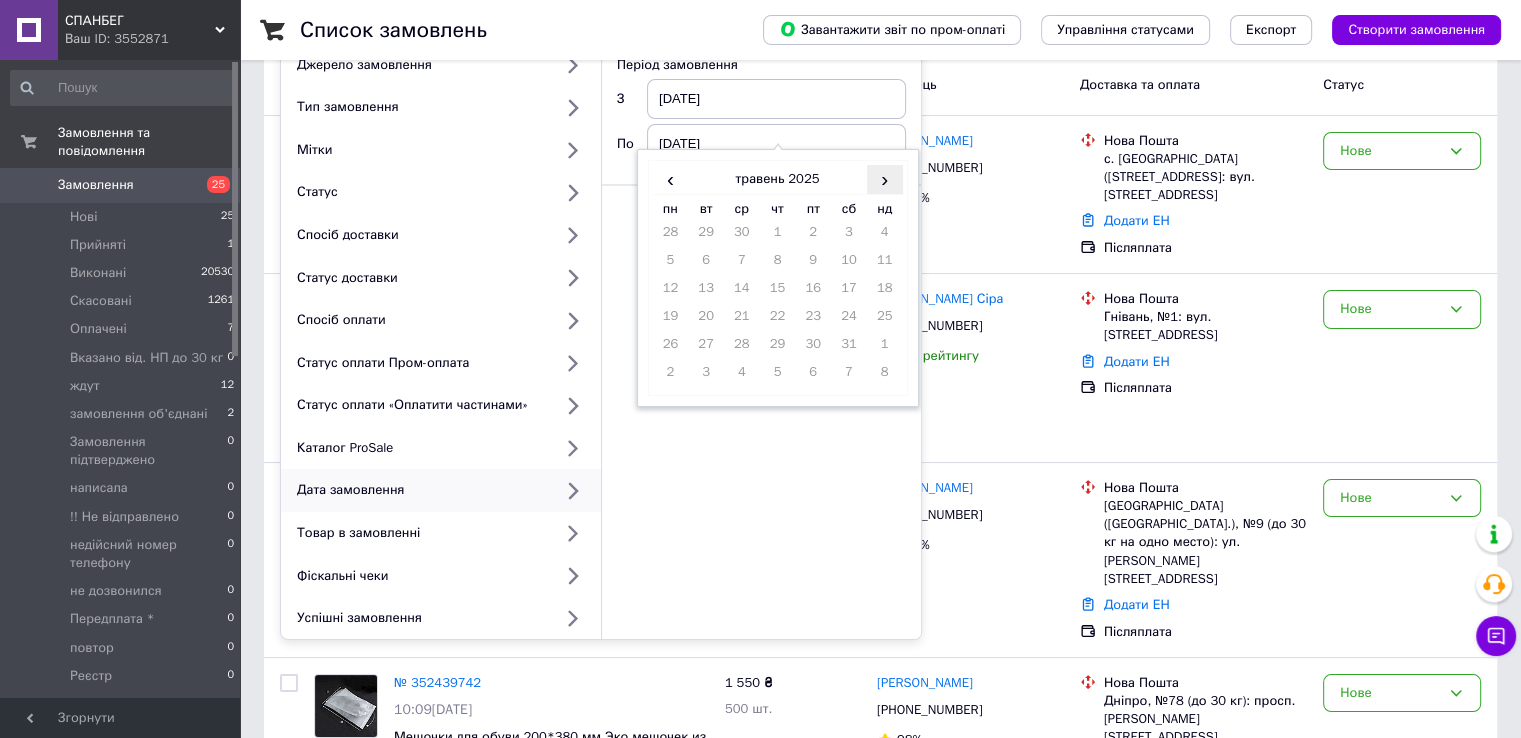 click on "›" at bounding box center [885, 179] 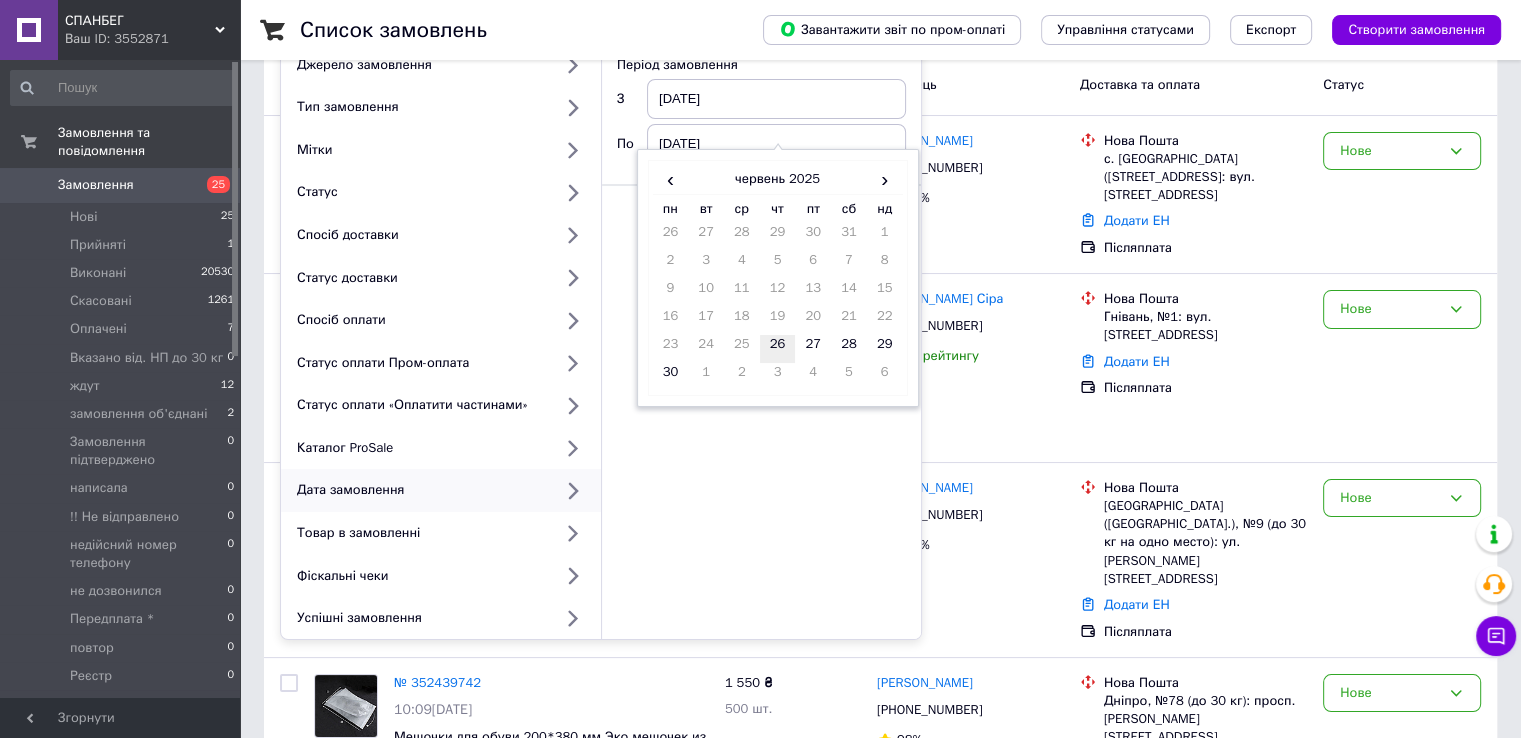 click on "26" at bounding box center [778, 349] 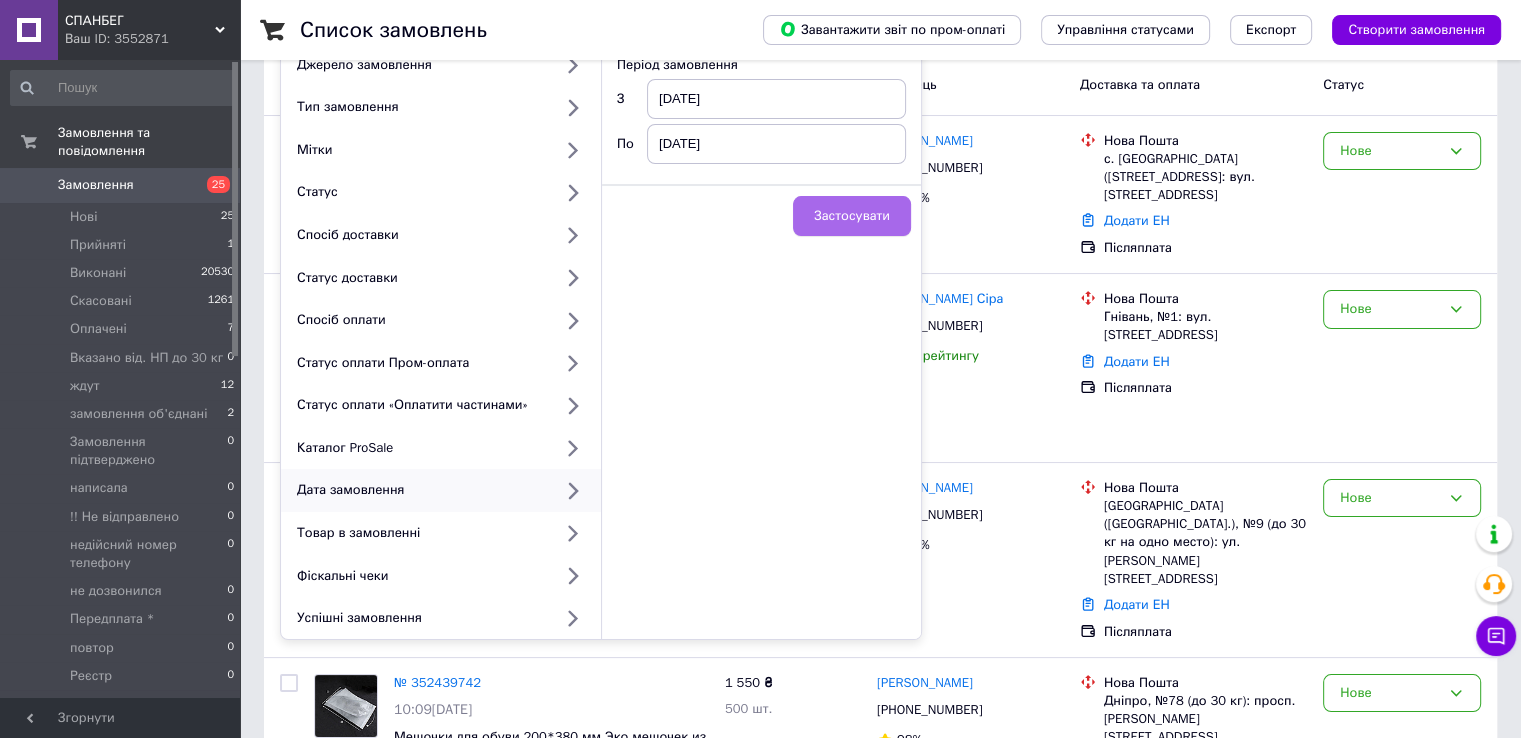 click on "Застосувати" at bounding box center [852, 216] 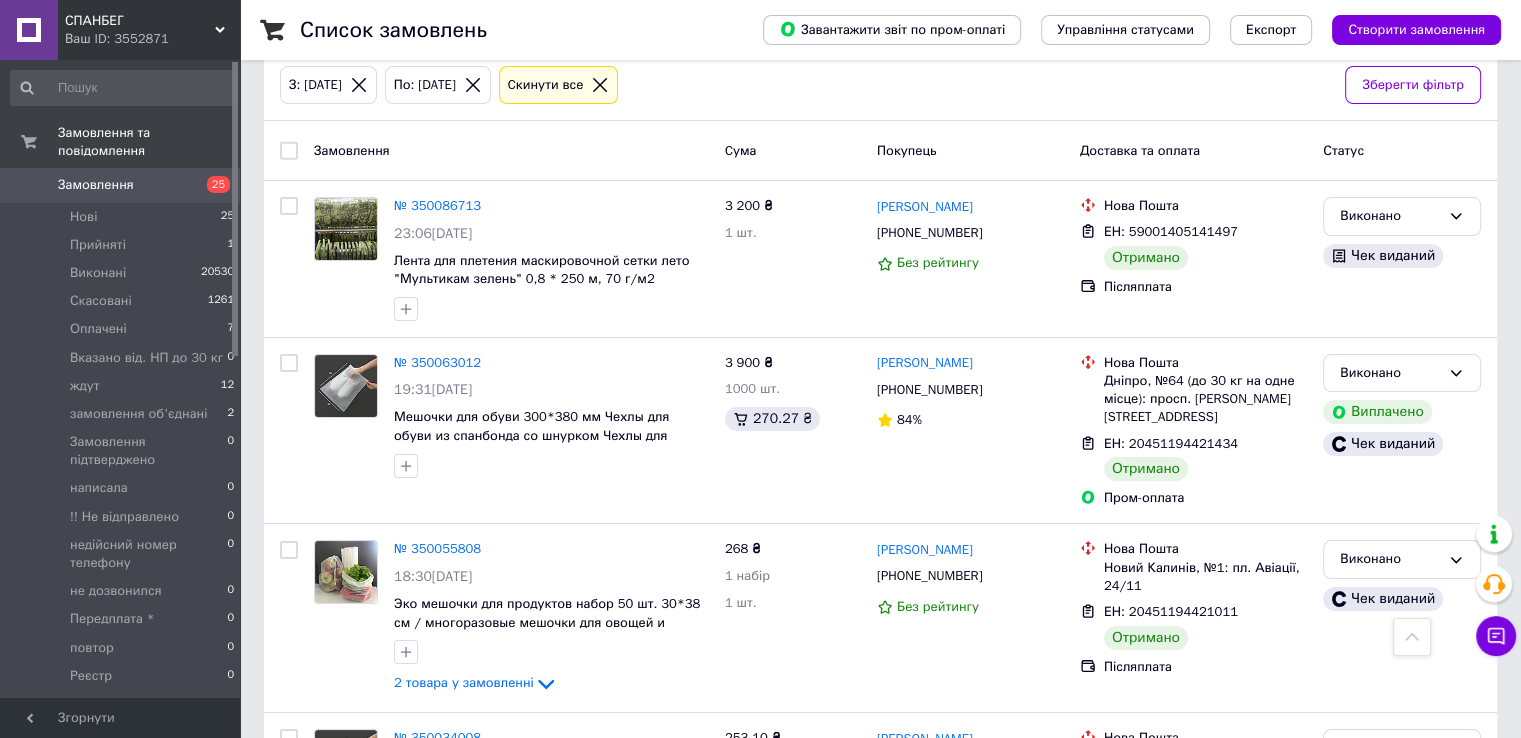 scroll, scrollTop: 0, scrollLeft: 0, axis: both 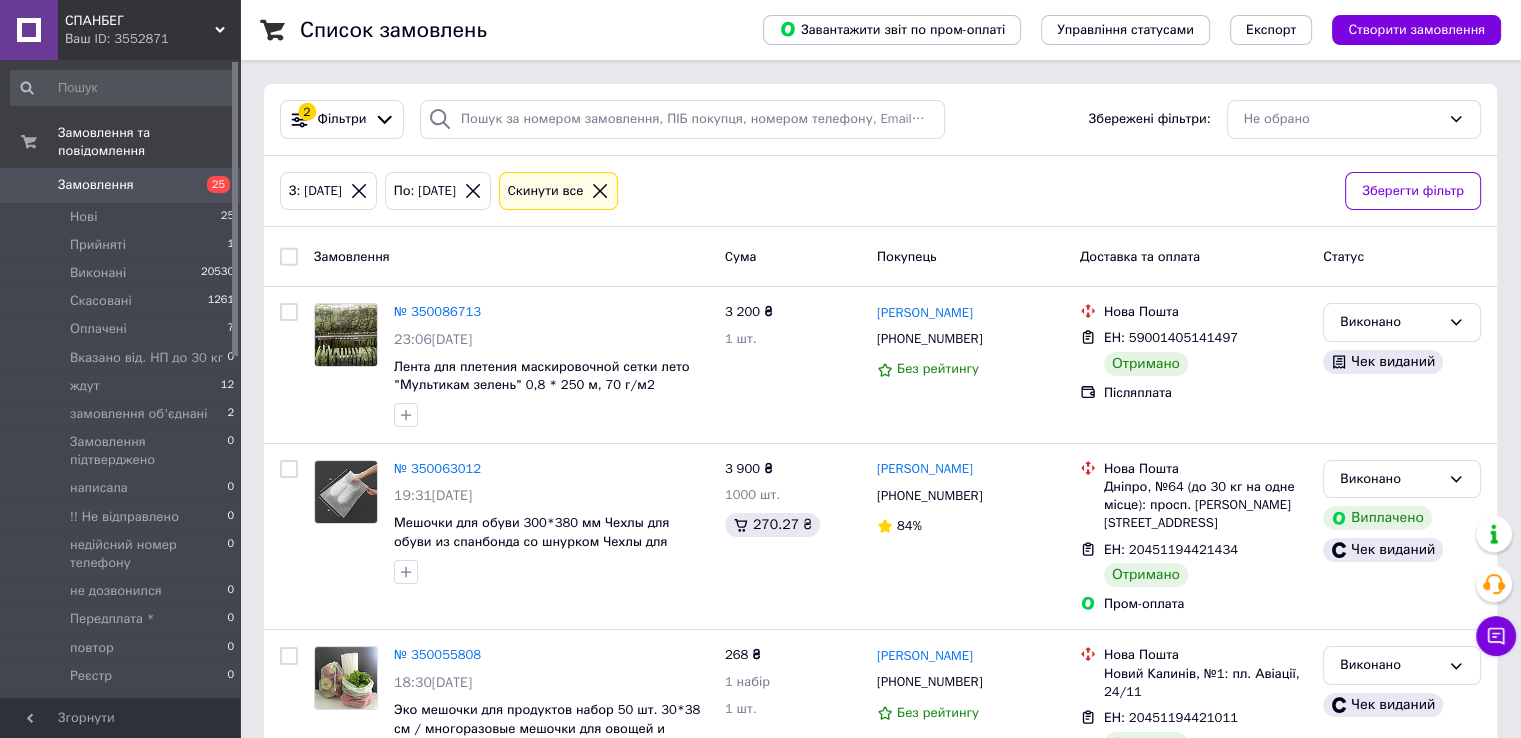 click 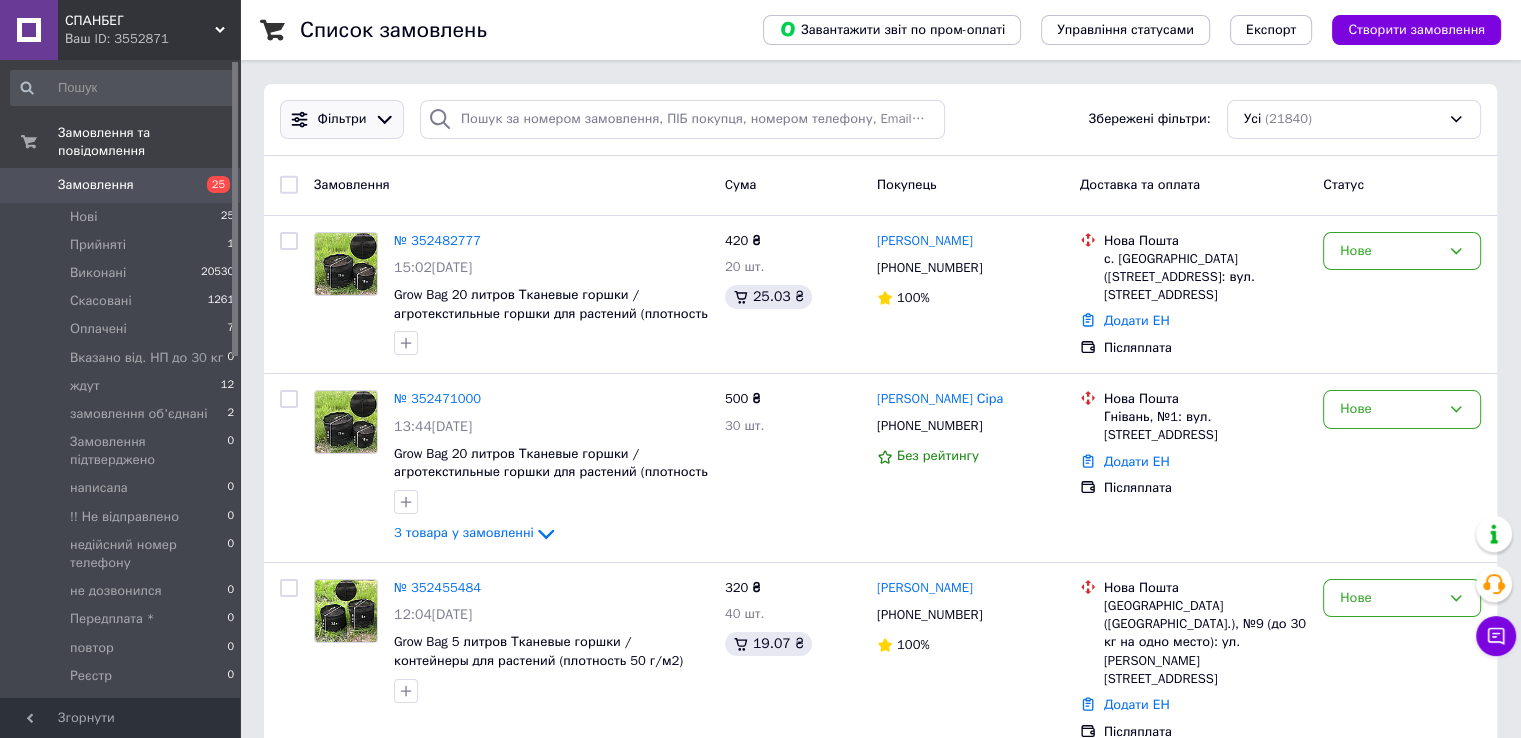 click 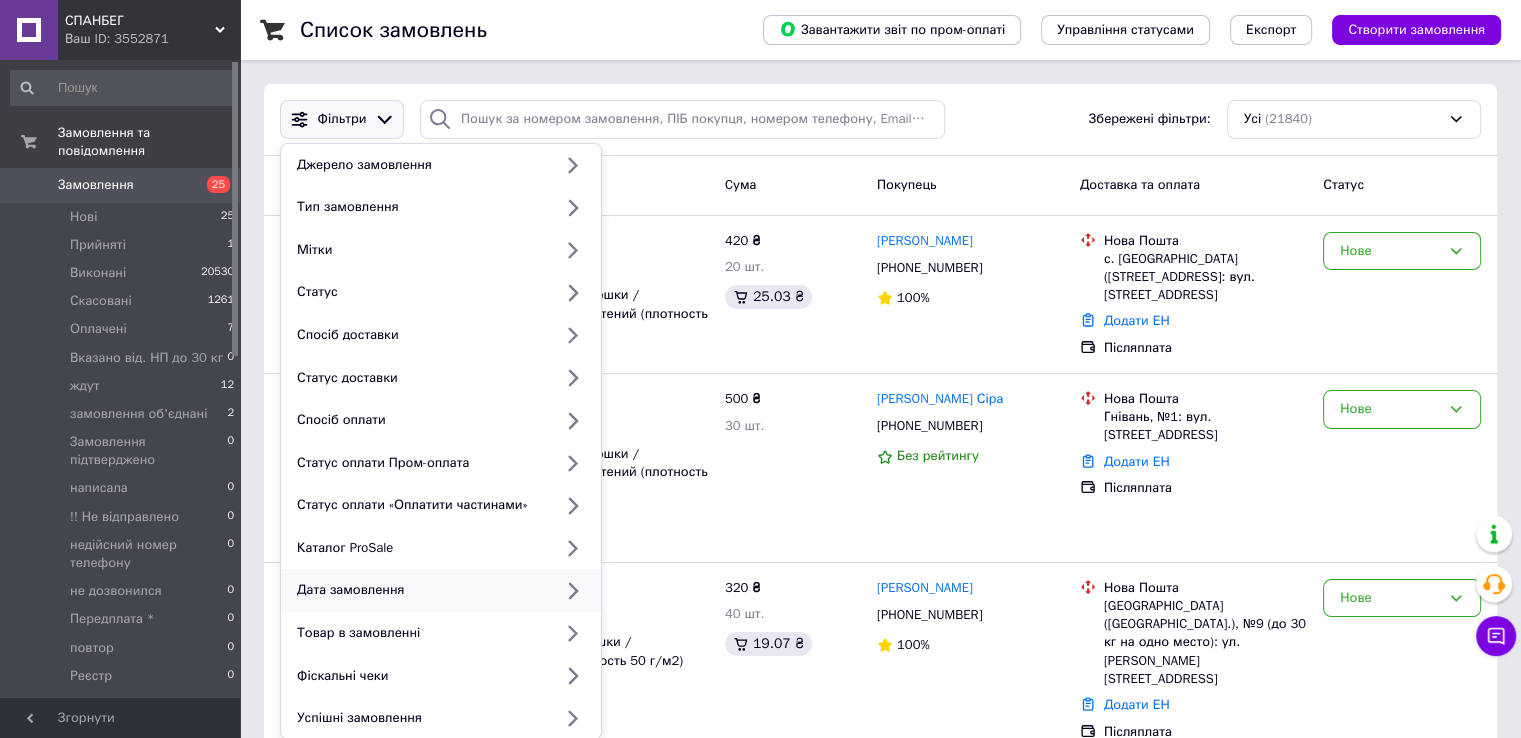click on "Дата замовлення" at bounding box center [420, 590] 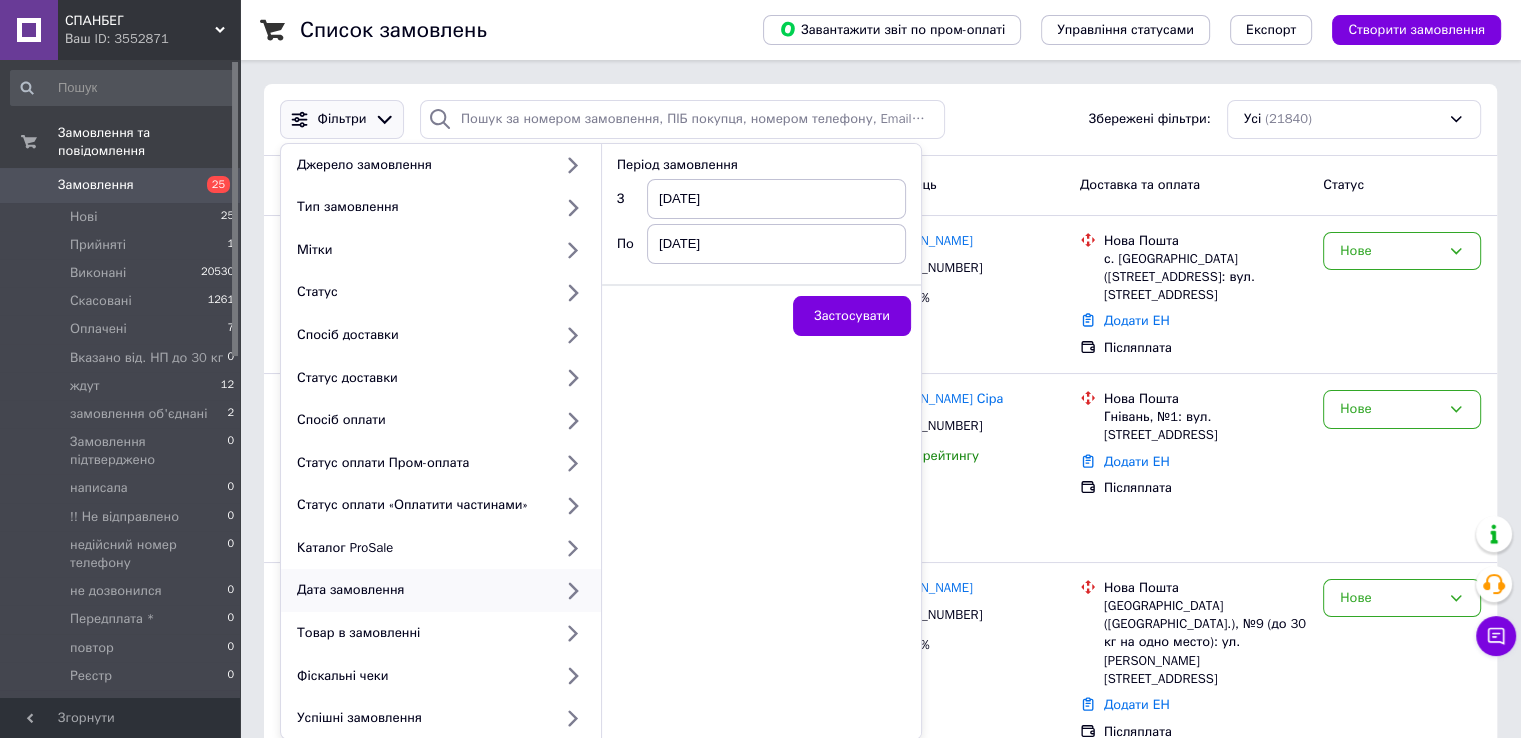 click on "[DATE]" at bounding box center [776, 199] 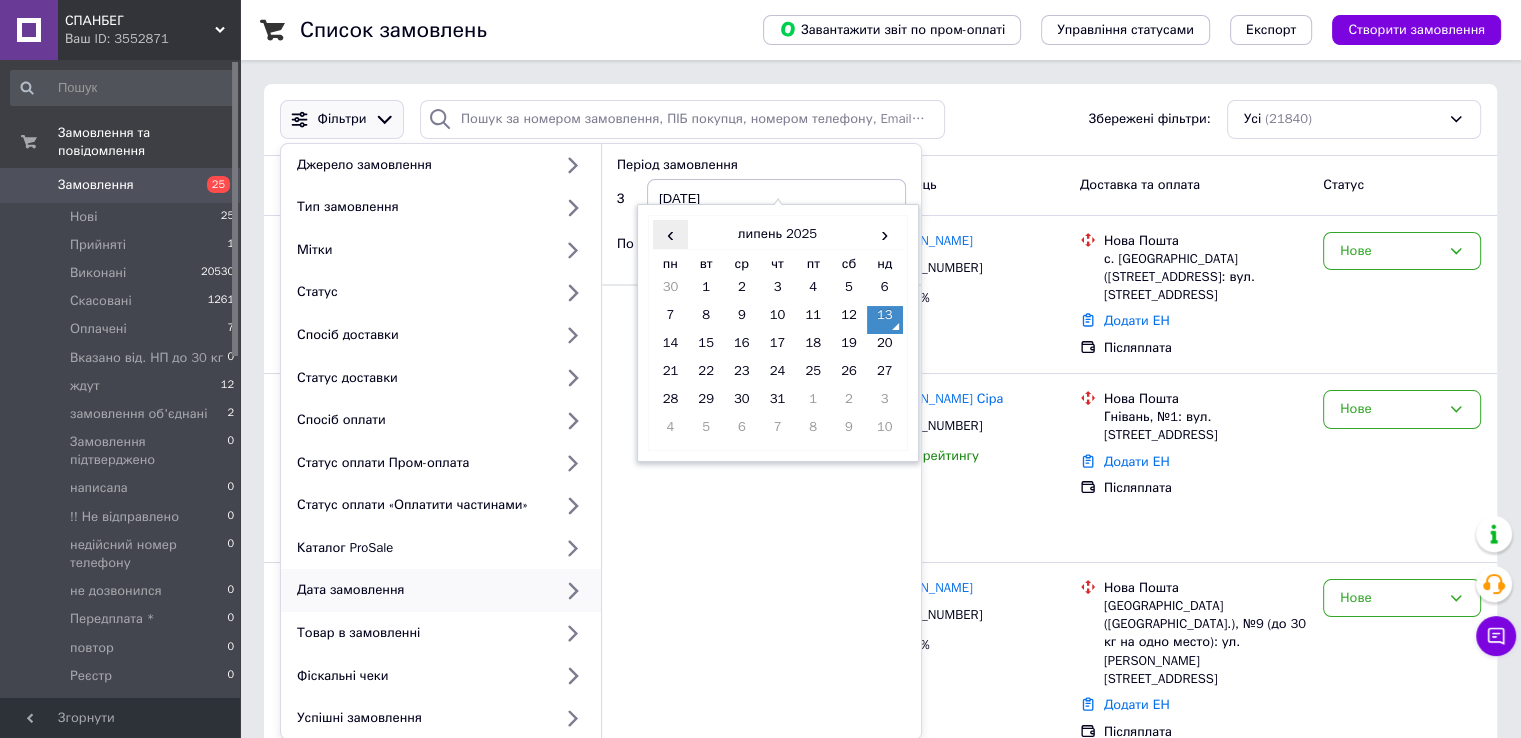click on "‹" at bounding box center (671, 234) 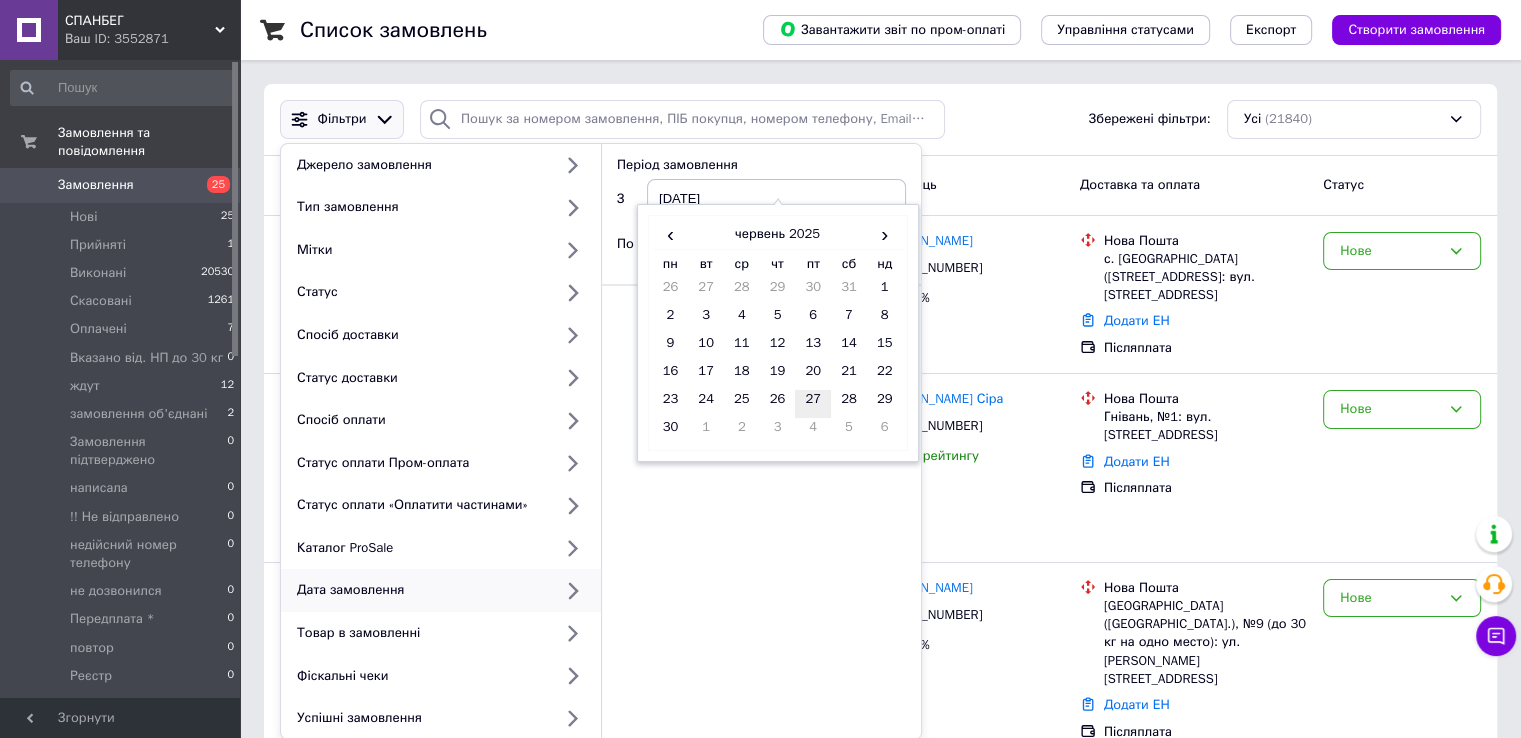 click on "27" at bounding box center (813, 404) 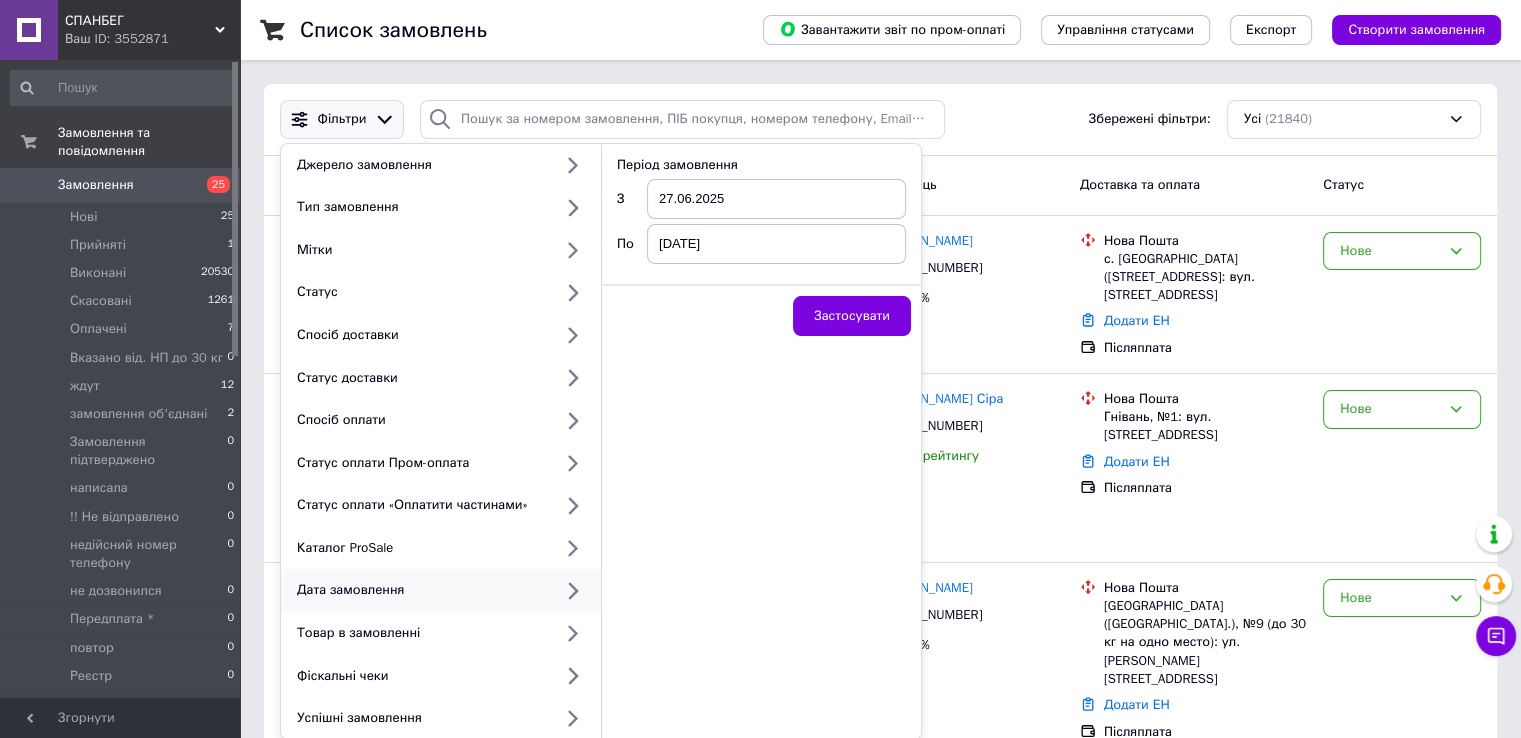 click on "[DATE]" at bounding box center [776, 244] 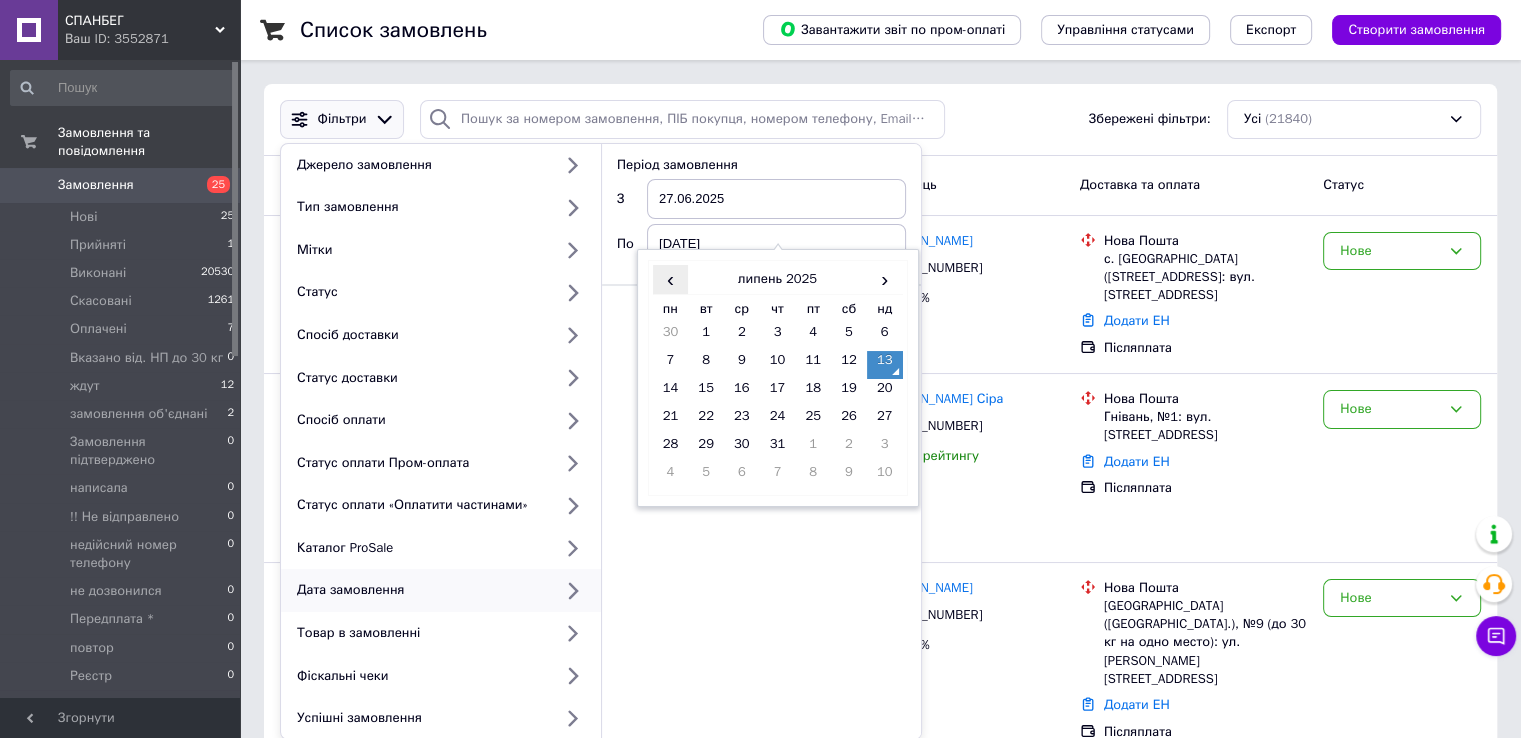 click on "‹" at bounding box center (671, 279) 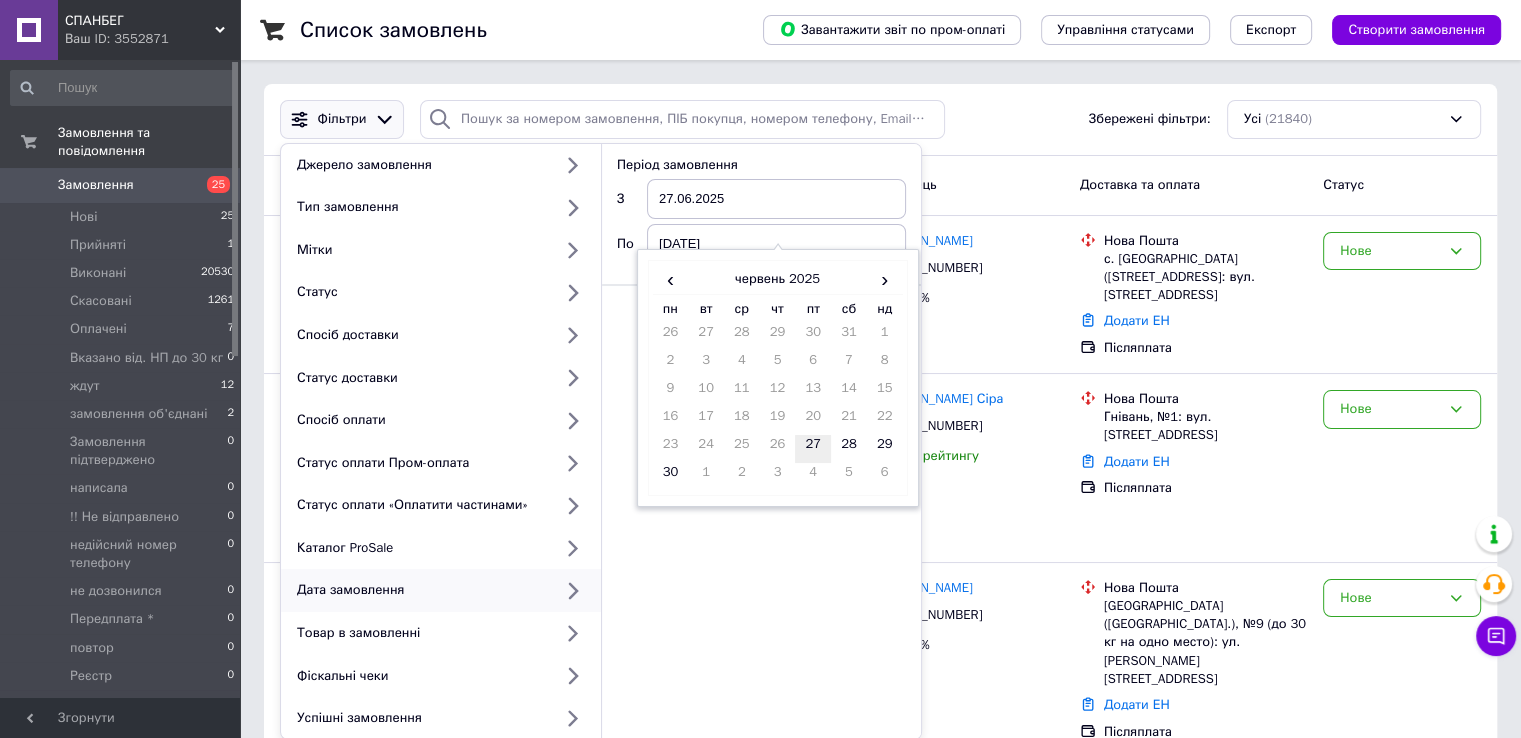 click on "27" at bounding box center [813, 449] 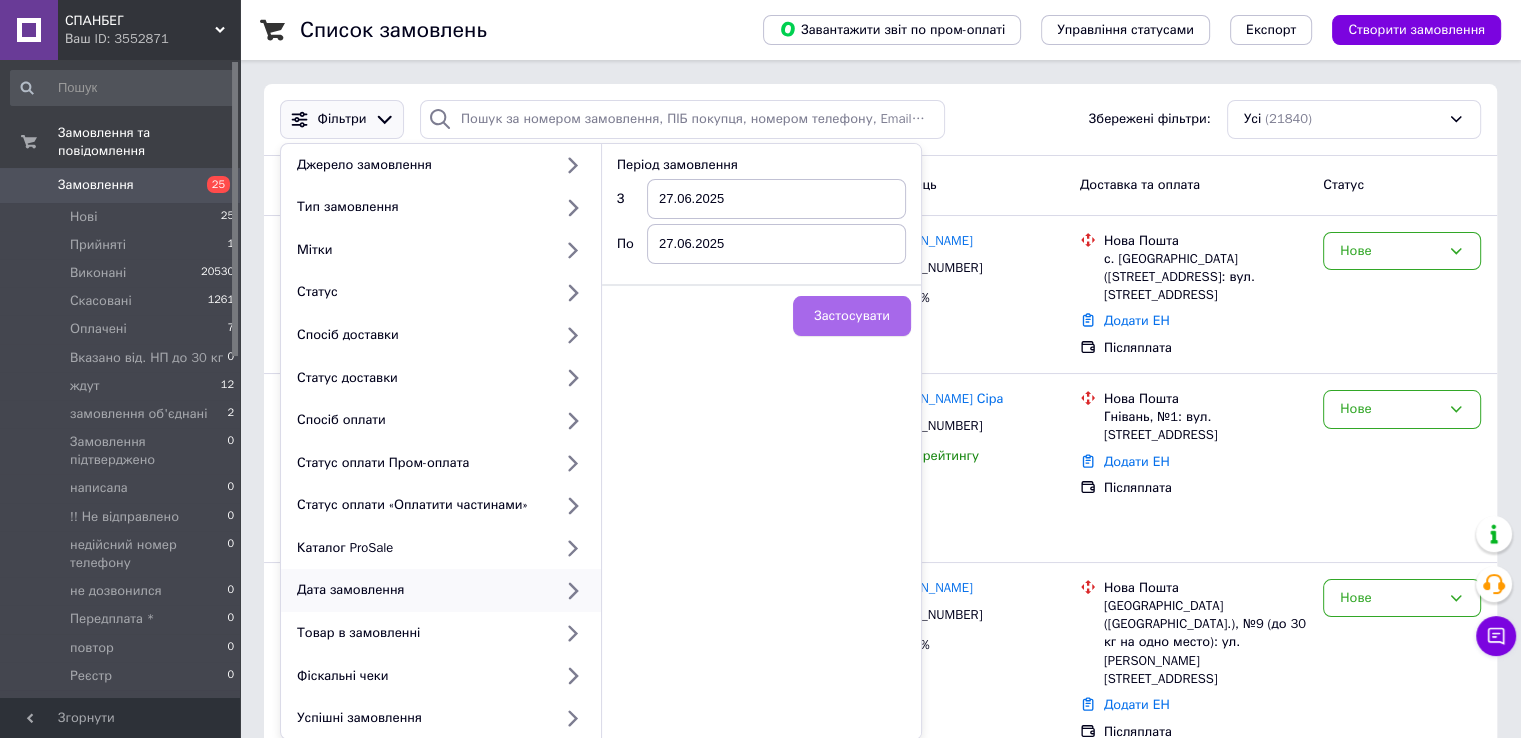 click on "Застосувати" at bounding box center [852, 316] 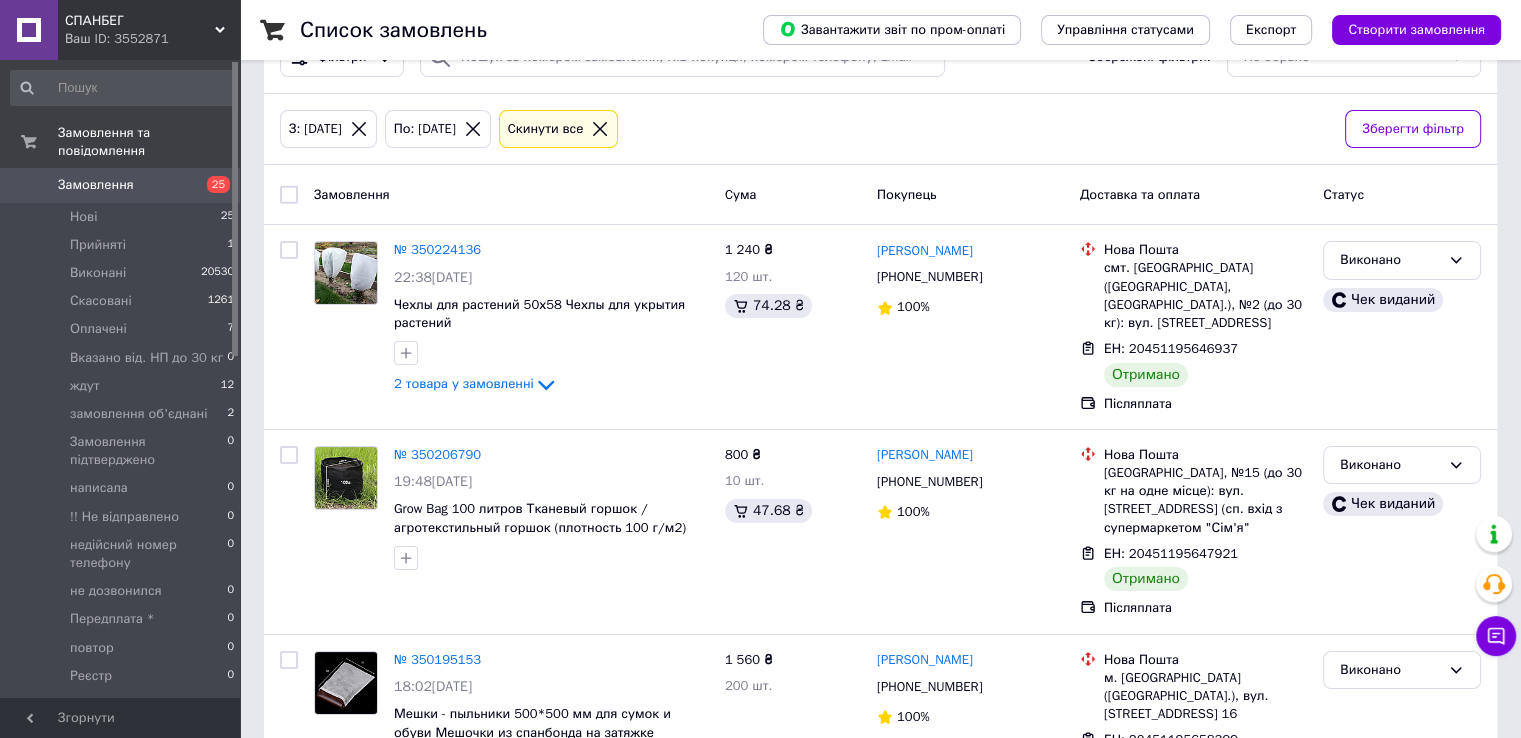 scroll, scrollTop: 0, scrollLeft: 0, axis: both 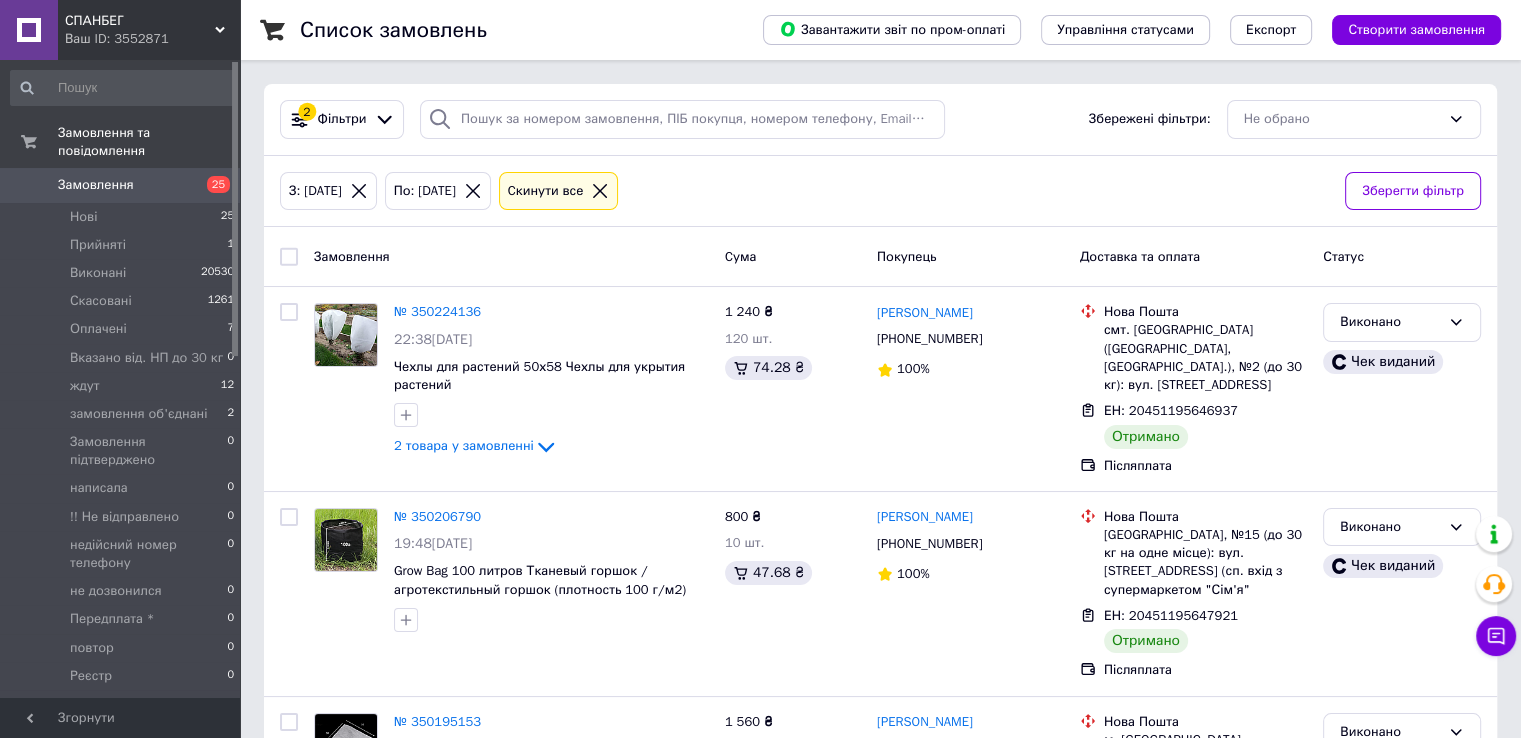 click 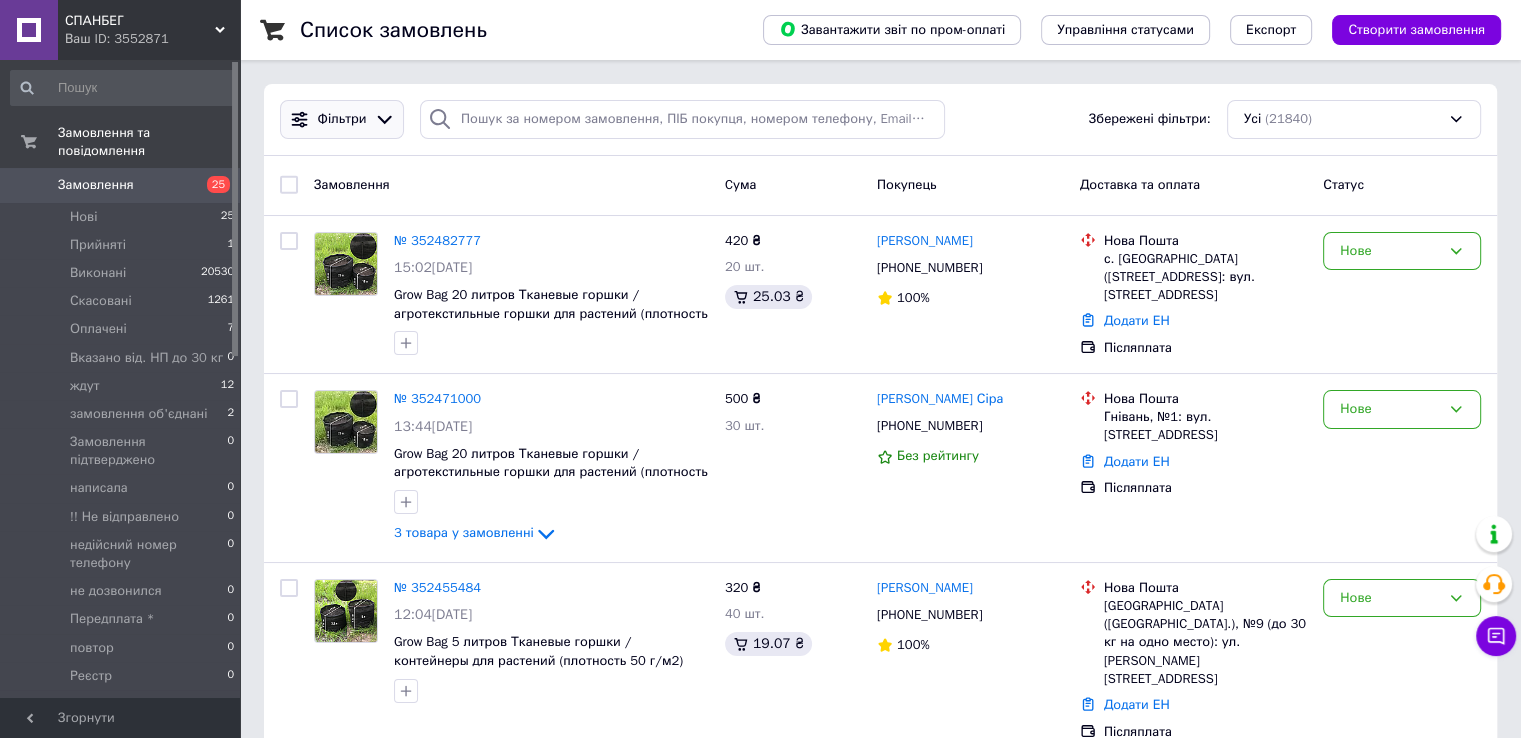 click 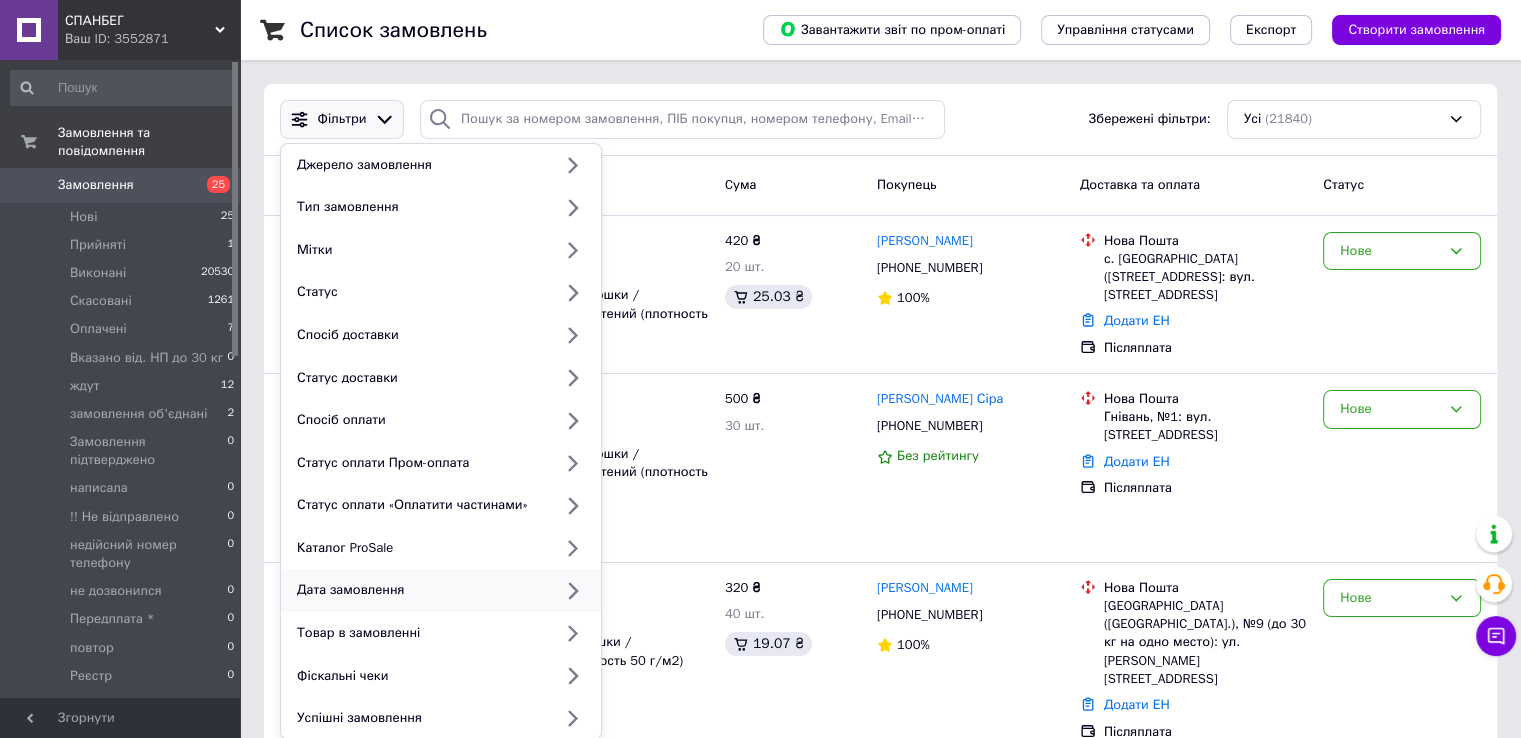 click on "Дата замовлення" at bounding box center (420, 590) 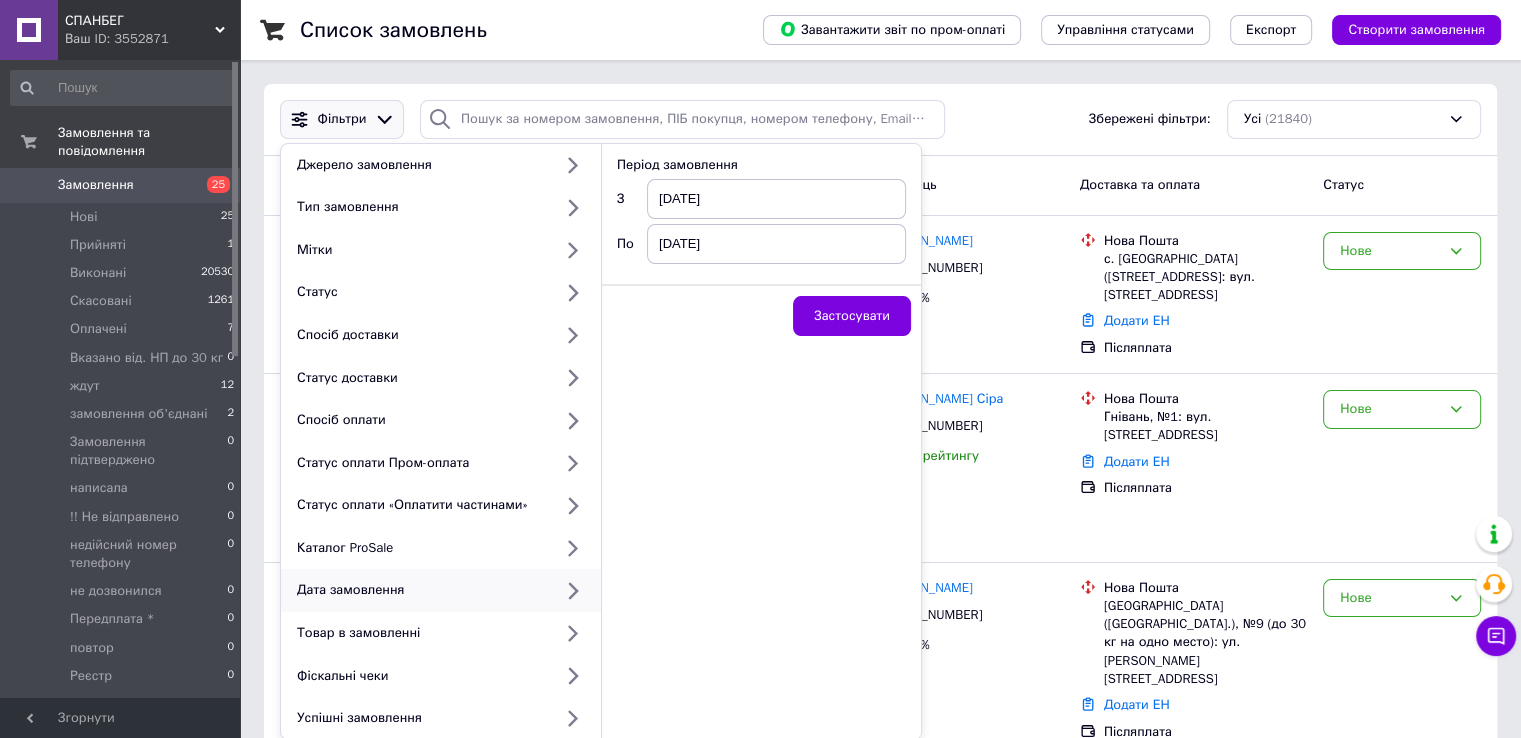 click on "[DATE]" at bounding box center (776, 199) 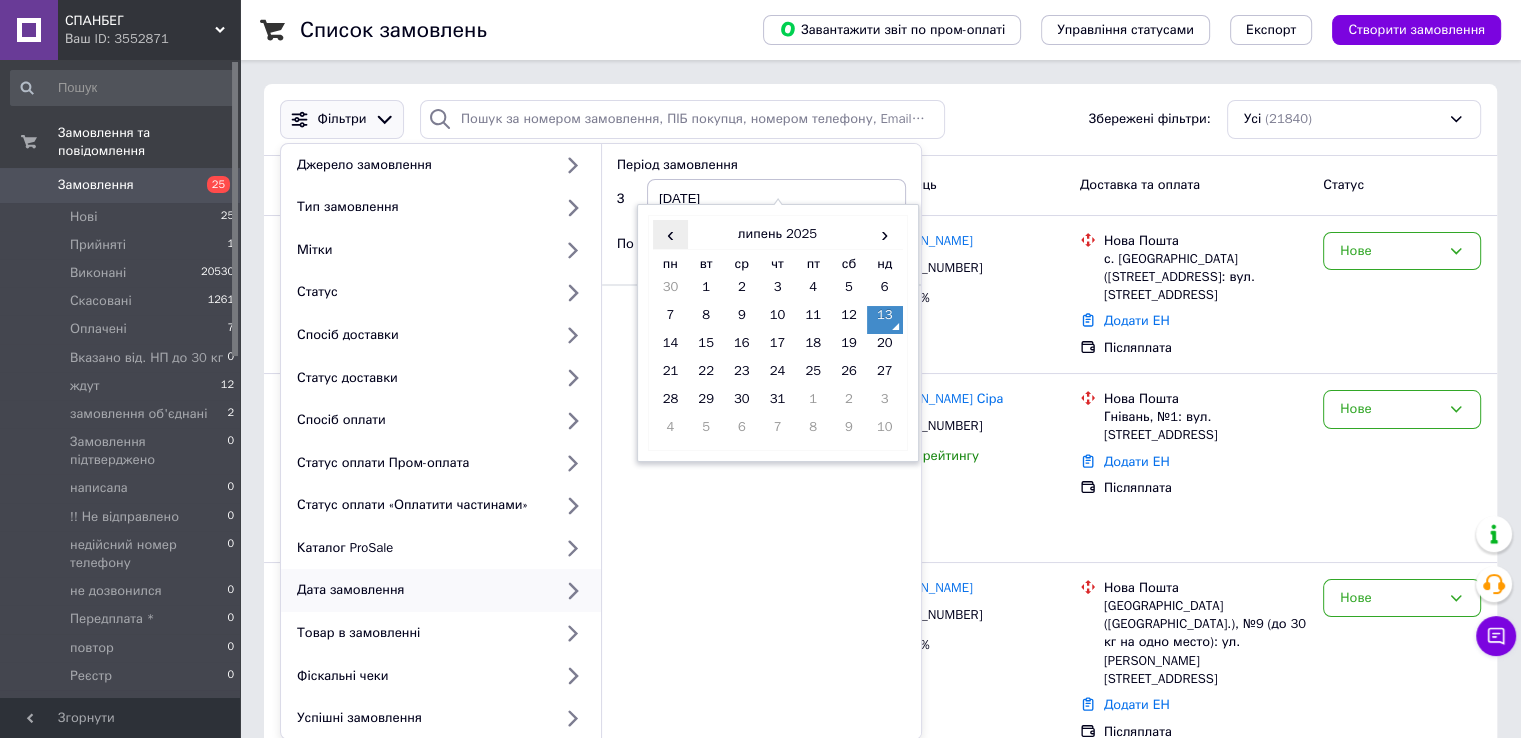 click on "‹" at bounding box center (671, 234) 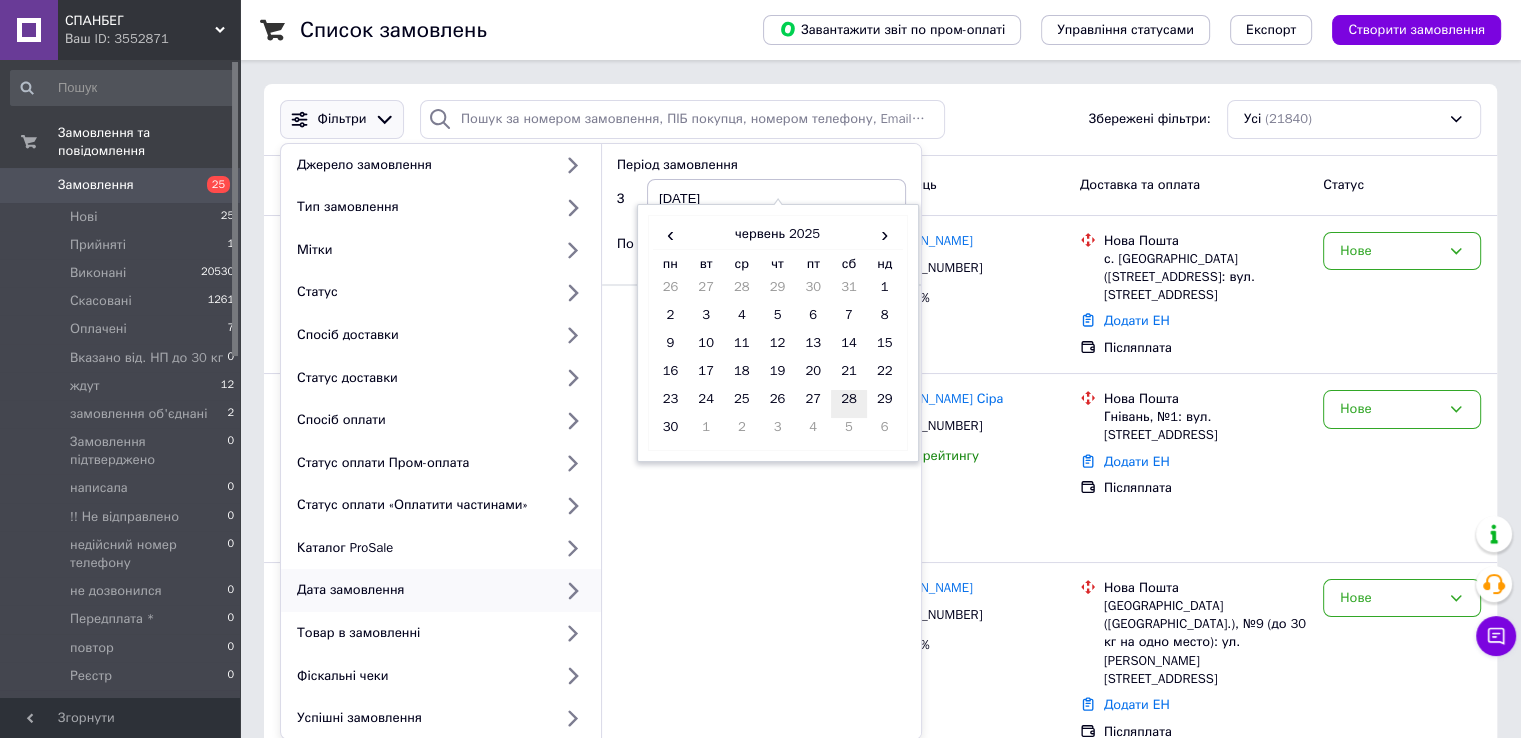 click on "28" at bounding box center [849, 404] 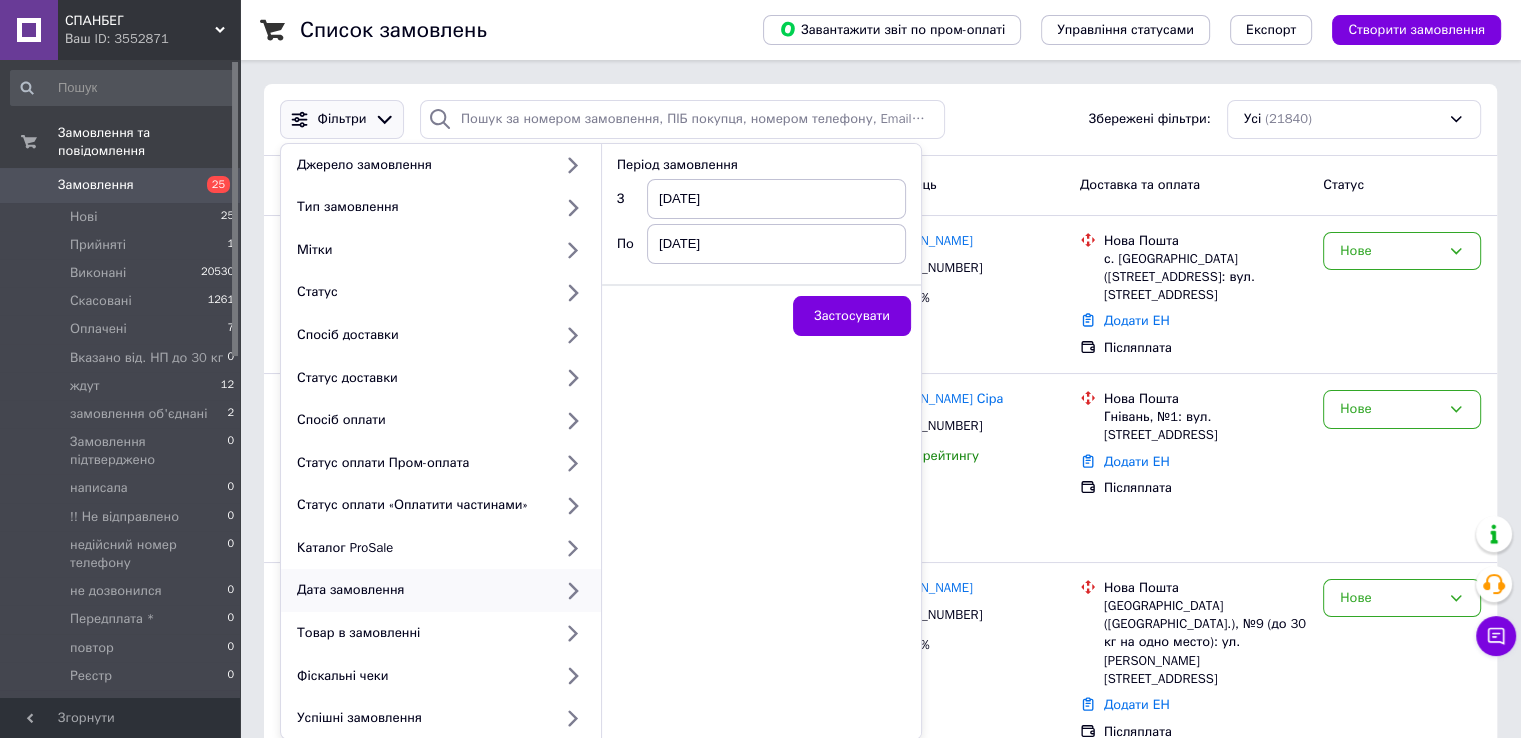click on "[DATE]" at bounding box center [776, 244] 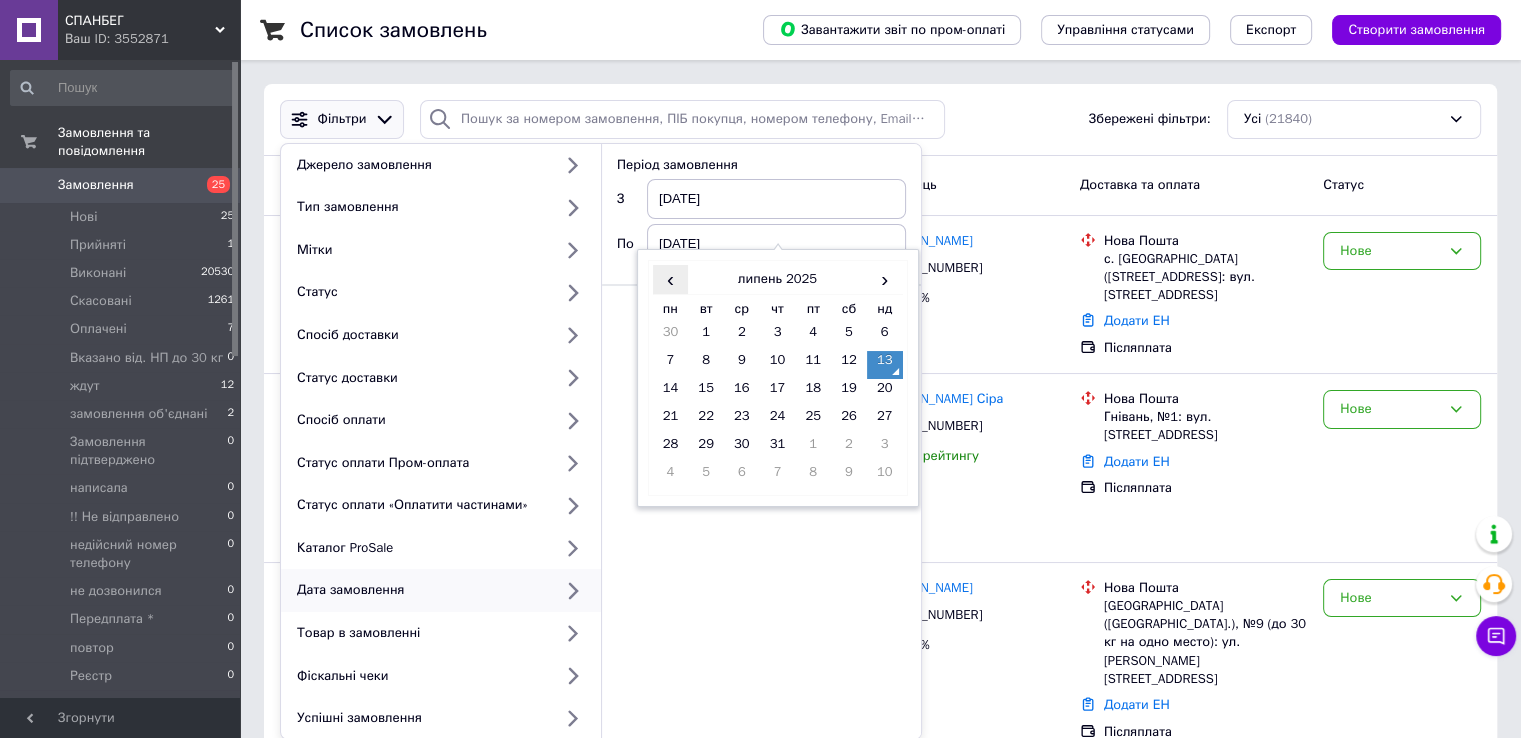 click on "‹" at bounding box center [671, 279] 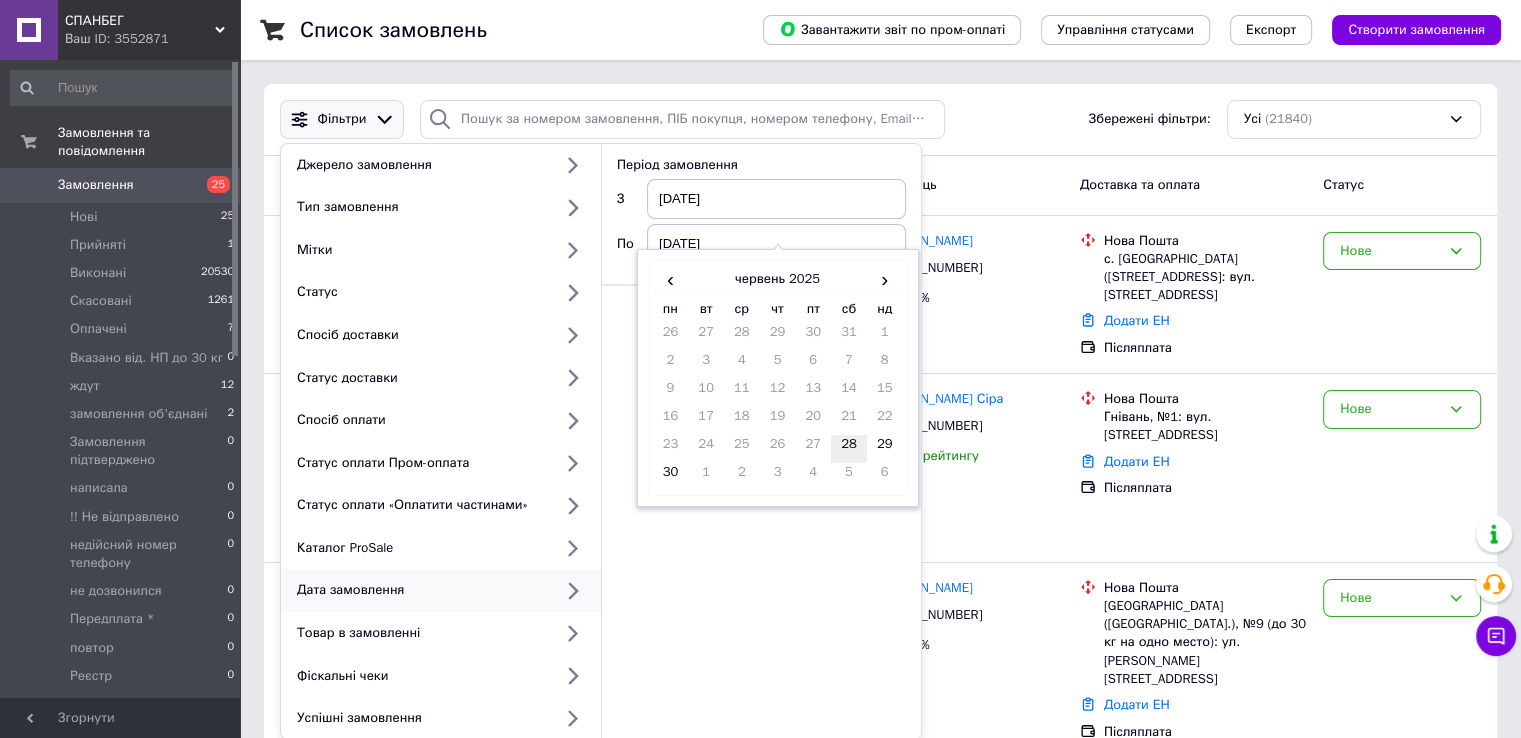 click on "28" at bounding box center (849, 449) 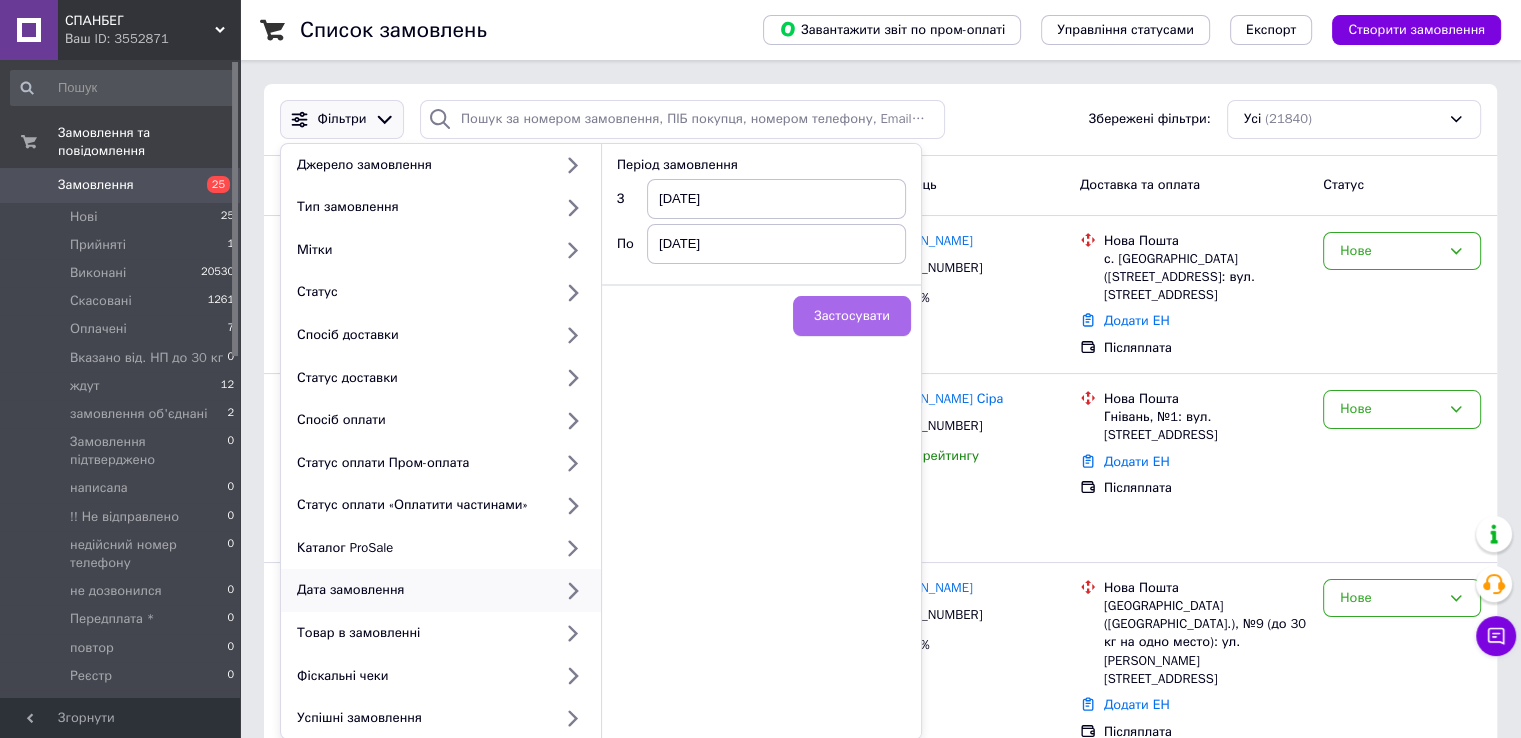 click on "Застосувати" at bounding box center (852, 316) 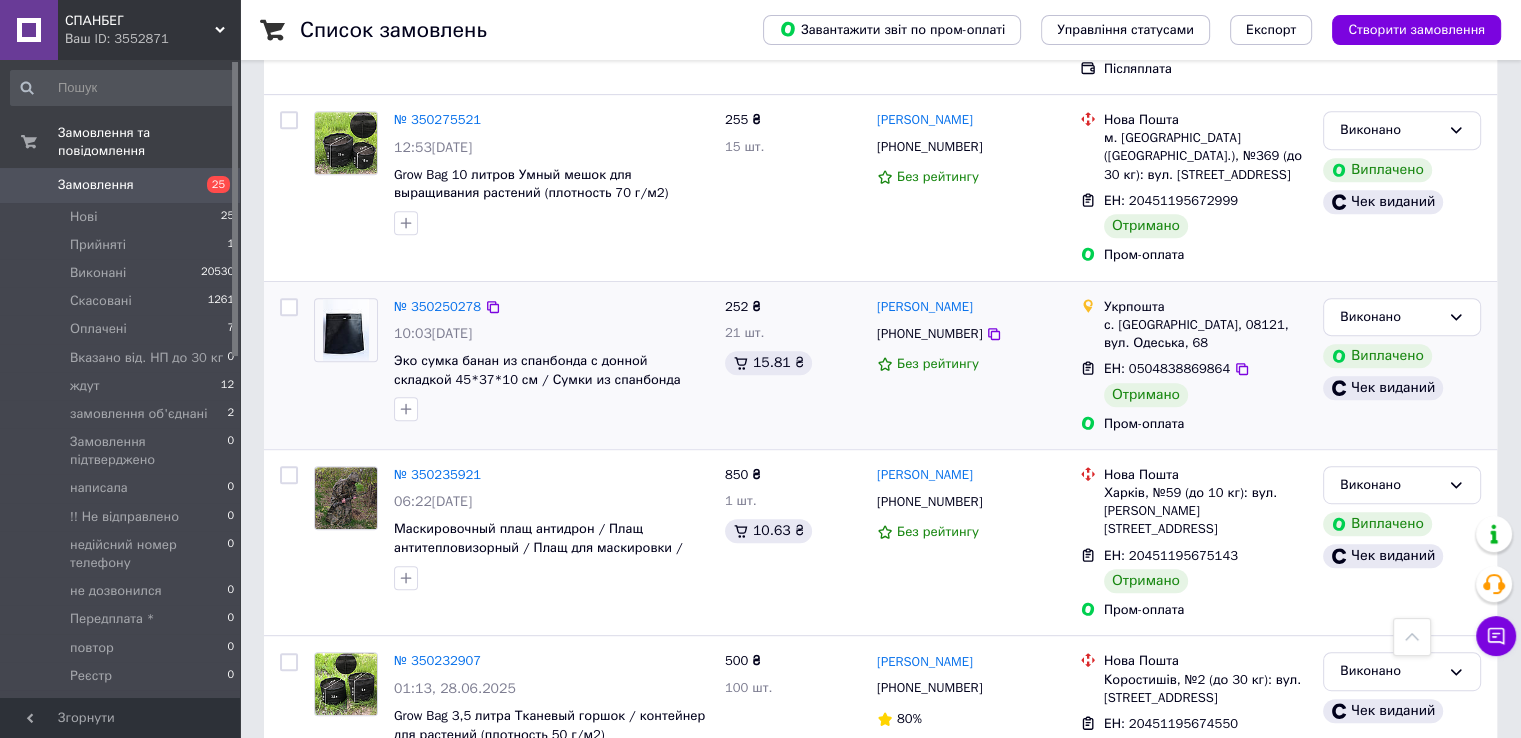 scroll, scrollTop: 955, scrollLeft: 0, axis: vertical 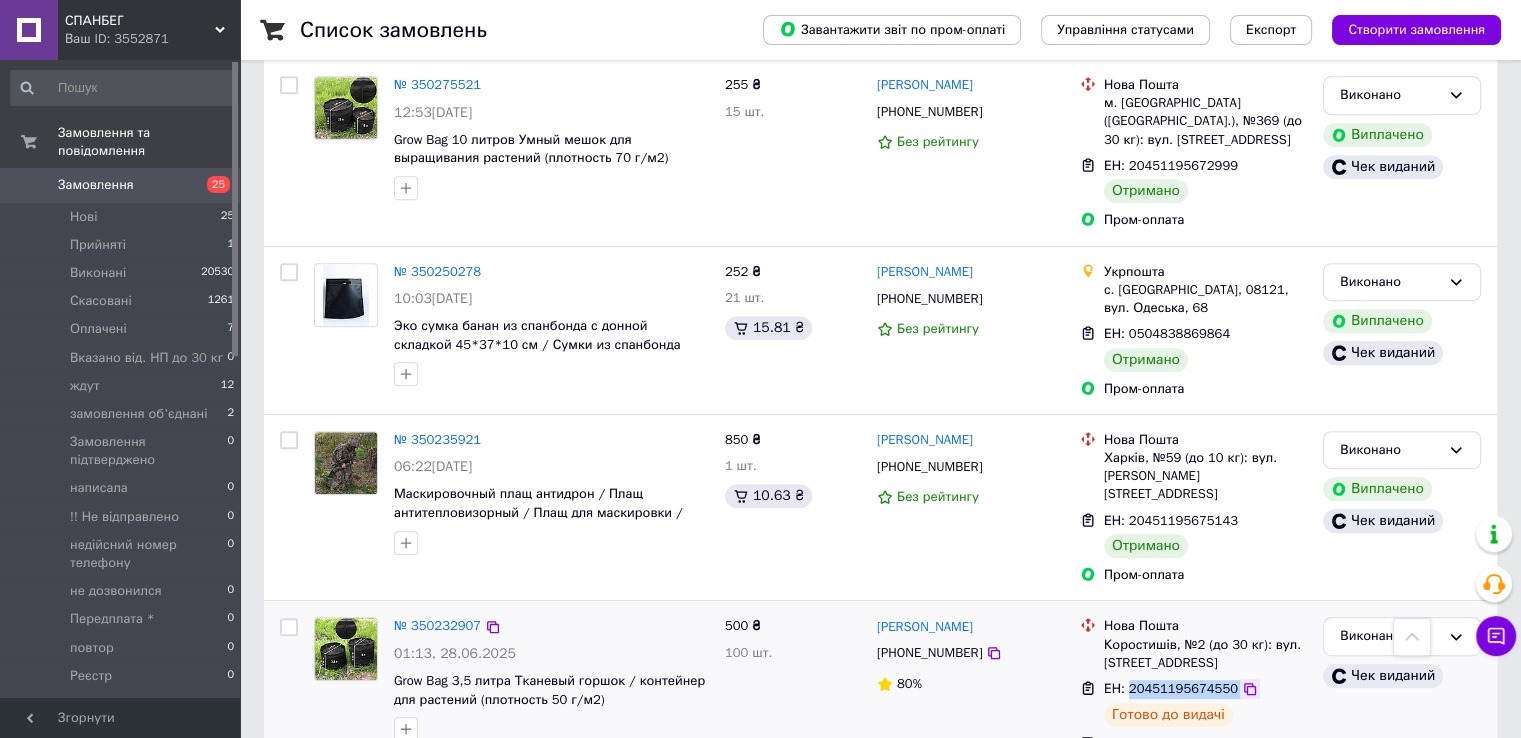 drag, startPoint x: 1128, startPoint y: 636, endPoint x: 1228, endPoint y: 637, distance: 100.005 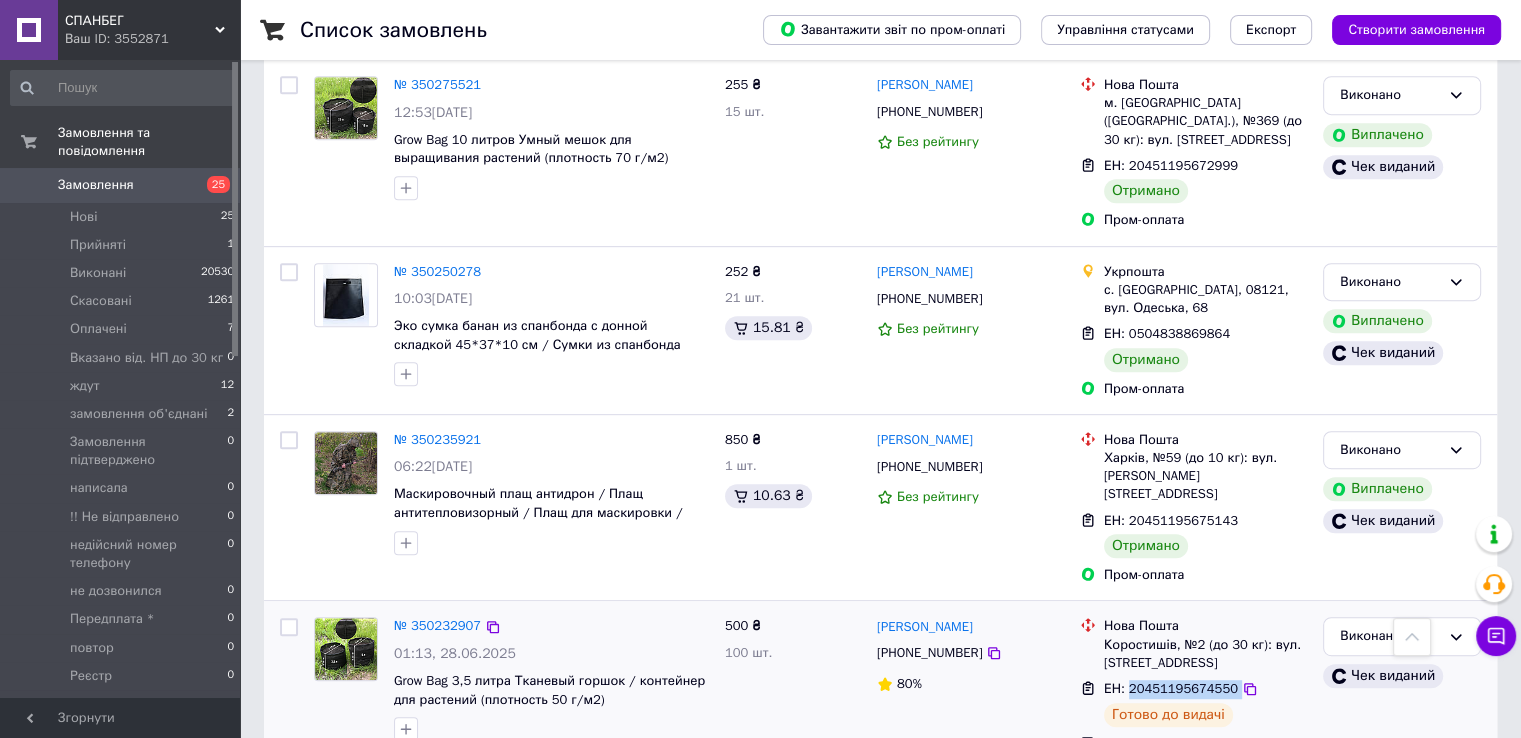 copy on "20451195674550" 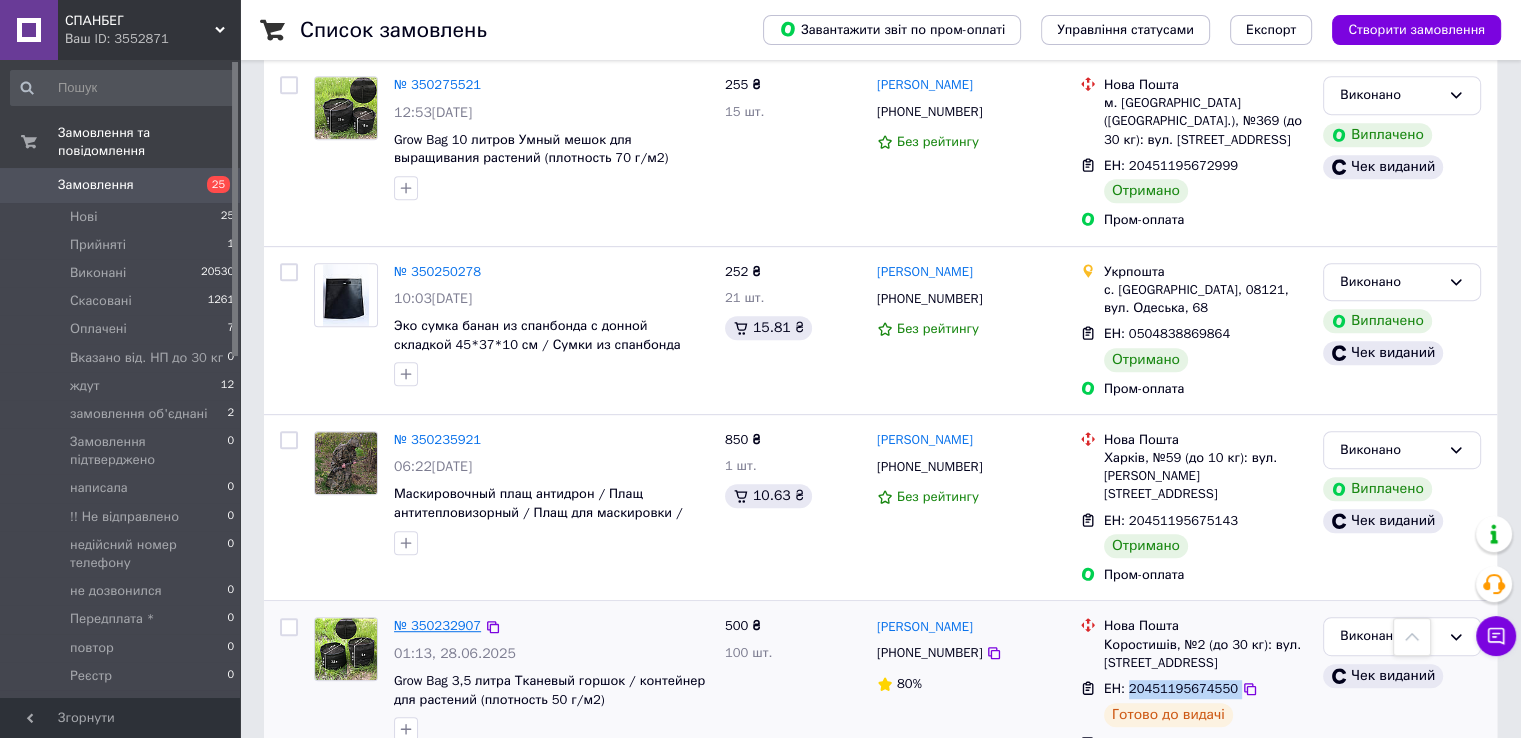 click on "№ 350232907" at bounding box center (437, 625) 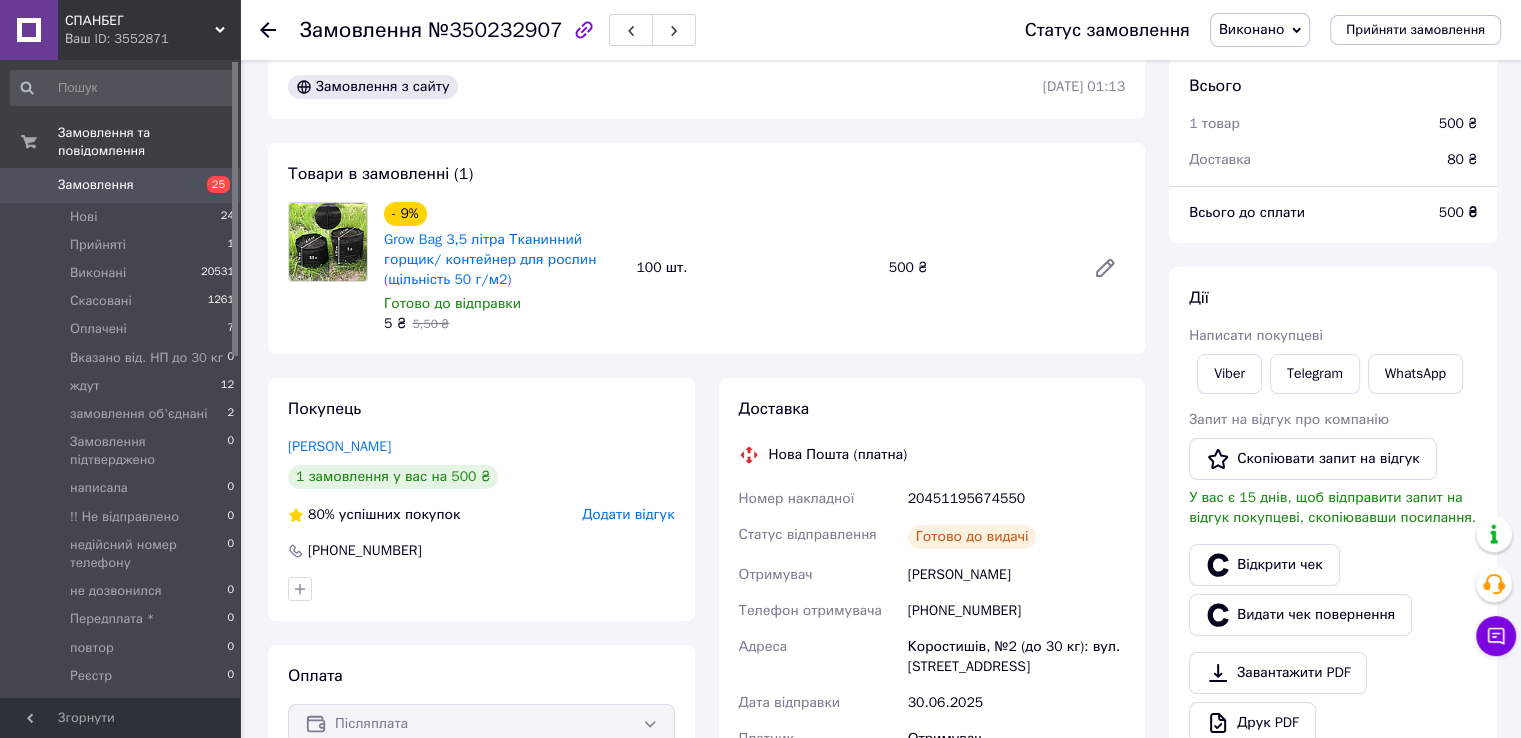 scroll, scrollTop: 0, scrollLeft: 0, axis: both 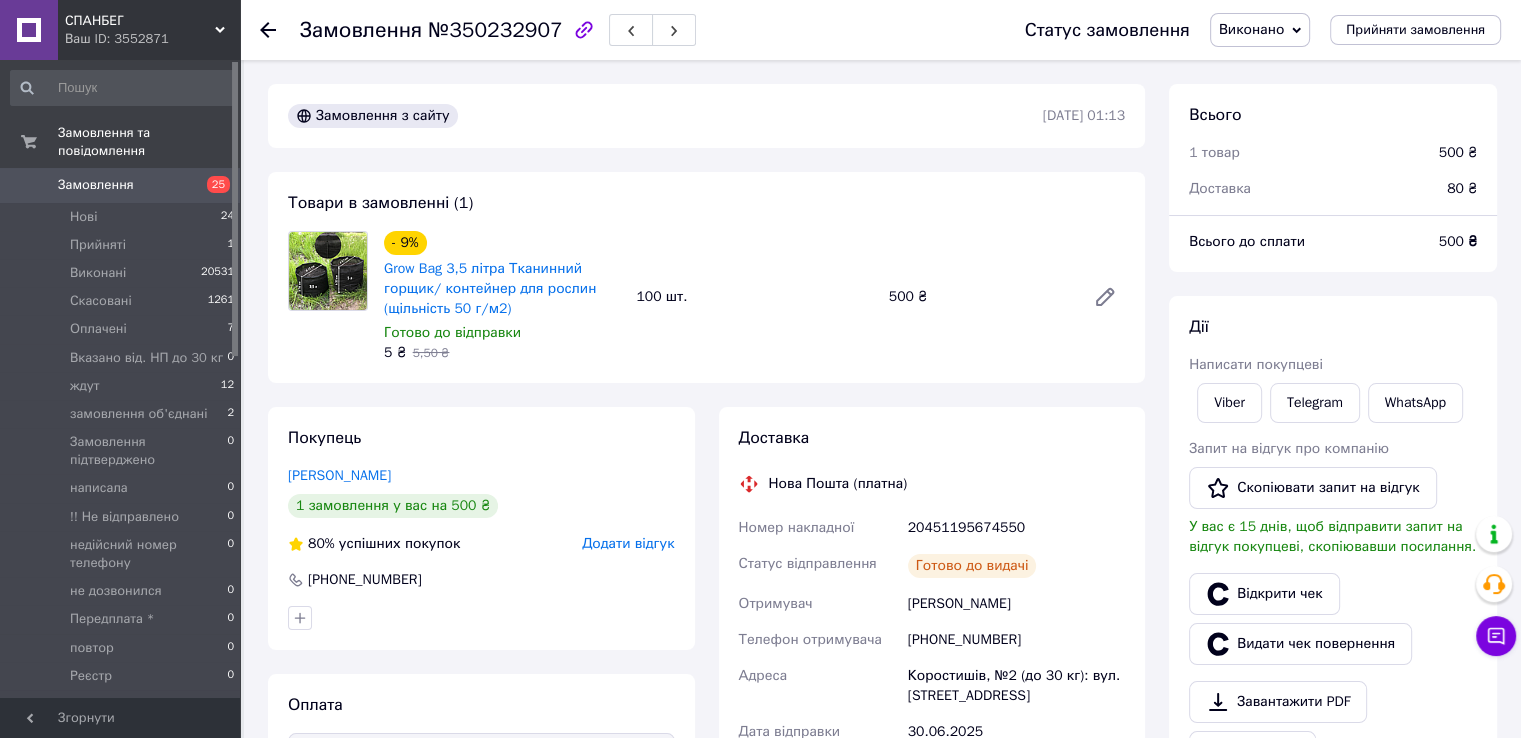 click 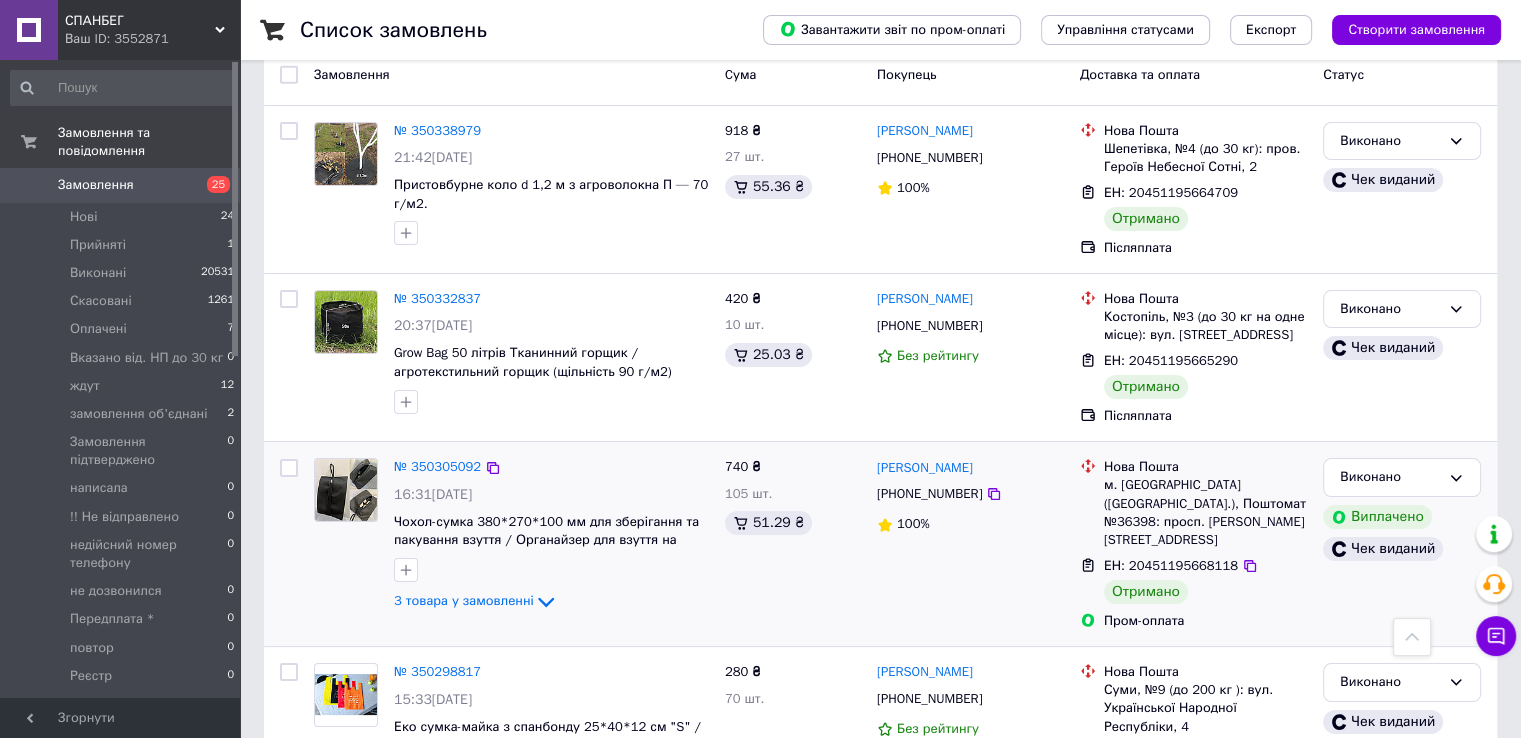 scroll, scrollTop: 0, scrollLeft: 0, axis: both 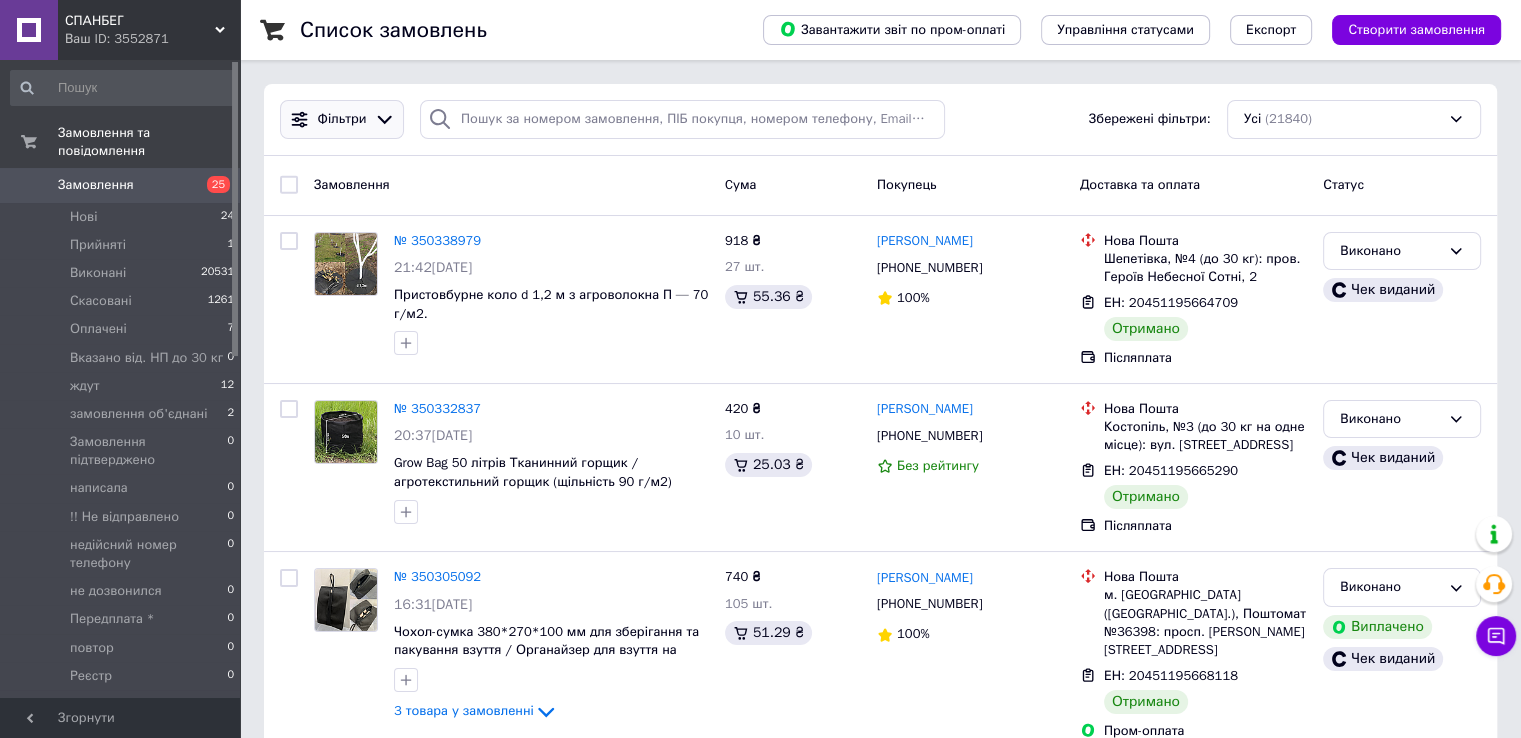 click 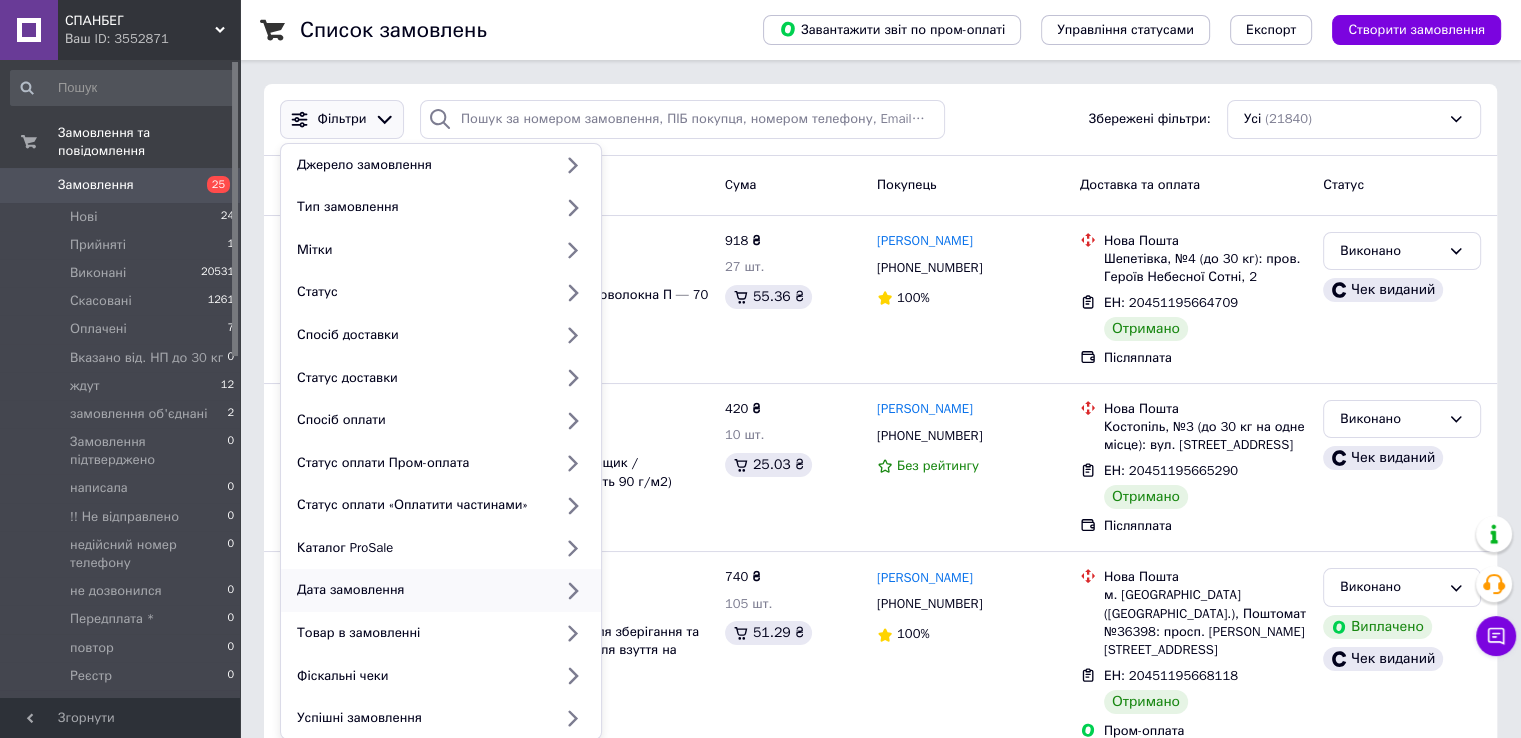 click on "Дата замовлення" at bounding box center [420, 590] 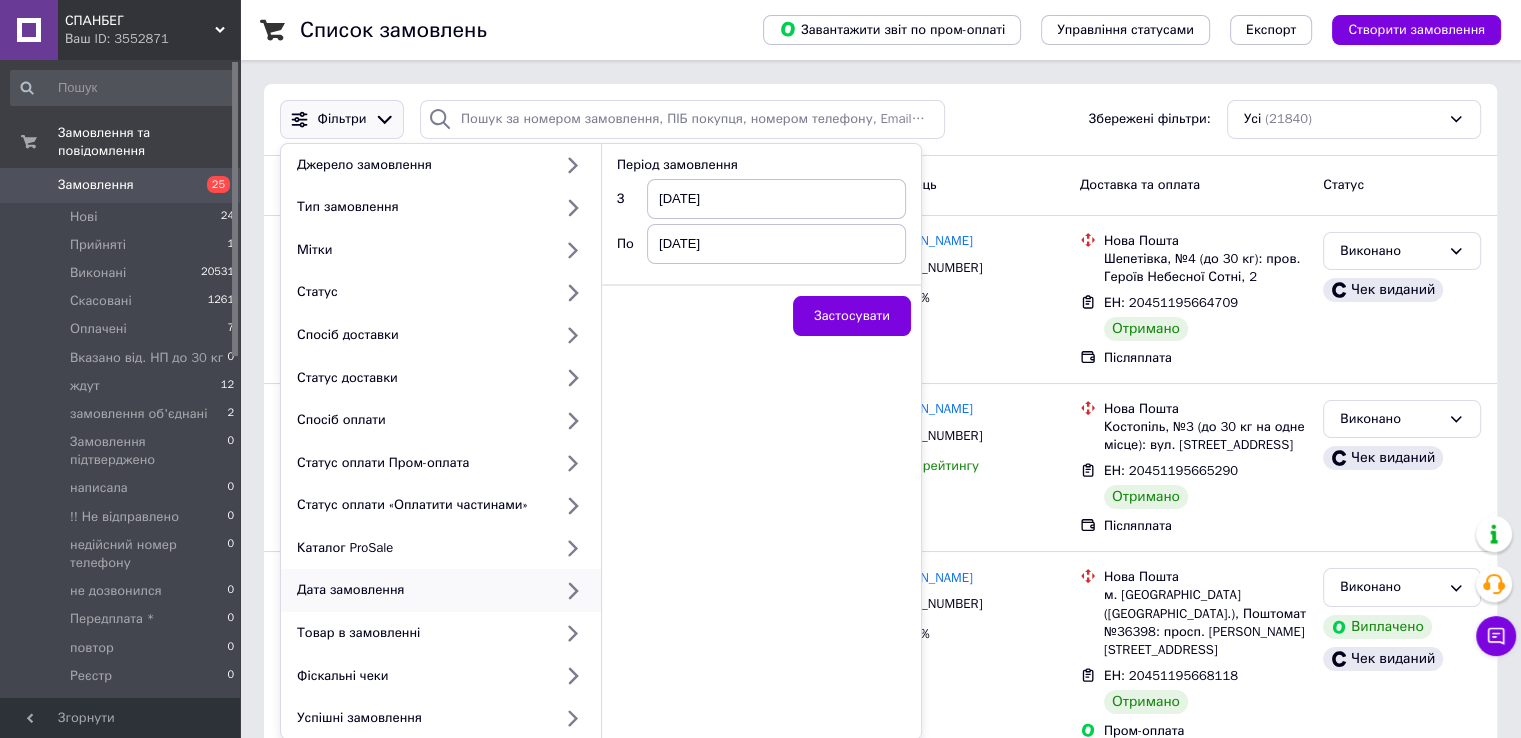 click on "[DATE]" at bounding box center [776, 199] 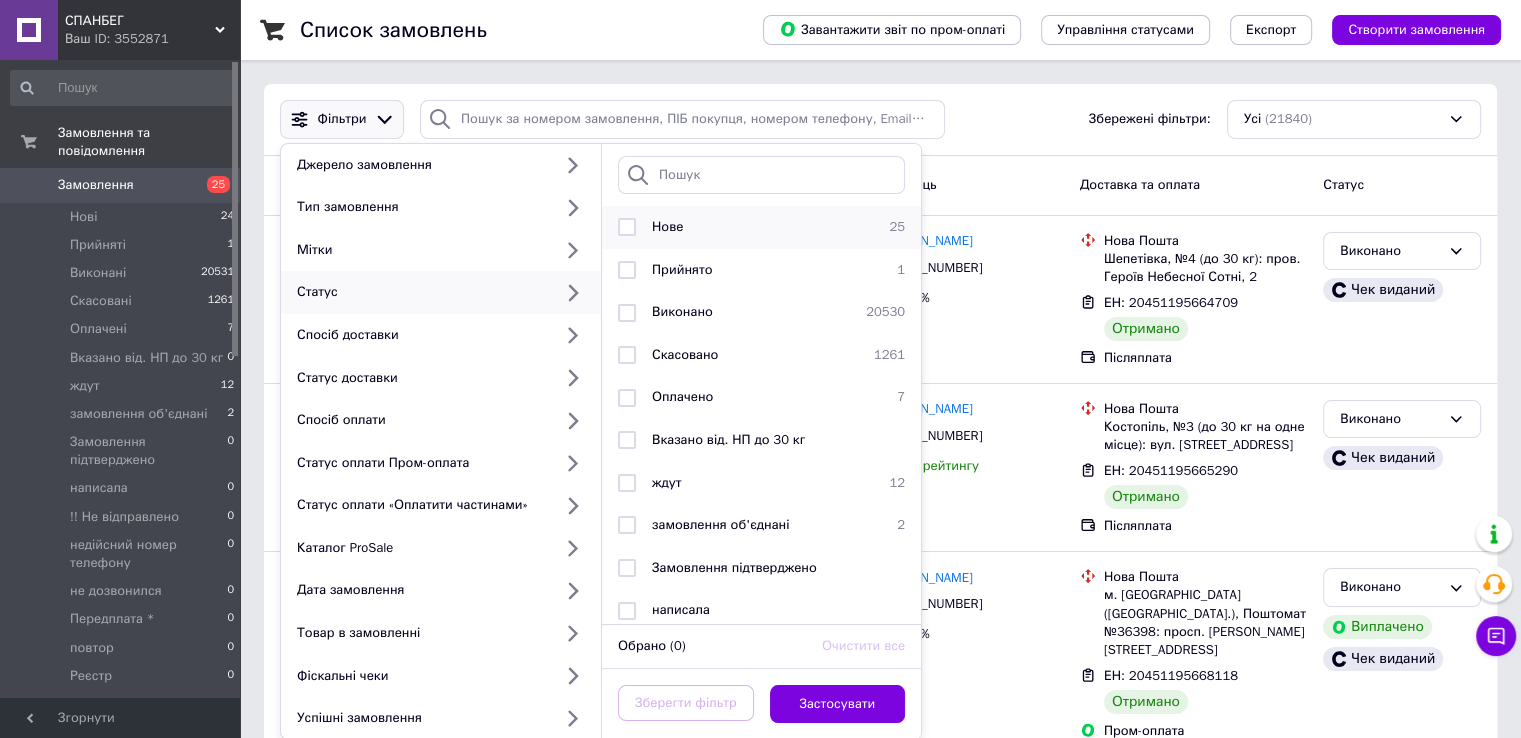 click on "Нове" at bounding box center [758, 227] 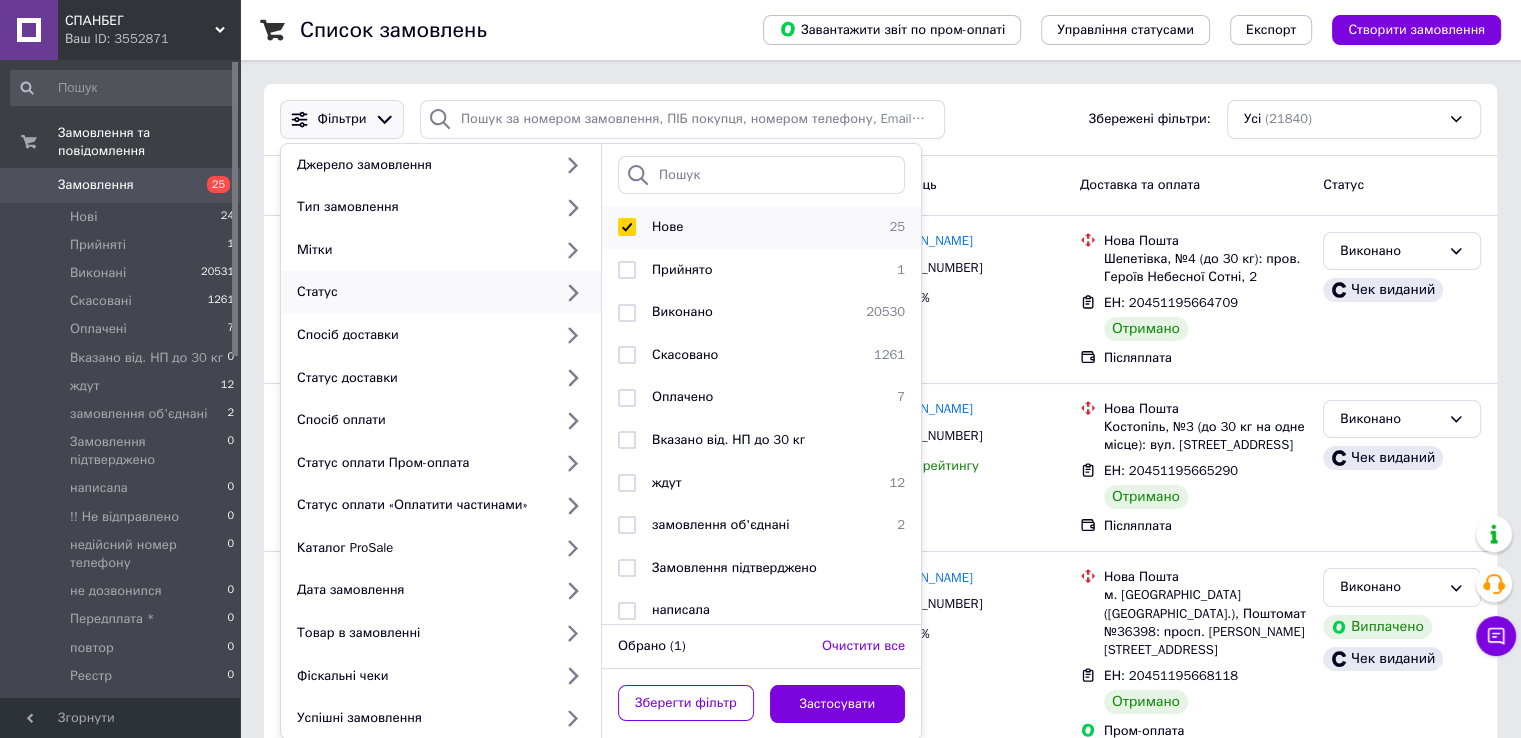 click on "Нове" at bounding box center [667, 226] 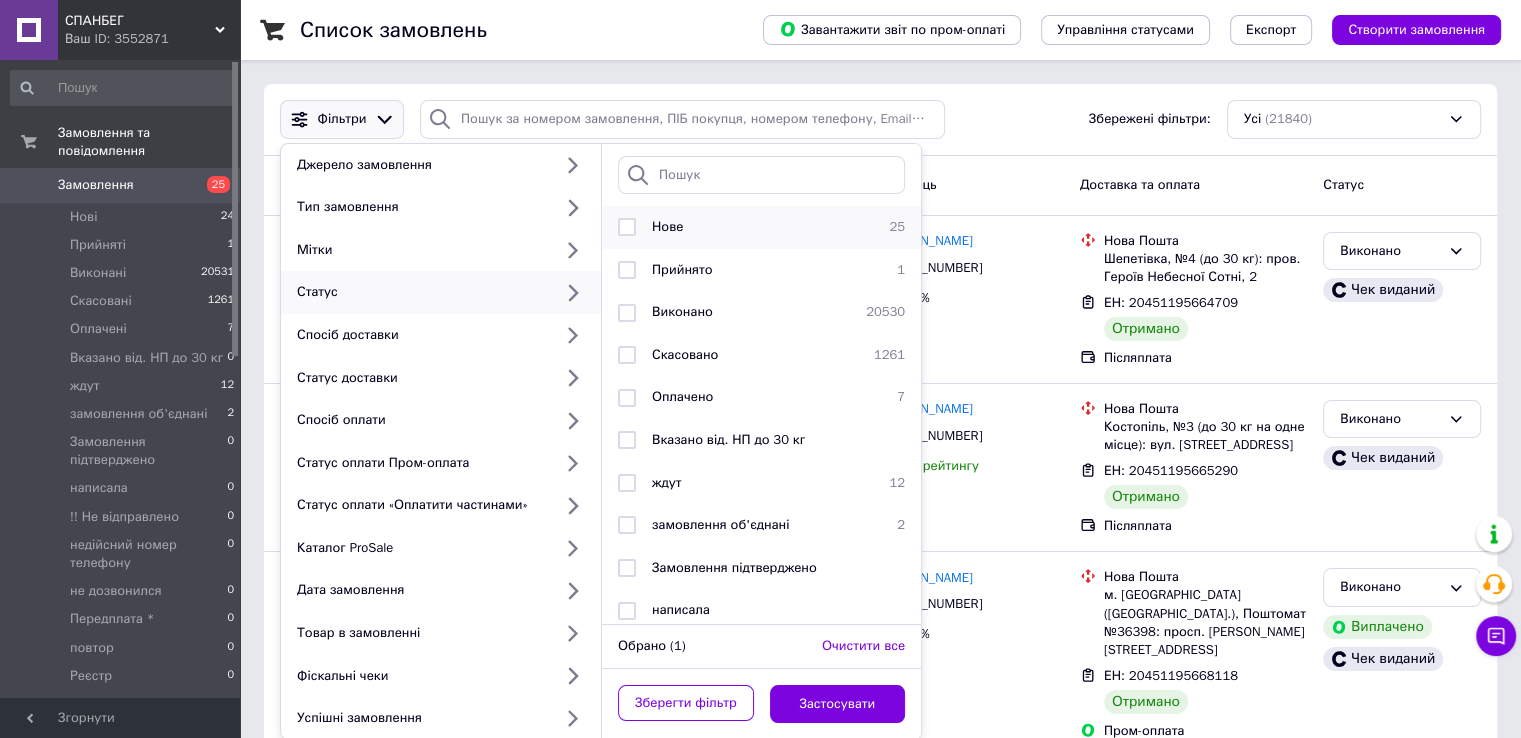 checkbox on "false" 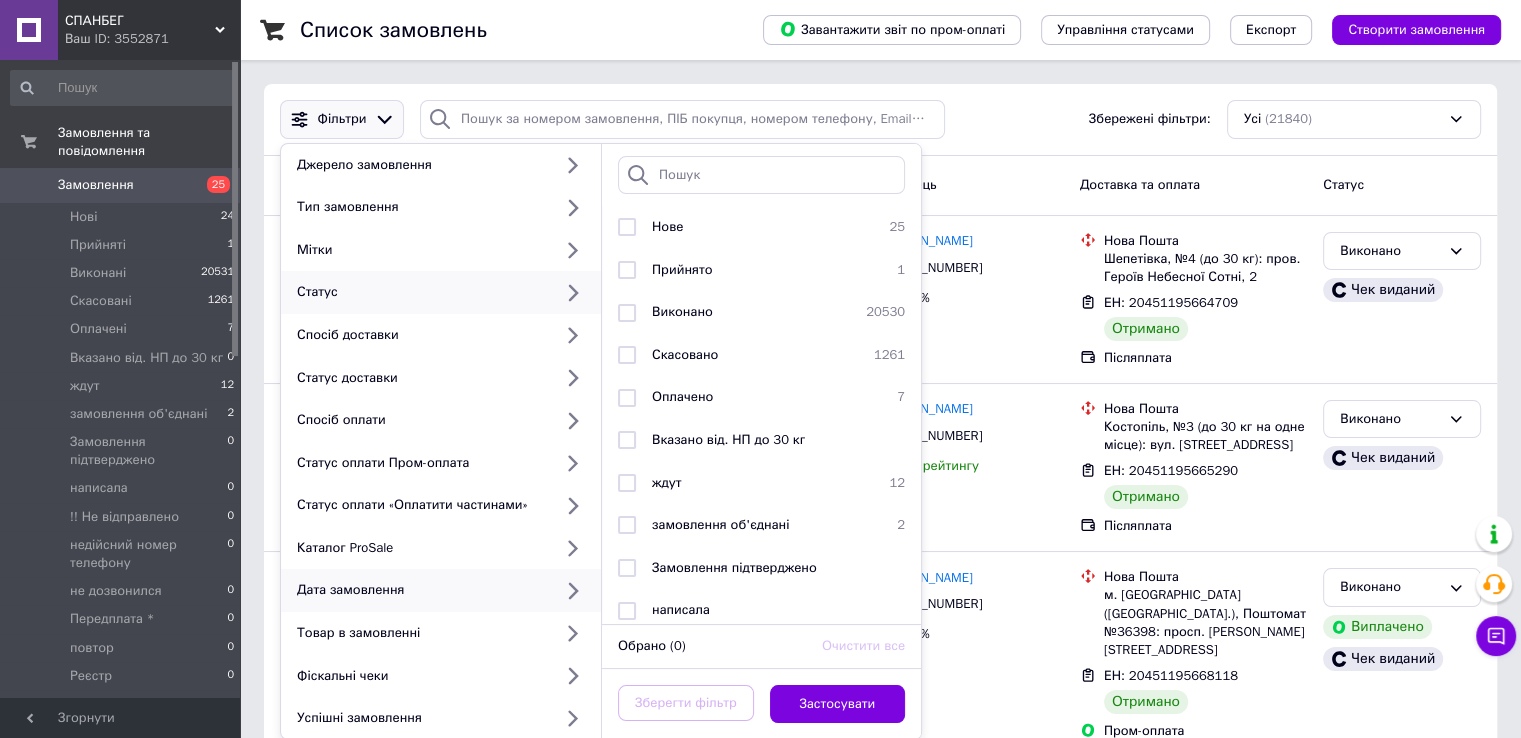 click on "Дата замовлення" at bounding box center [420, 590] 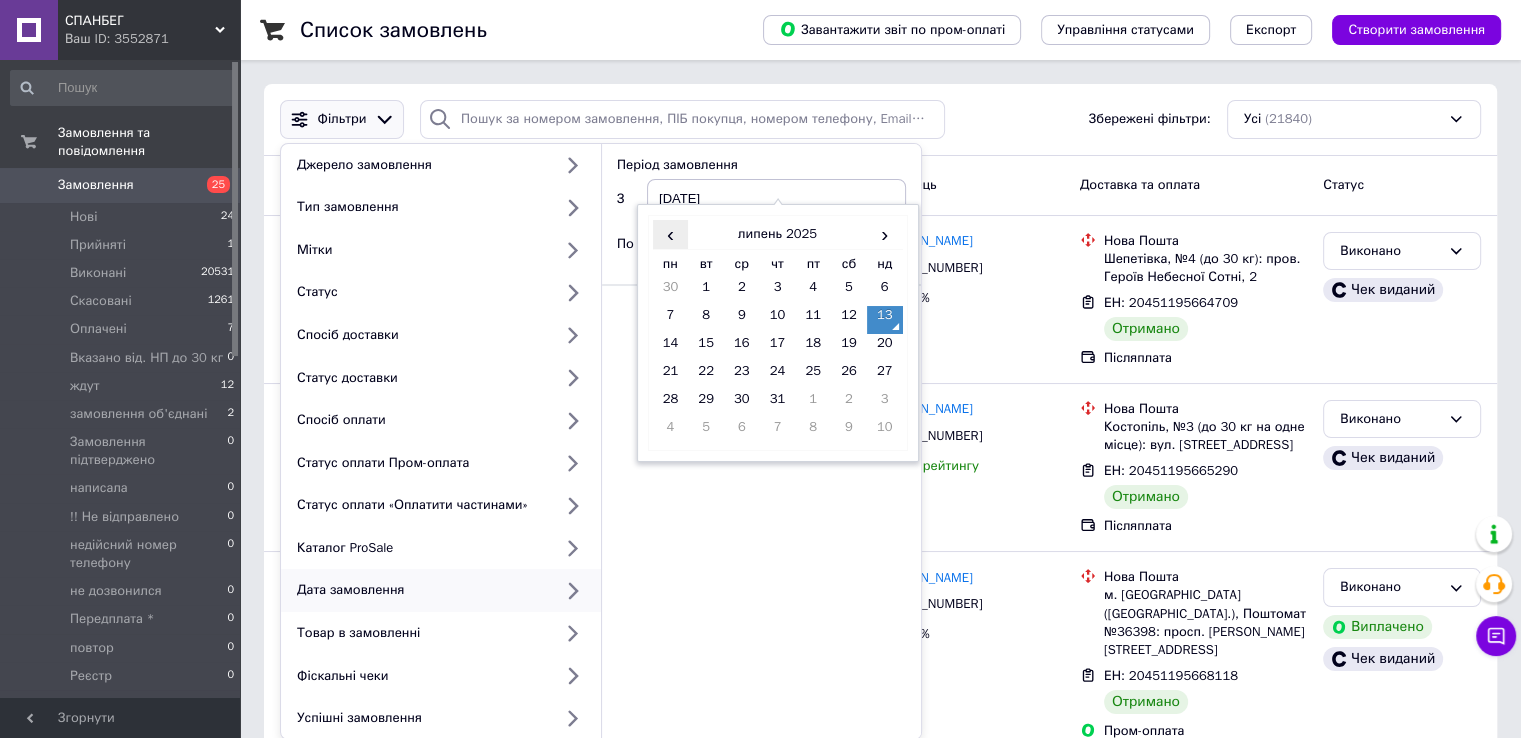 click on "‹" at bounding box center (671, 234) 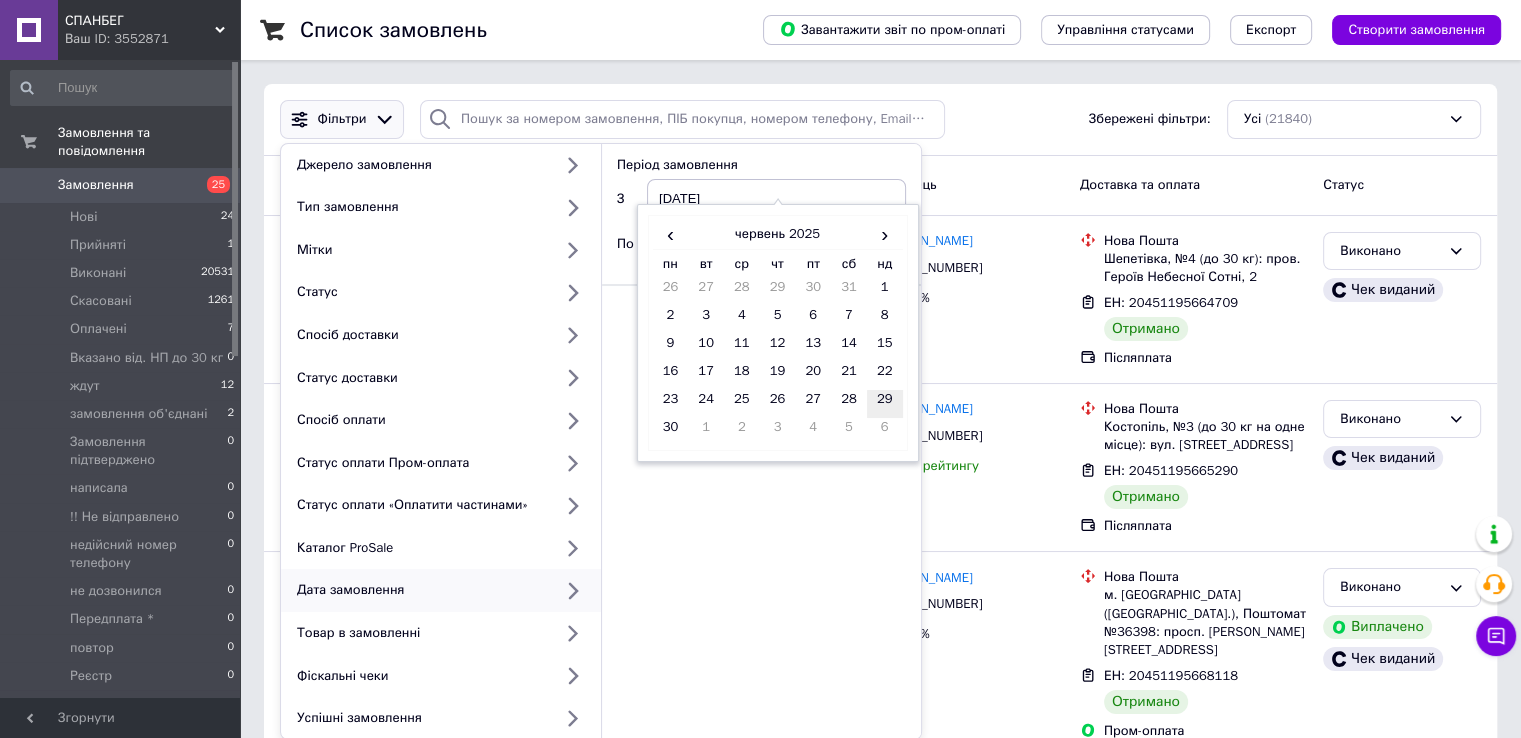 click on "29" at bounding box center [885, 404] 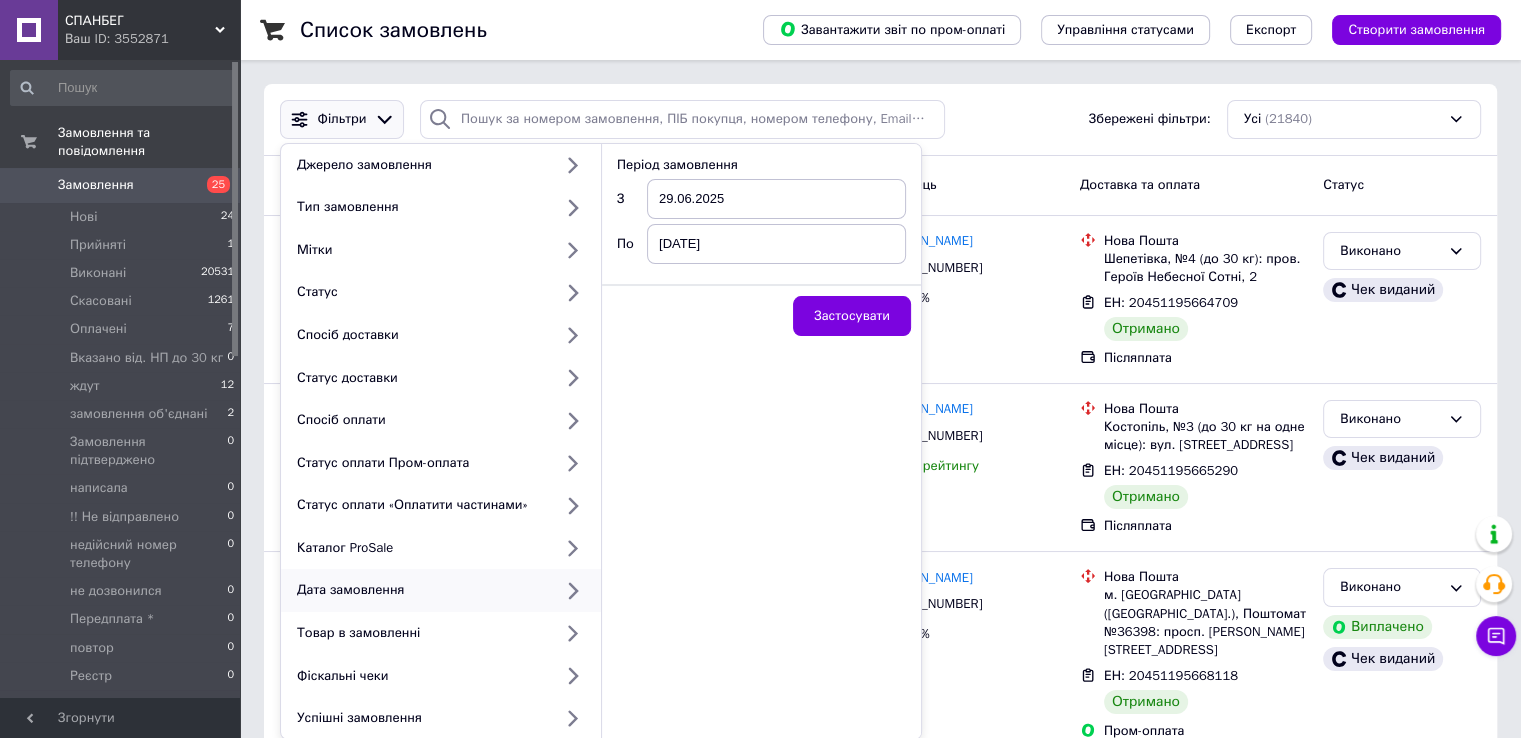 click on "[DATE]" at bounding box center [776, 244] 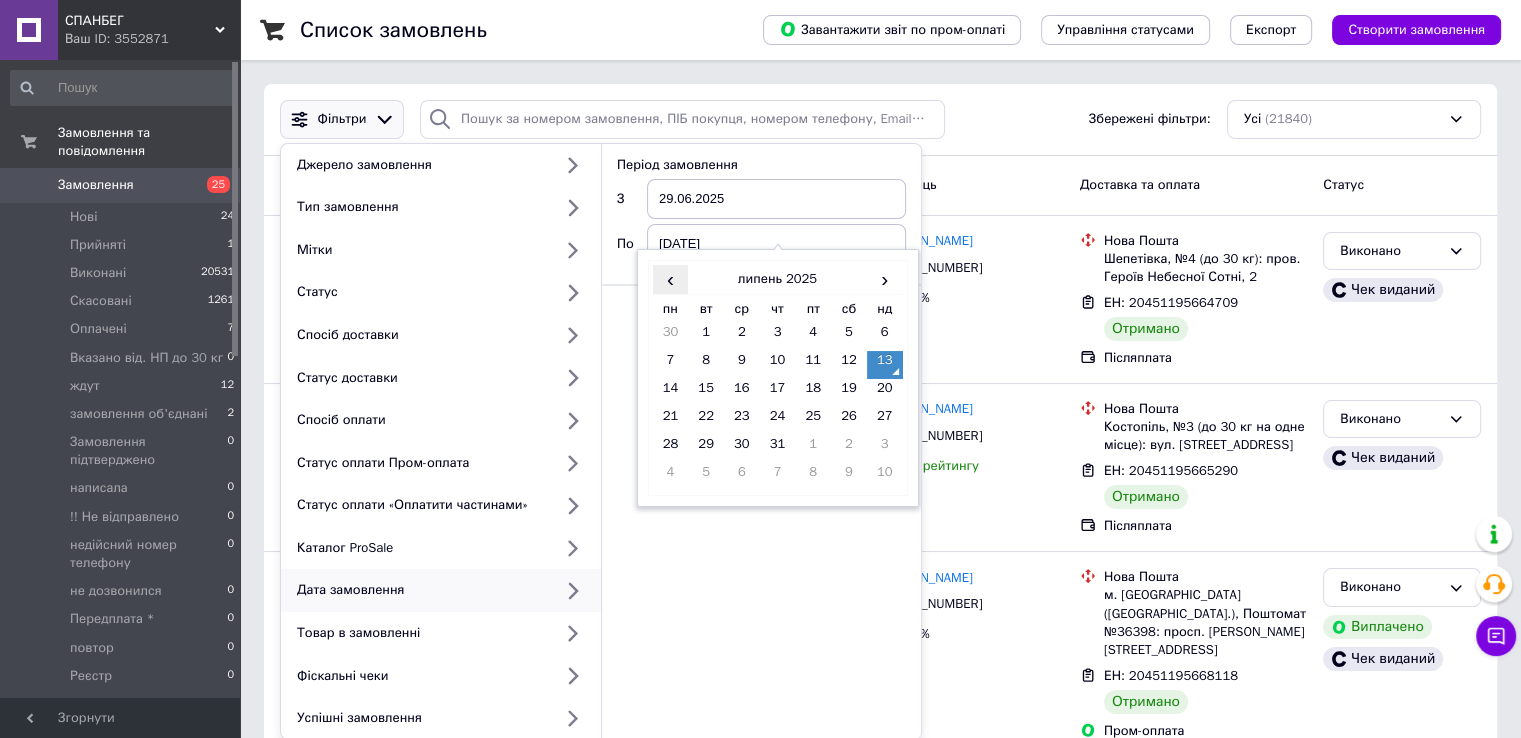 click on "‹" at bounding box center [671, 279] 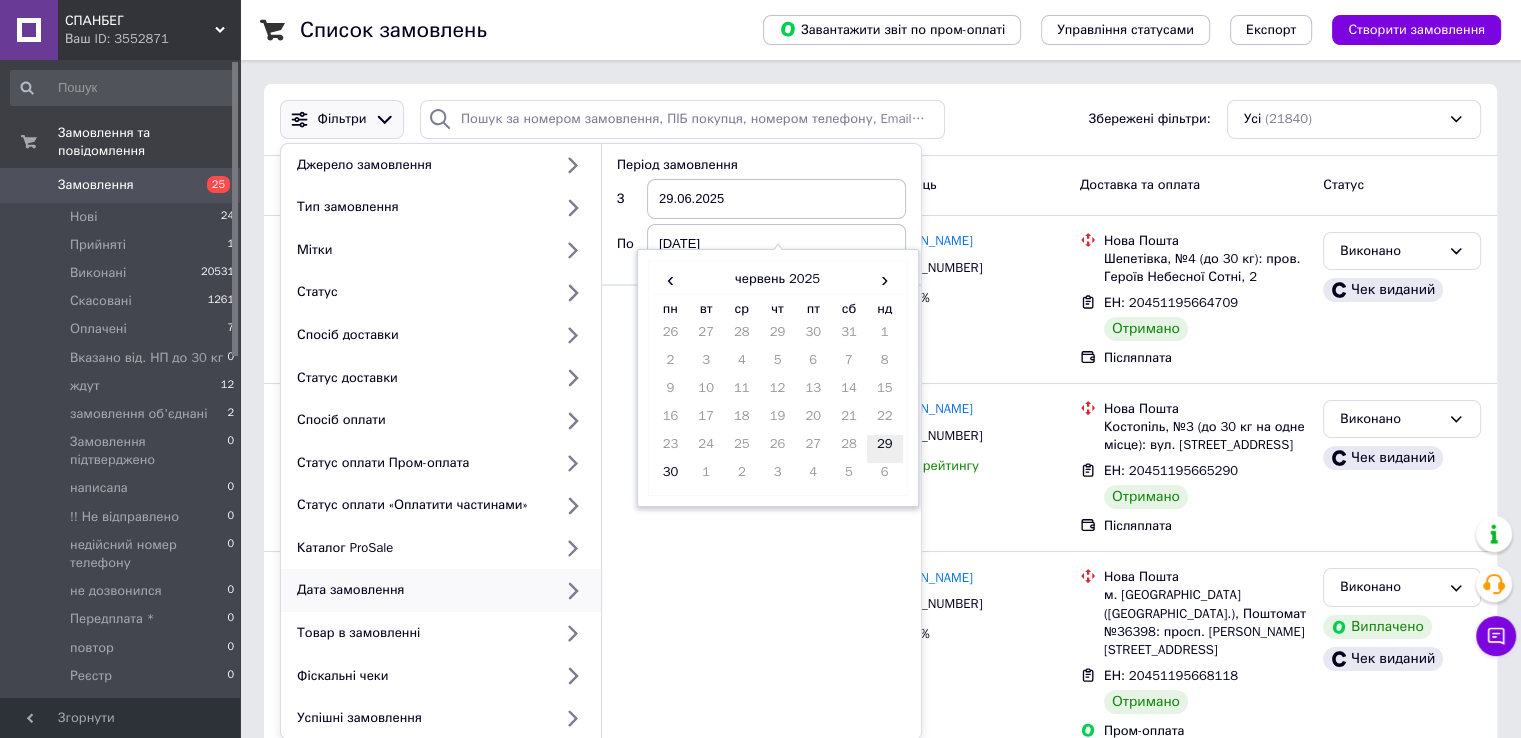 click on "29" at bounding box center (885, 449) 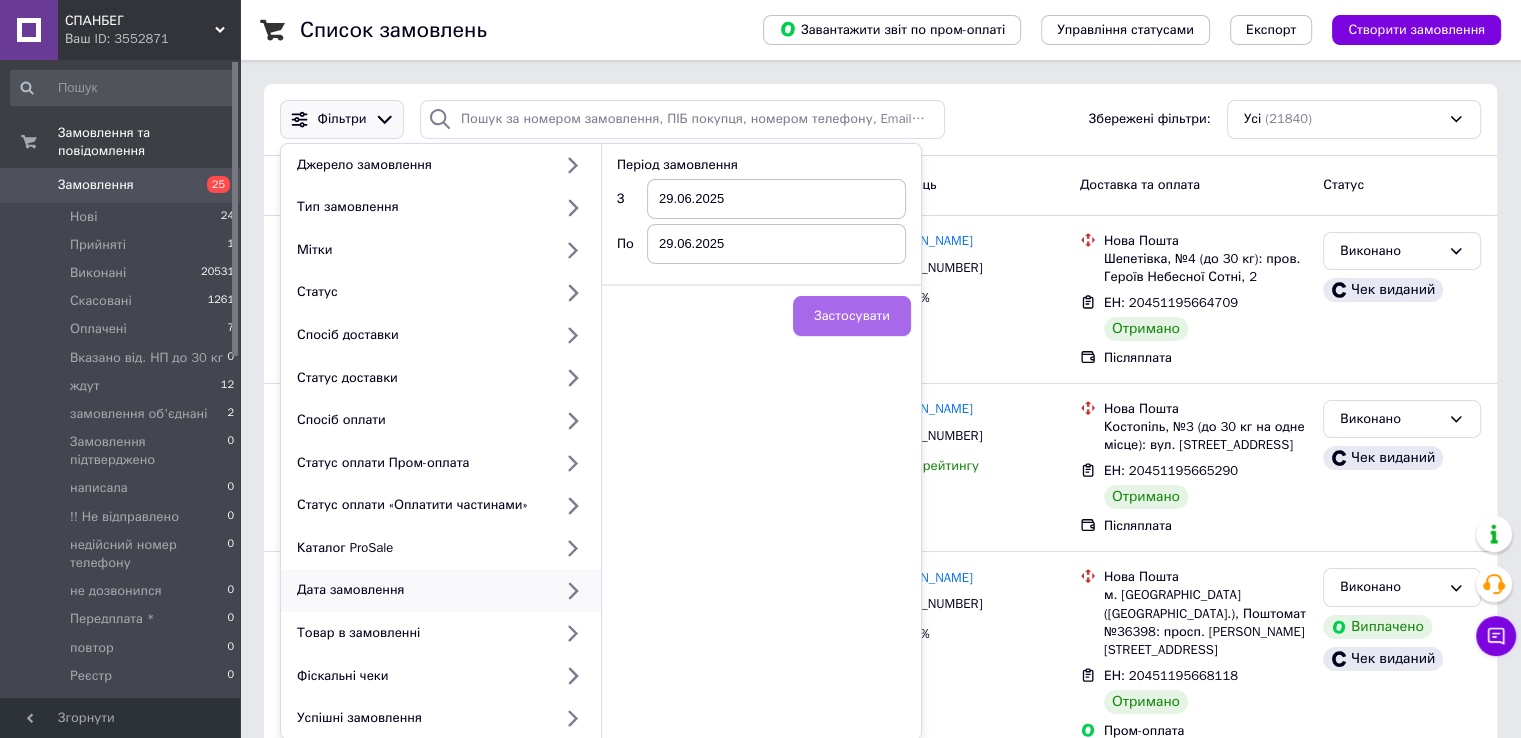 click on "Застосувати" at bounding box center [852, 316] 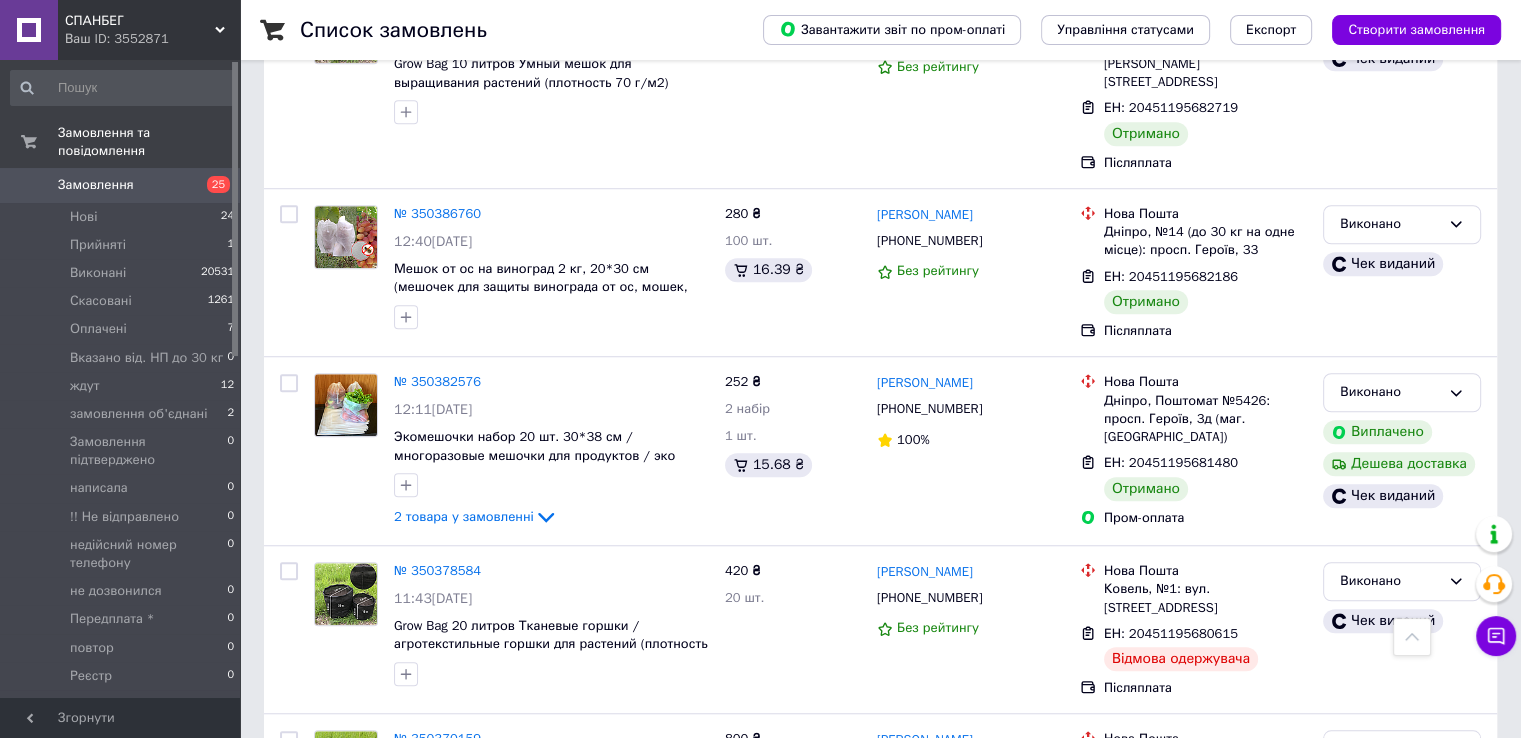 scroll, scrollTop: 1500, scrollLeft: 0, axis: vertical 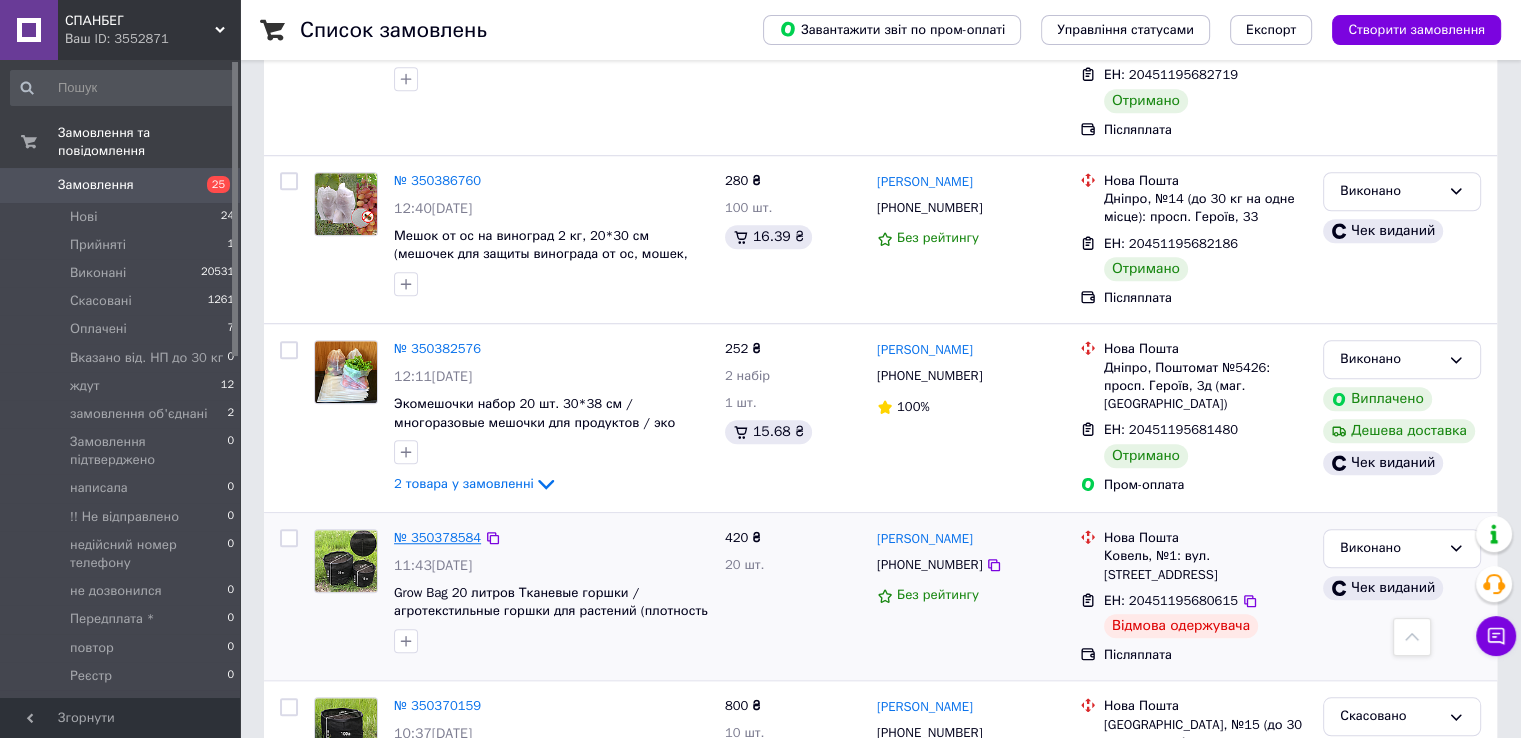 click on "№ 350378584" at bounding box center [437, 537] 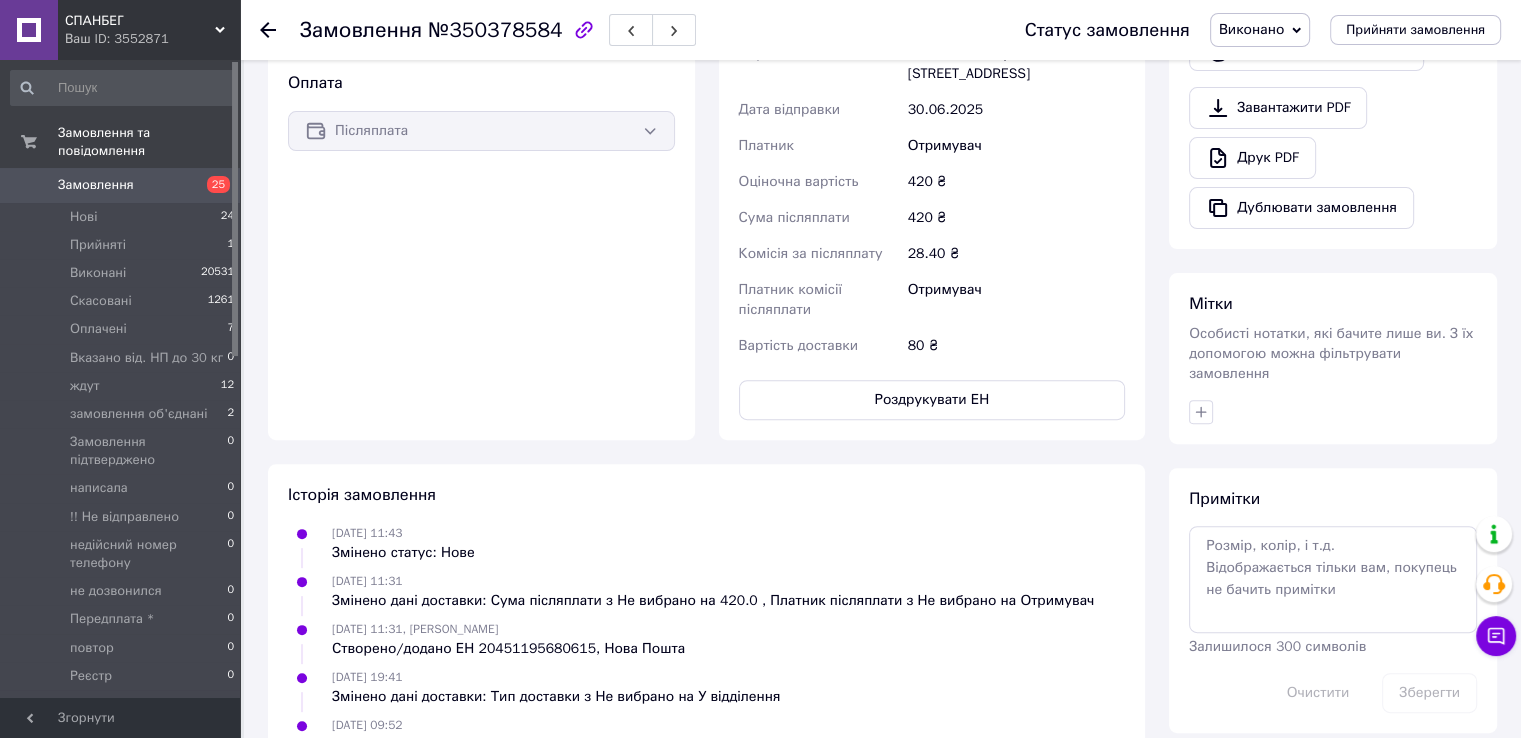 scroll, scrollTop: 550, scrollLeft: 0, axis: vertical 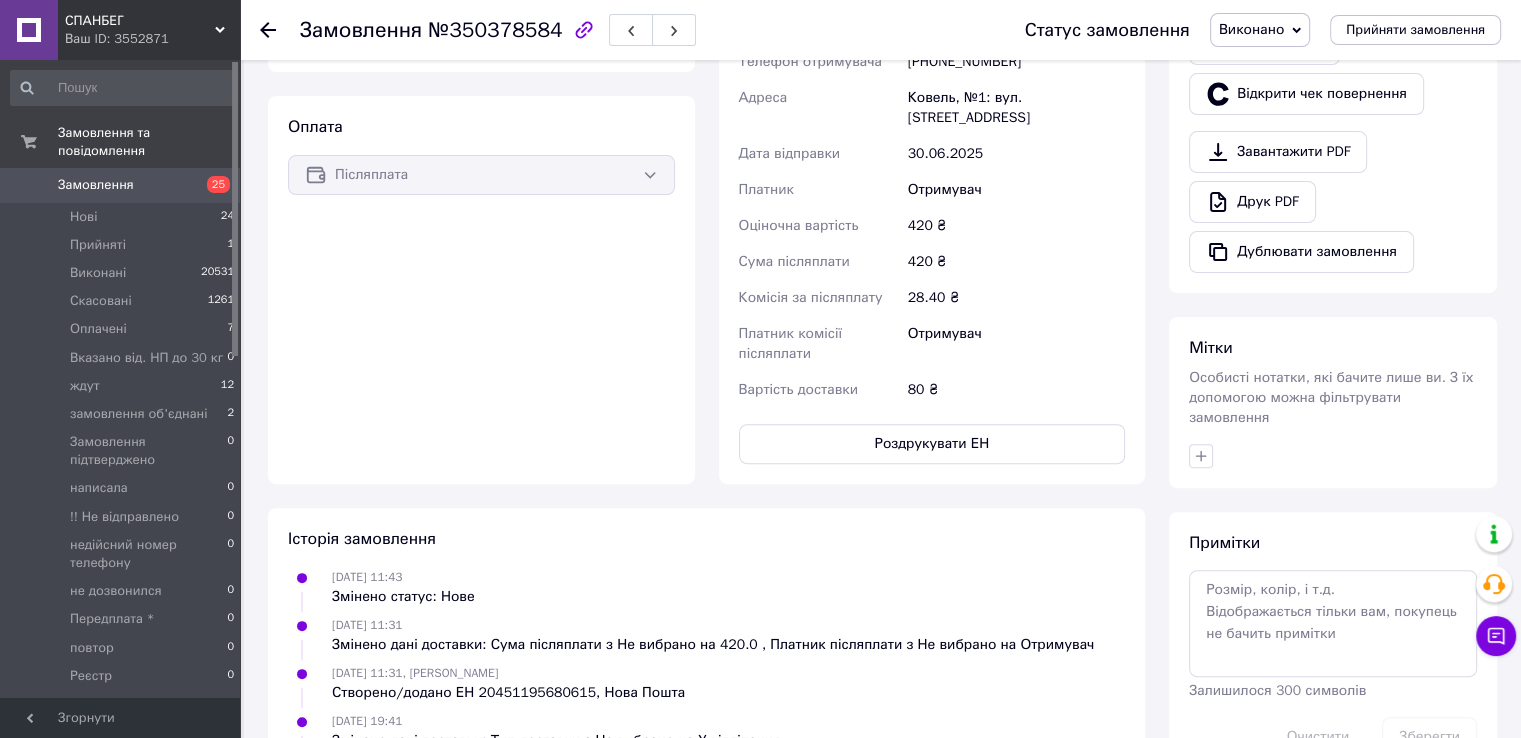click 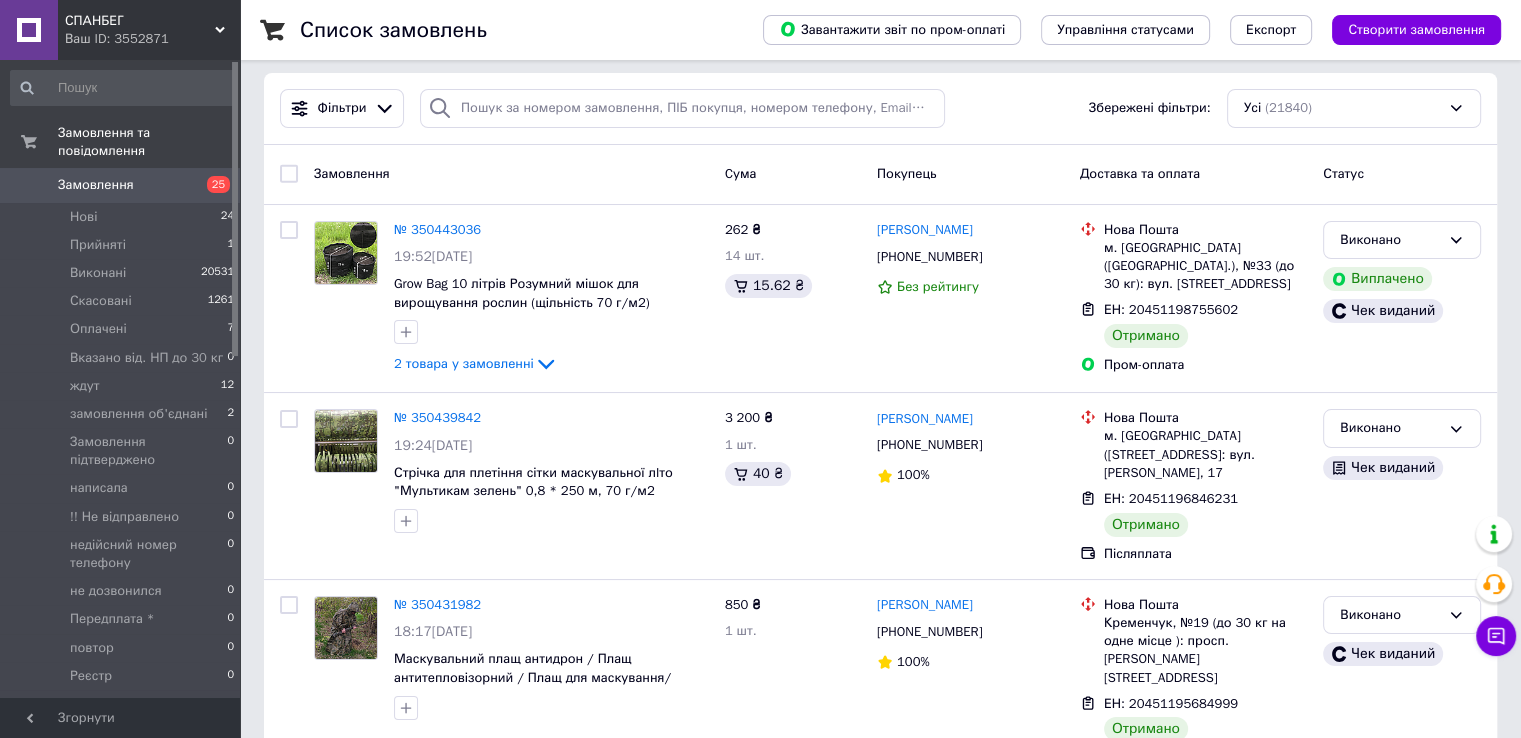 scroll, scrollTop: 0, scrollLeft: 0, axis: both 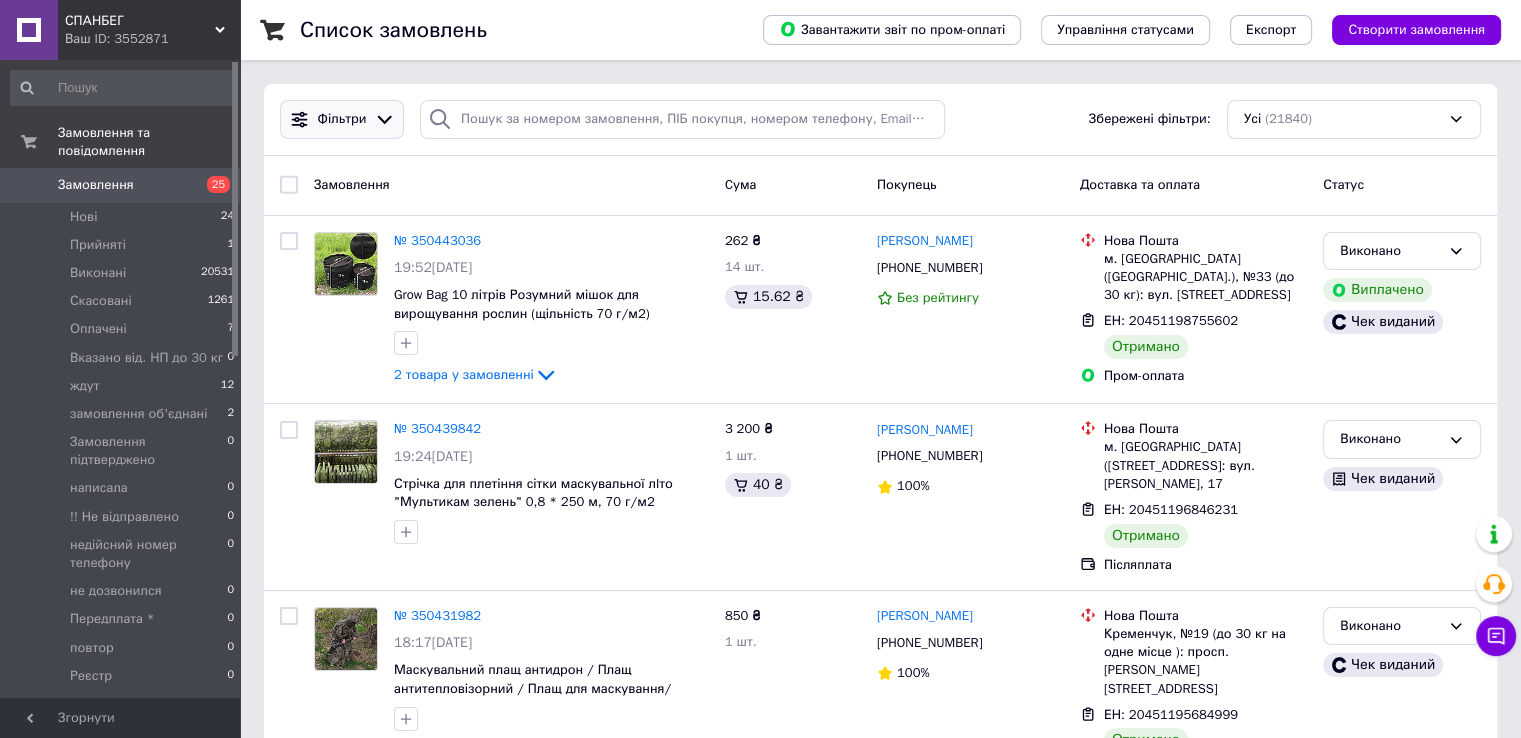click 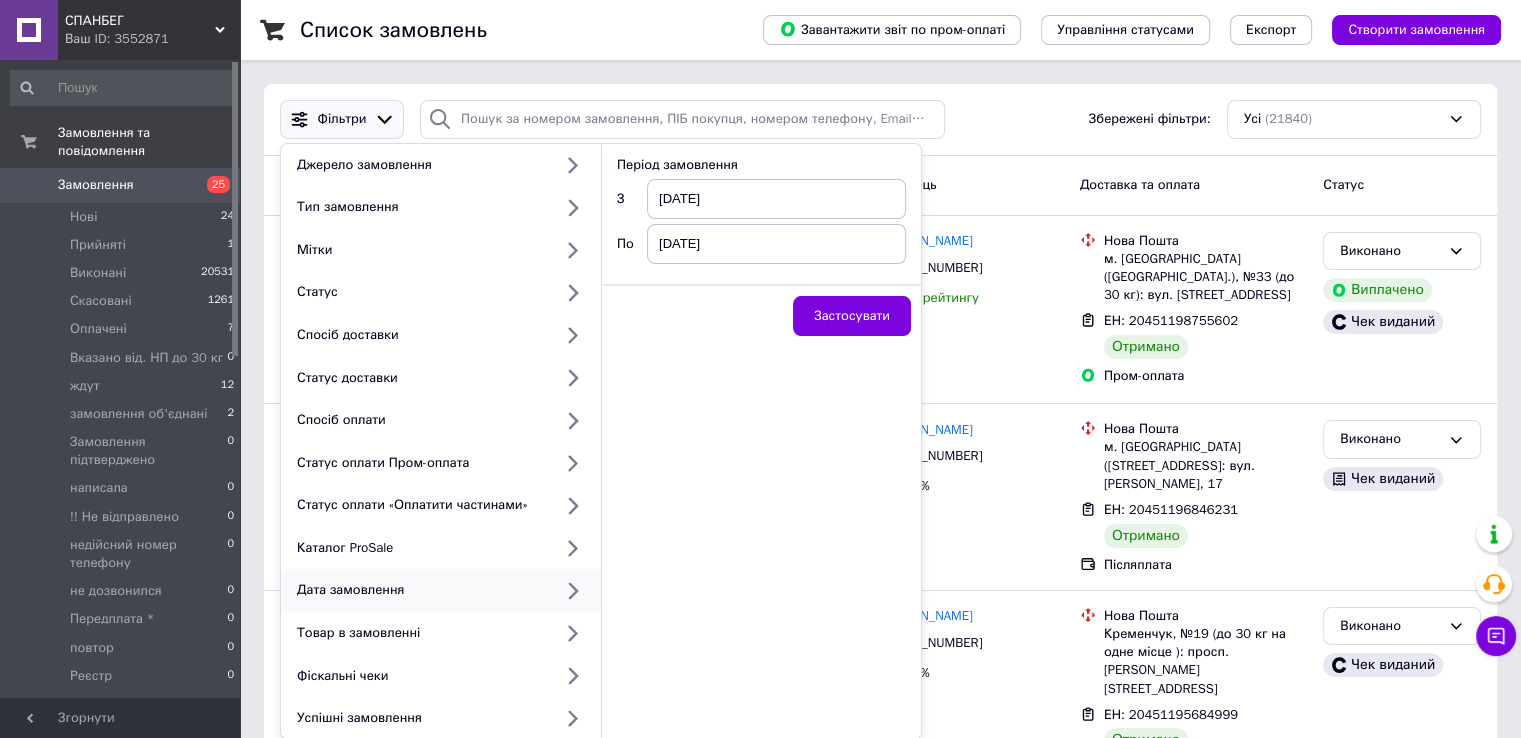 click on "Дата замовлення" at bounding box center (420, 590) 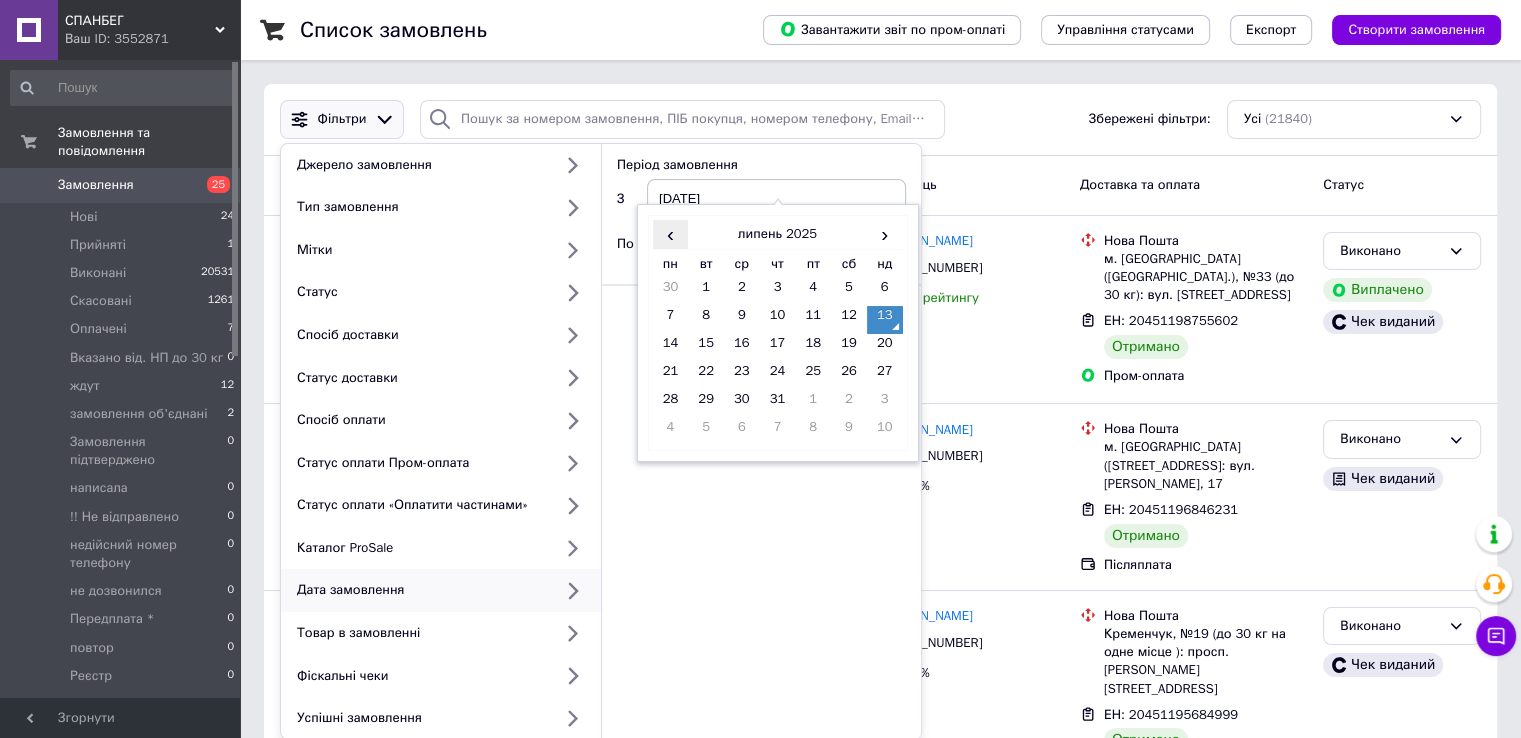 click on "‹" at bounding box center (671, 234) 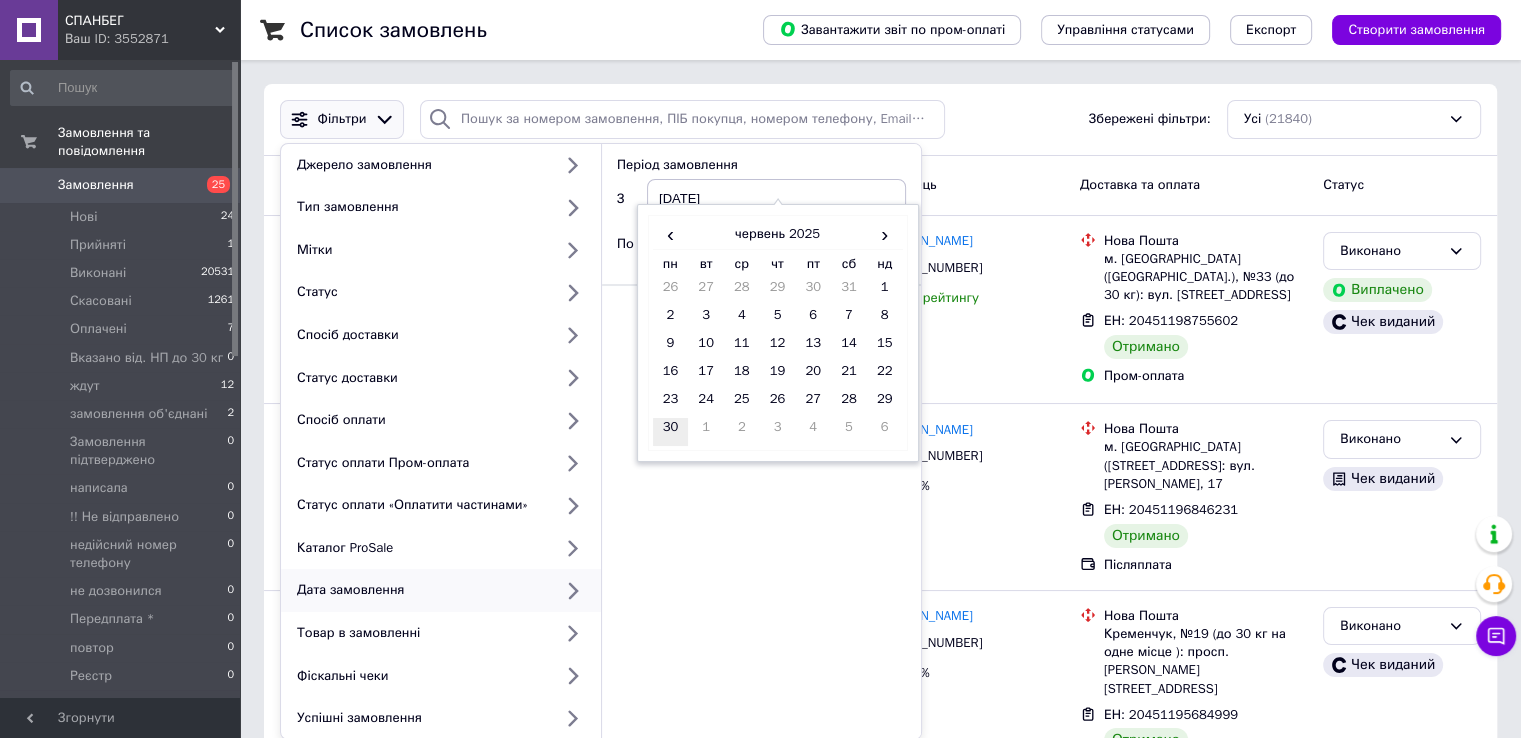 click on "30" at bounding box center [671, 432] 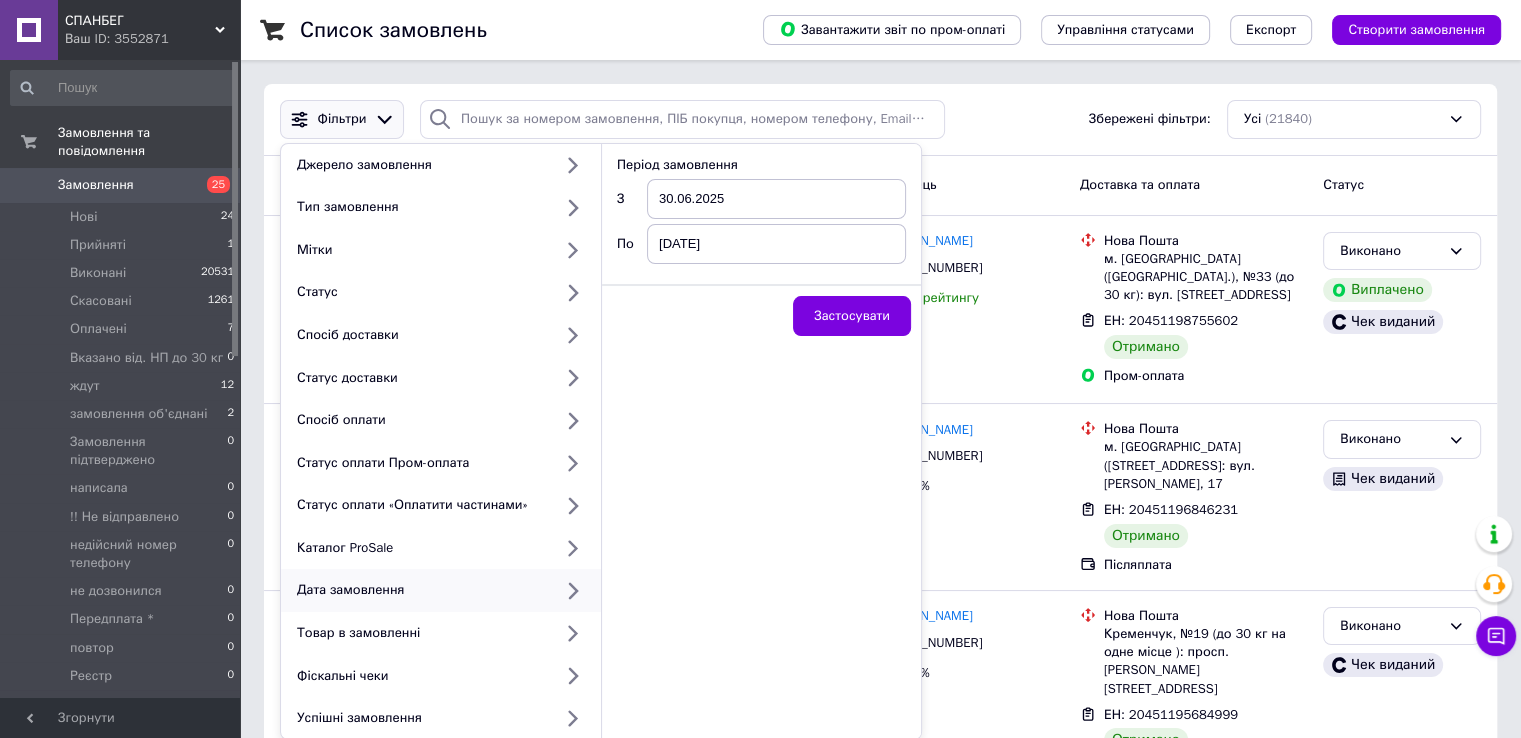 click on "[DATE]" at bounding box center (776, 244) 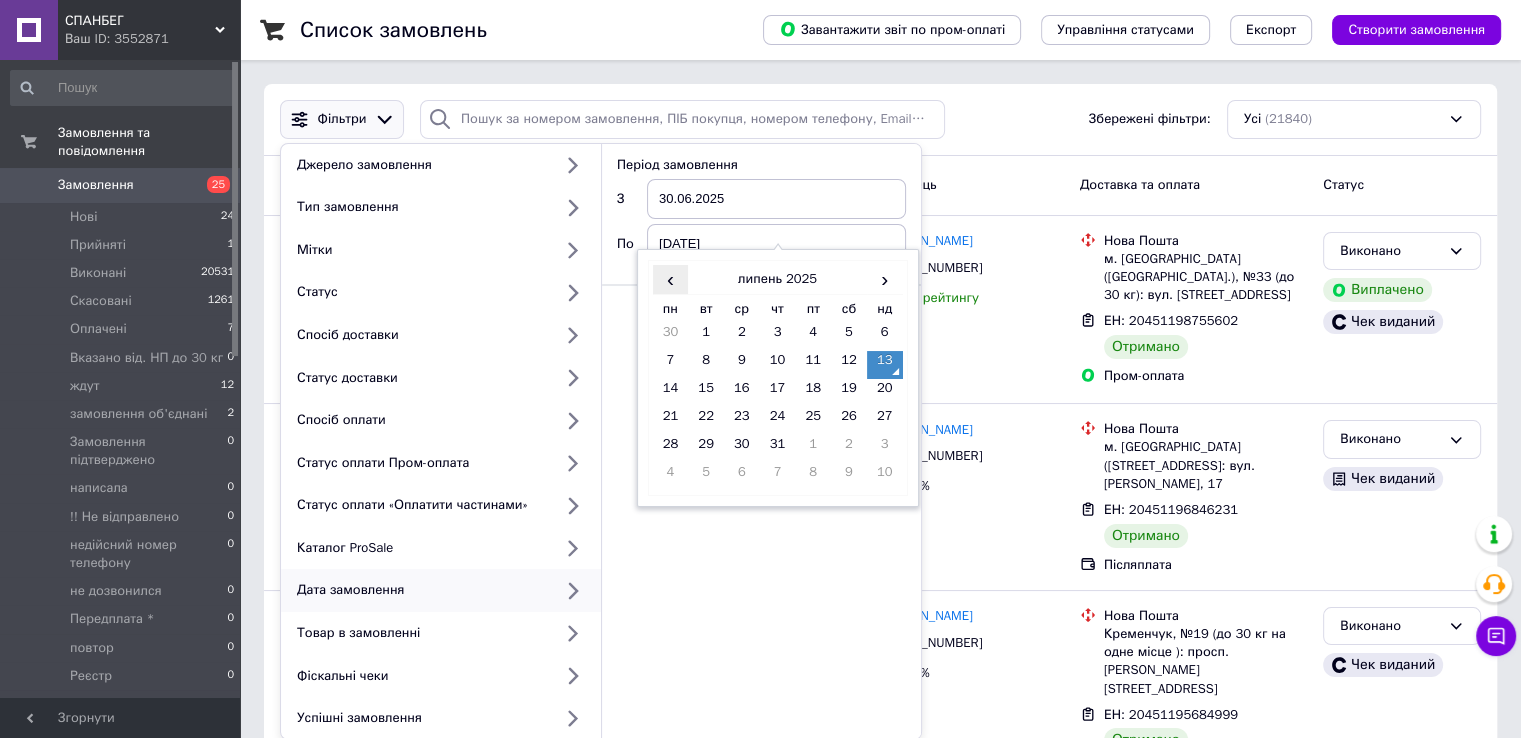 click on "‹" at bounding box center [671, 279] 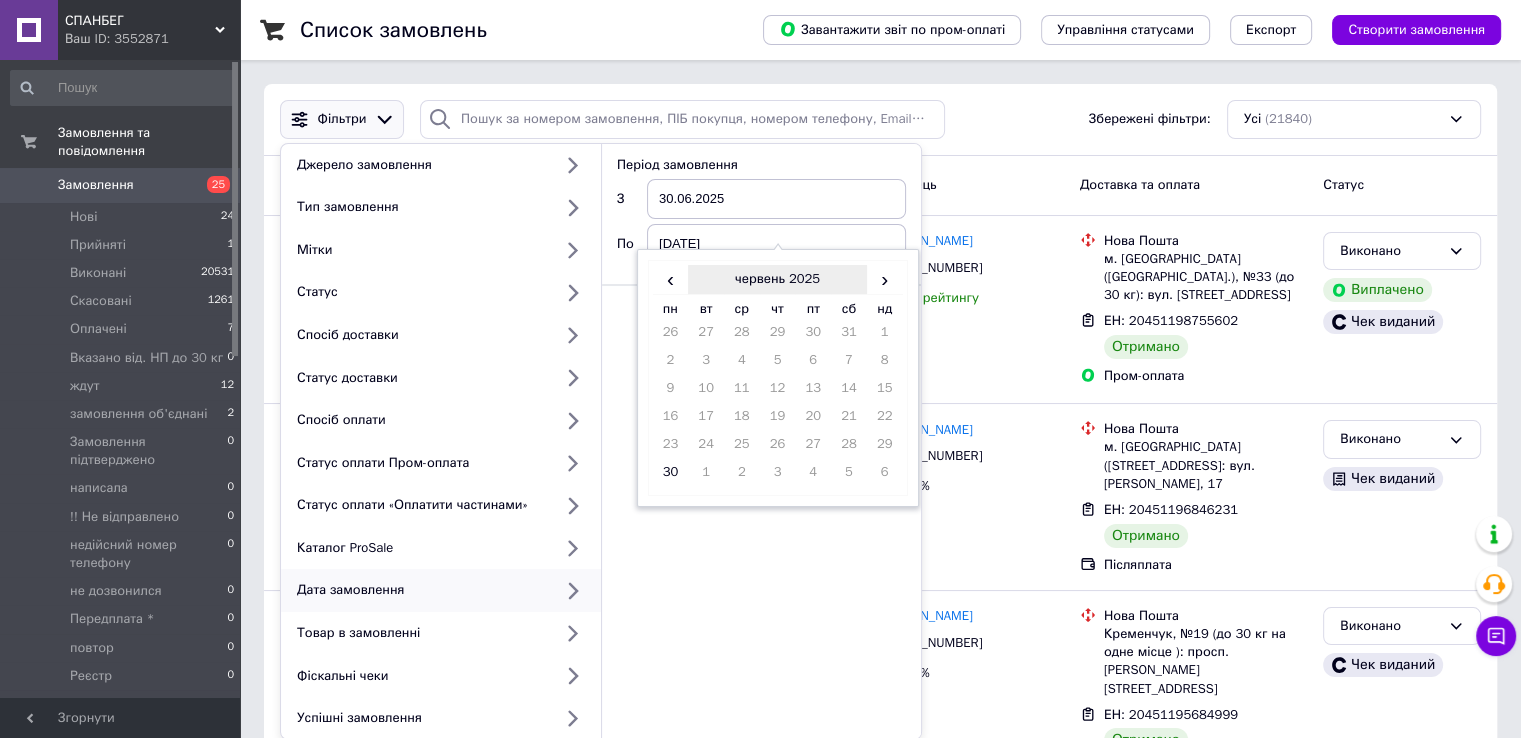 click on "червень 2025" at bounding box center [777, 280] 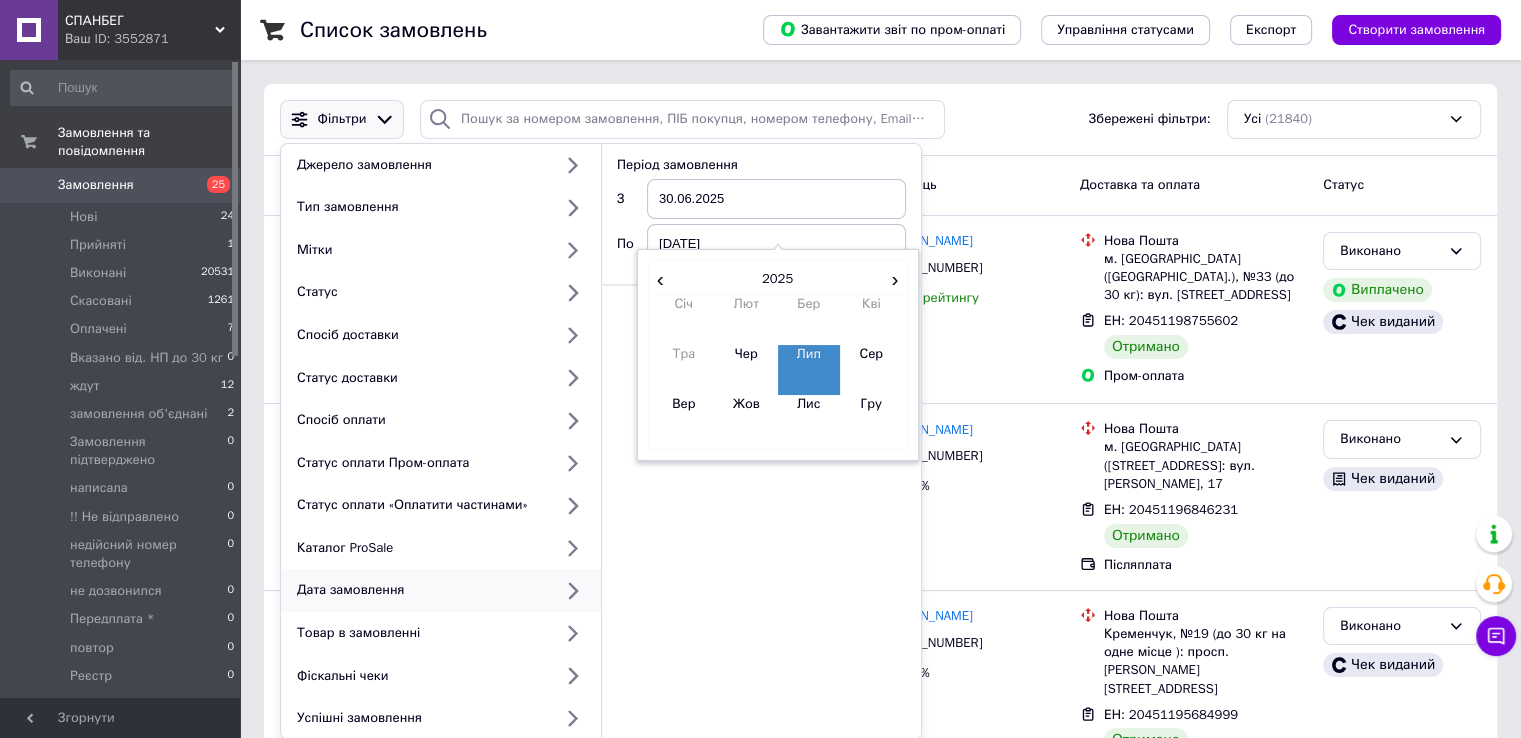 click on "[DATE]" at bounding box center (776, 244) 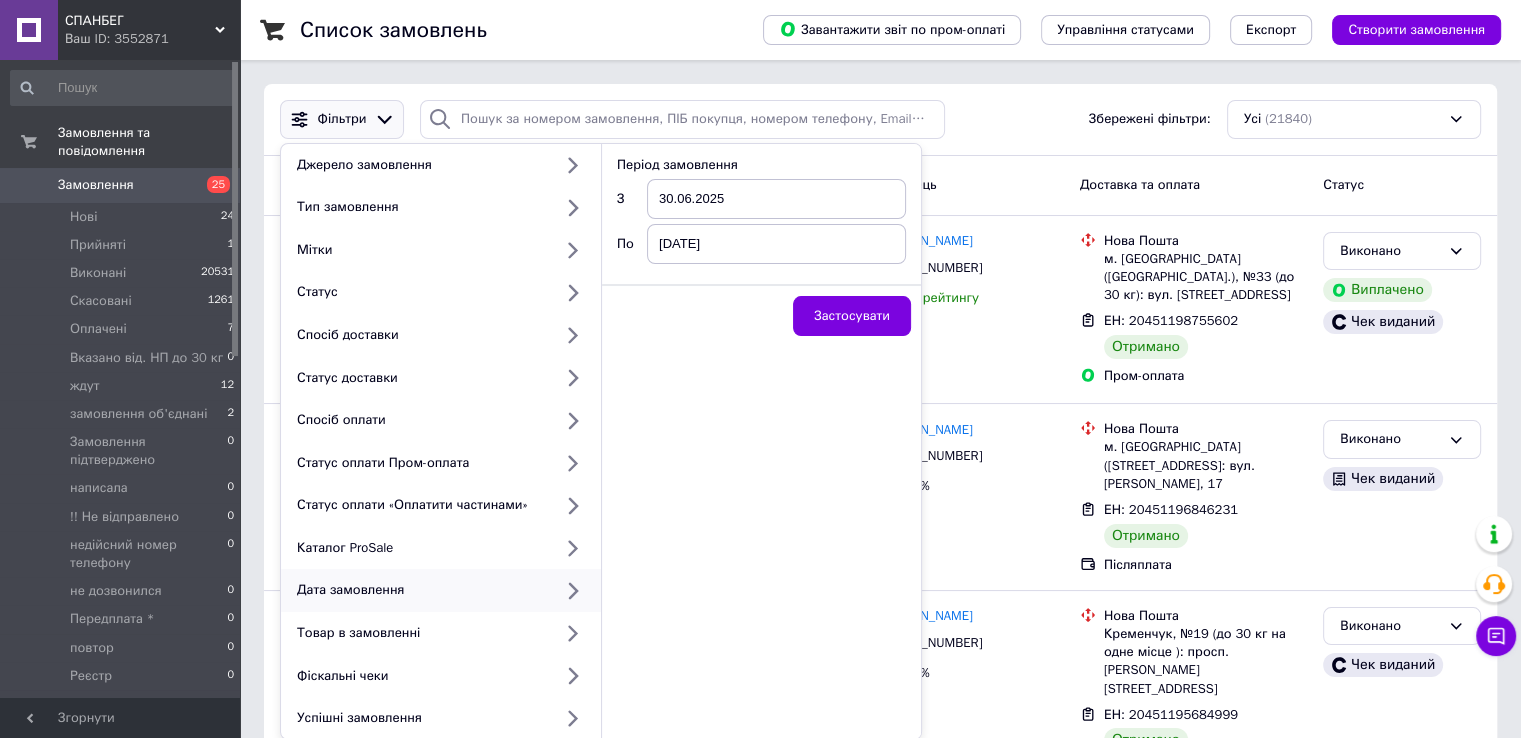 click on "[DATE]" at bounding box center [776, 244] 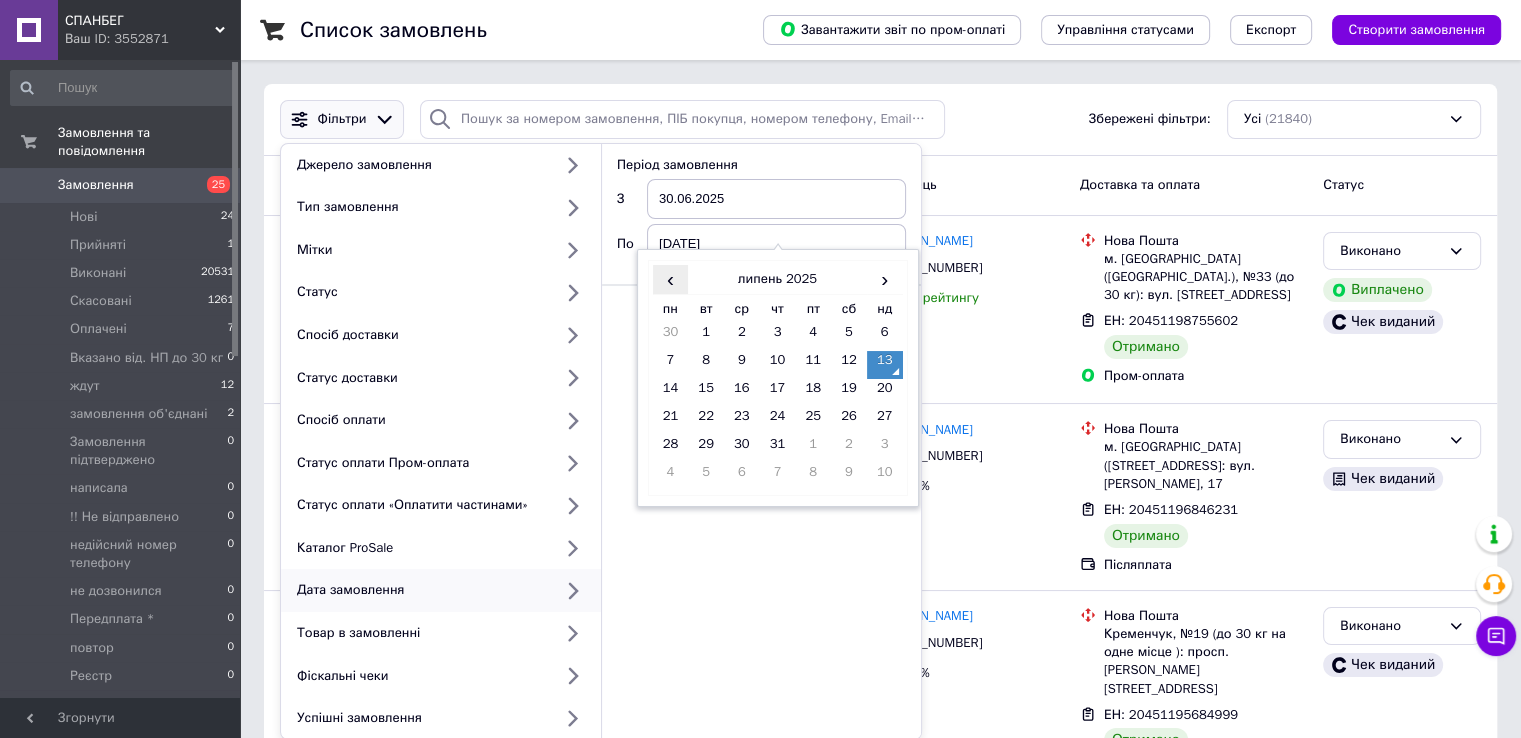 click on "‹" at bounding box center (671, 279) 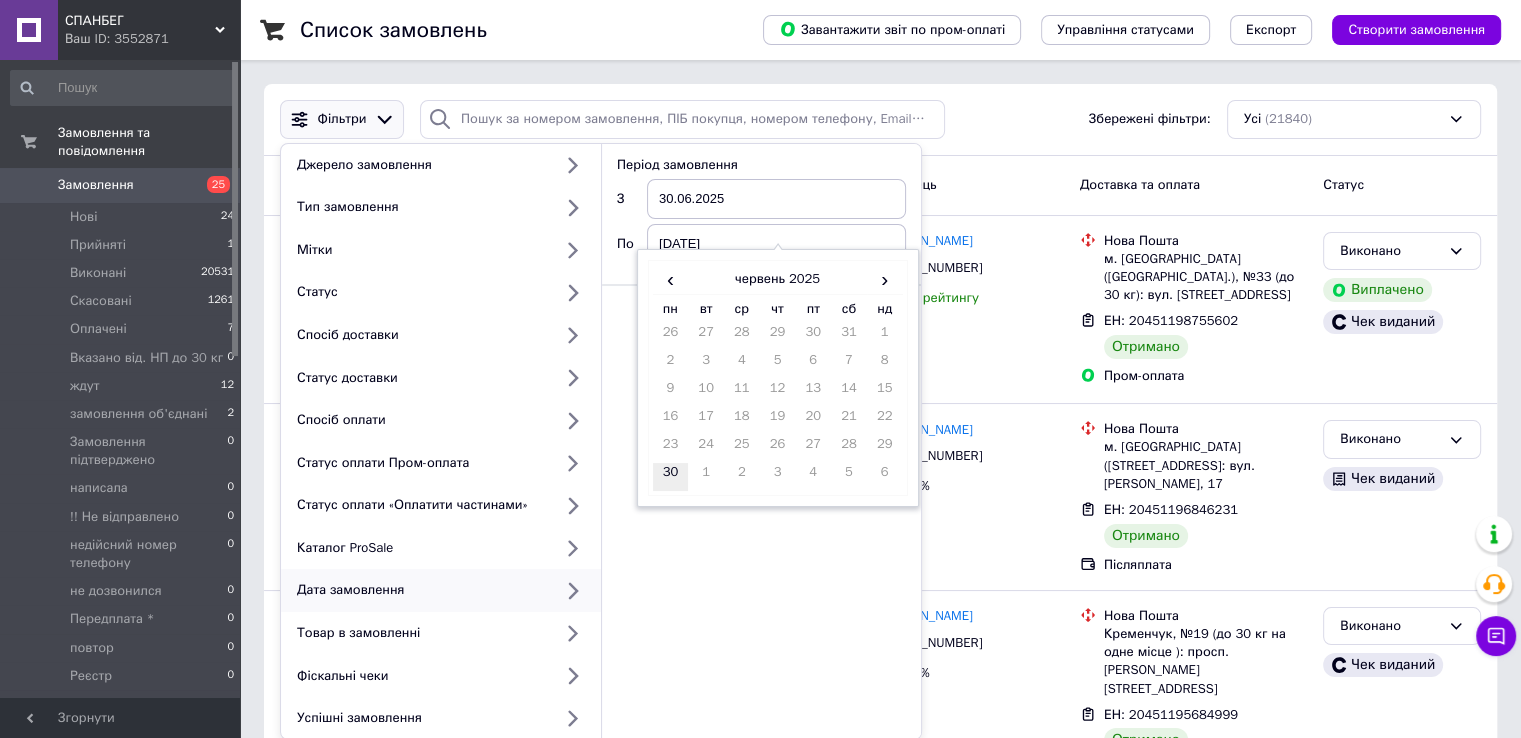 click on "30" at bounding box center [671, 477] 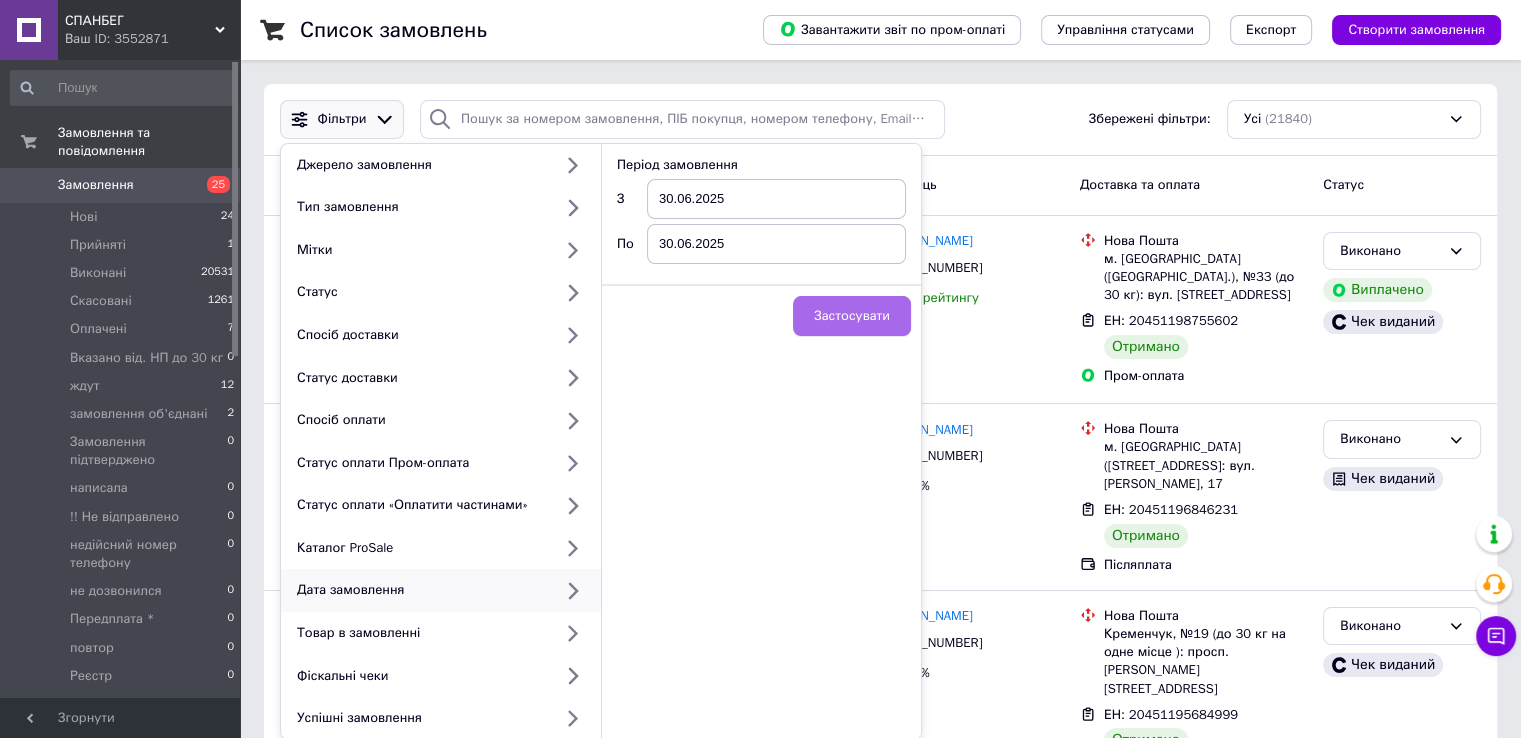 click on "Застосувати" at bounding box center (852, 316) 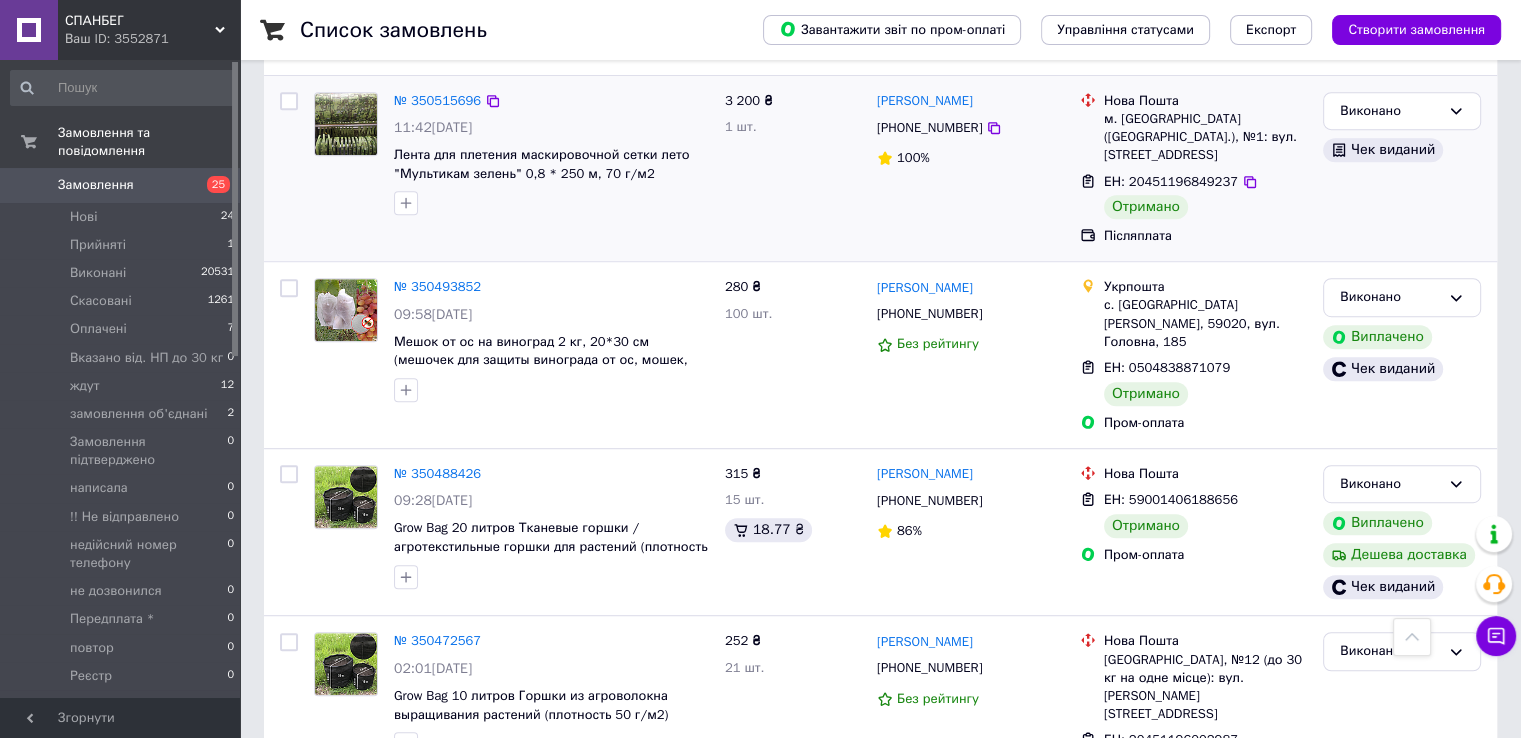 scroll, scrollTop: 1148, scrollLeft: 0, axis: vertical 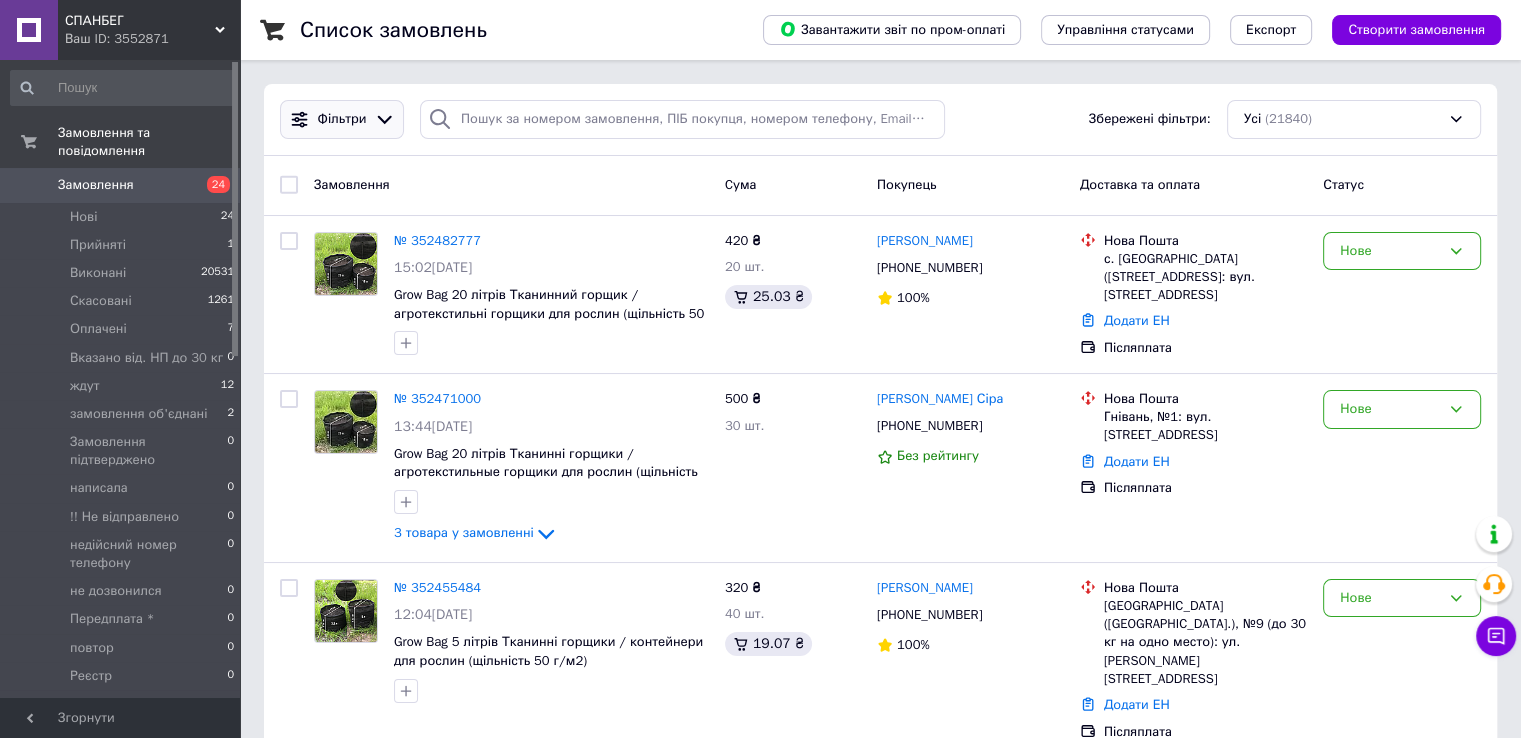 click on "Фільтри" at bounding box center [342, 119] 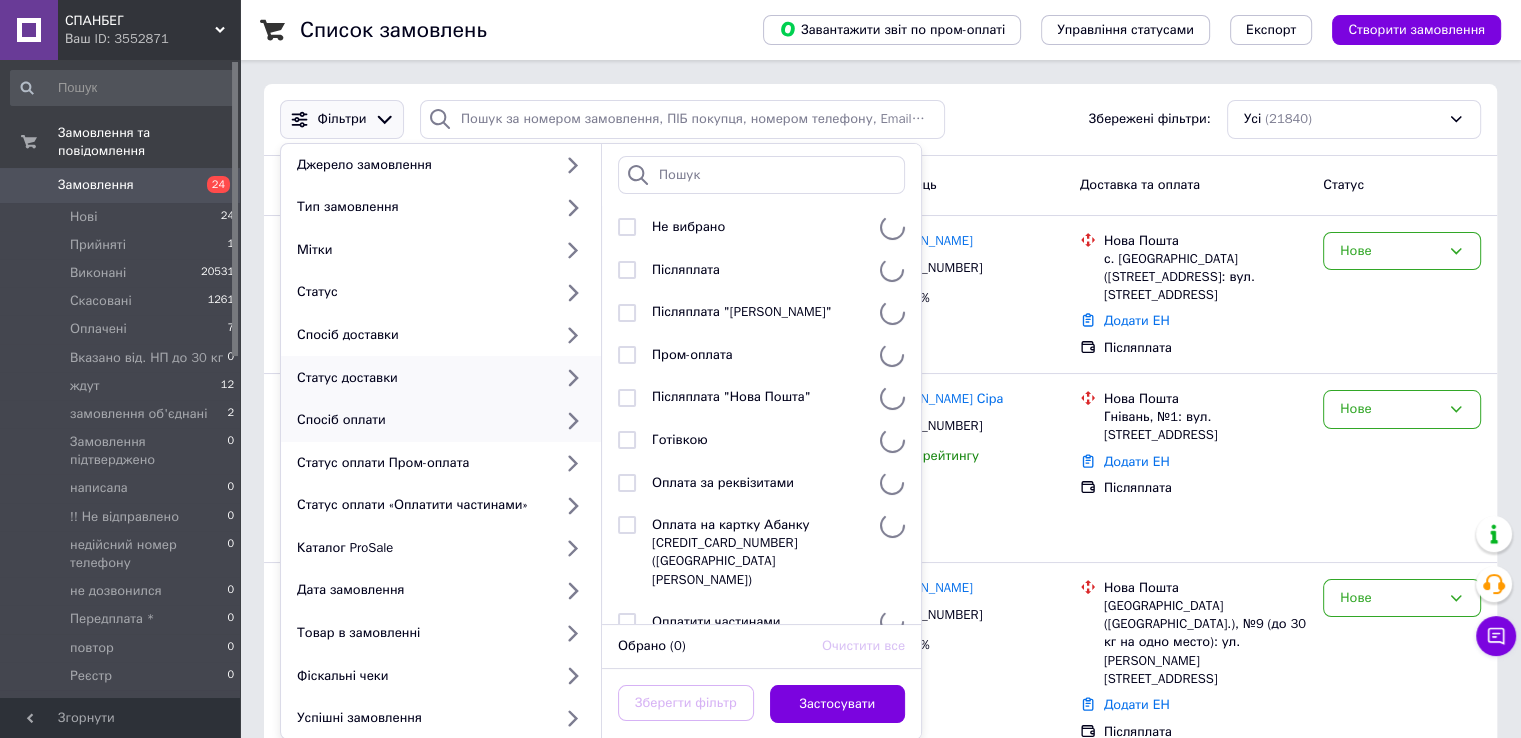 click on "Статус доставки" at bounding box center [420, 378] 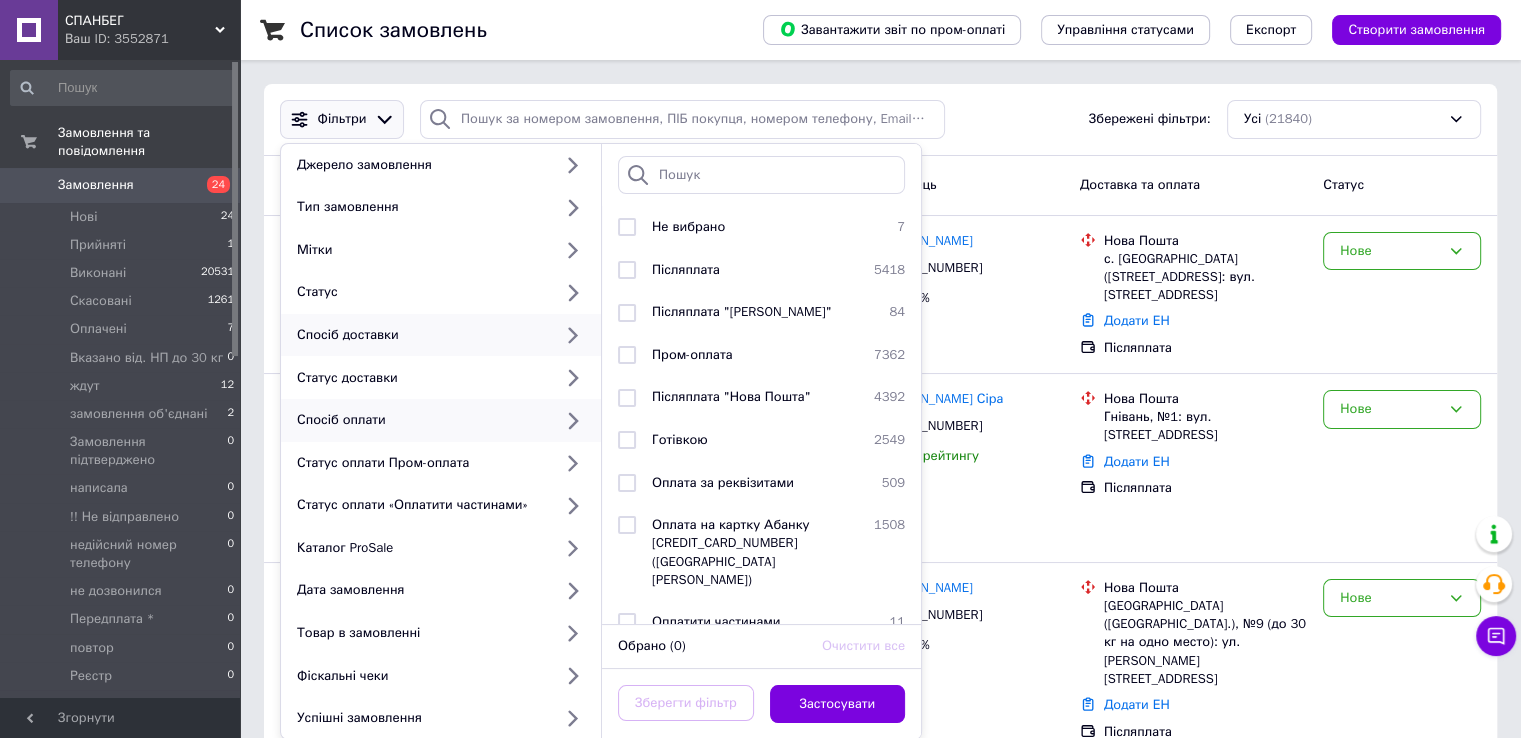 click on "Спосіб доставки" at bounding box center [420, 335] 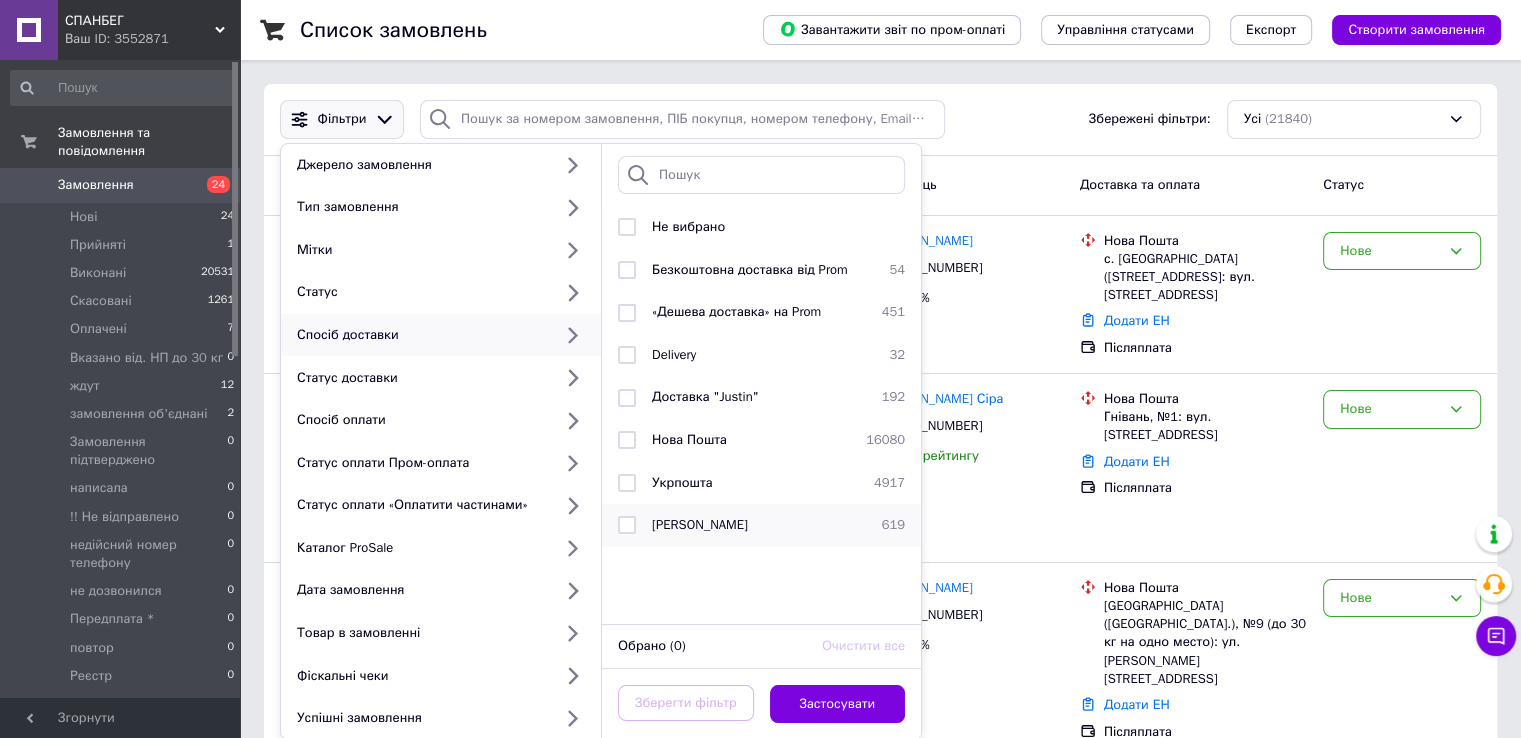 click on "Магазини Rozetka 619" at bounding box center [761, 525] 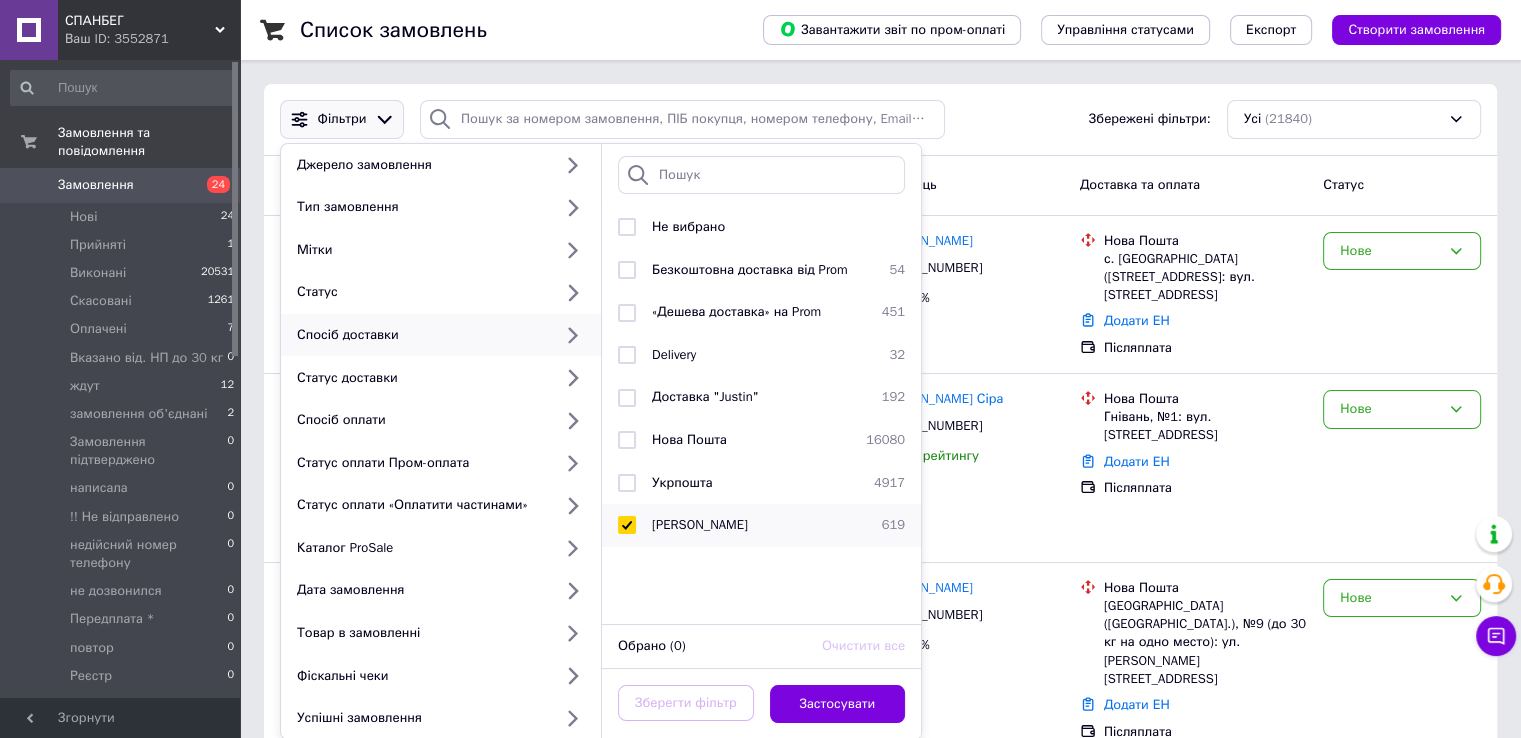 checkbox on "true" 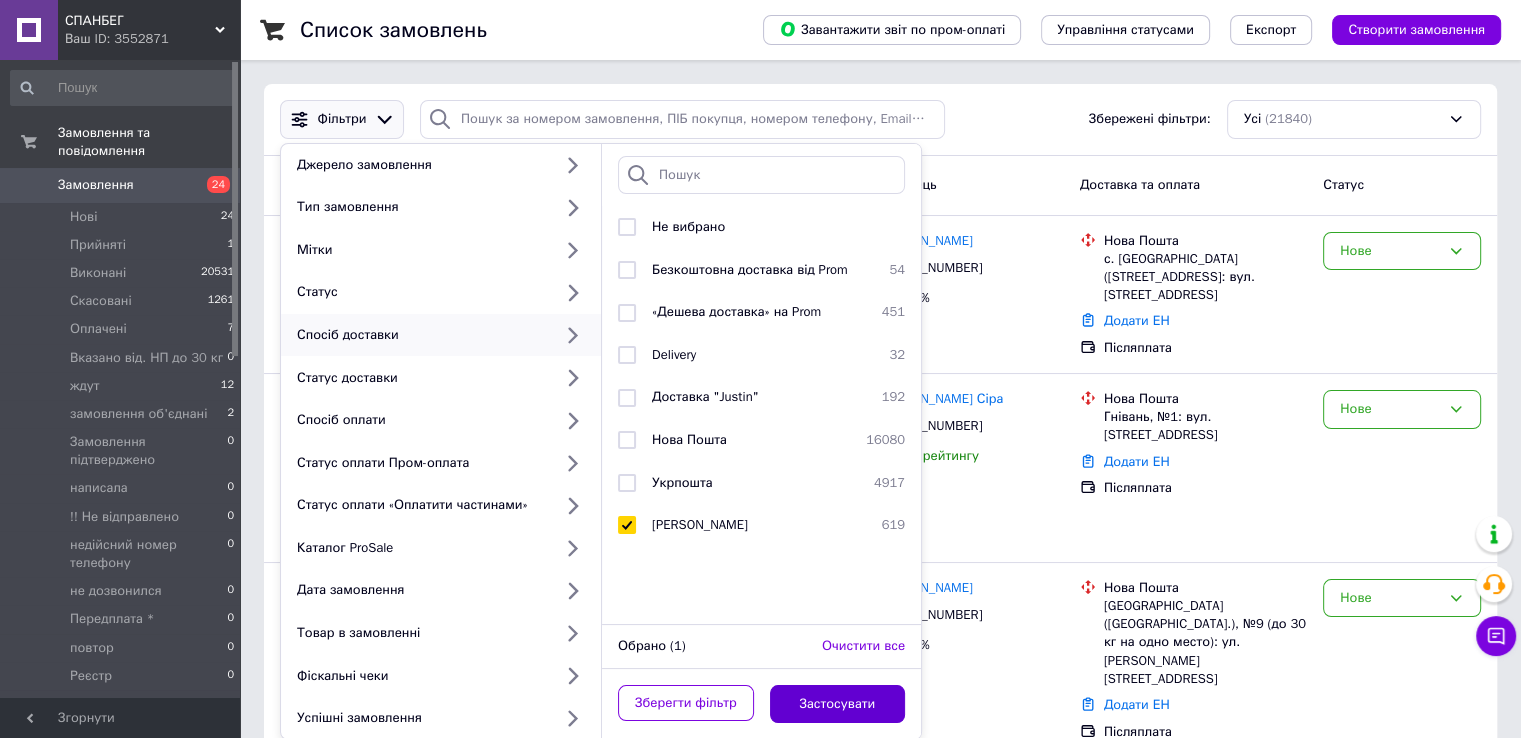 click on "Застосувати" at bounding box center [838, 704] 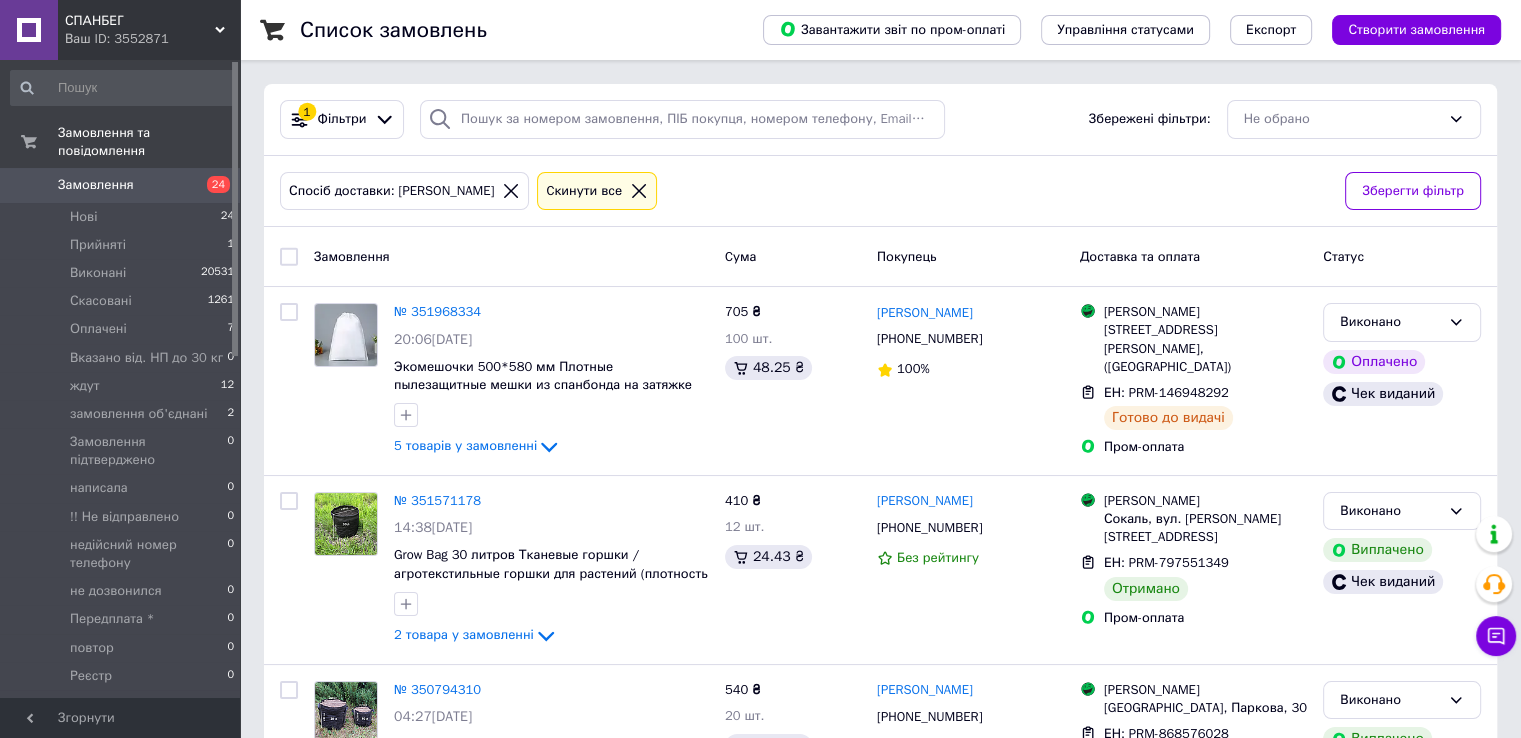 click 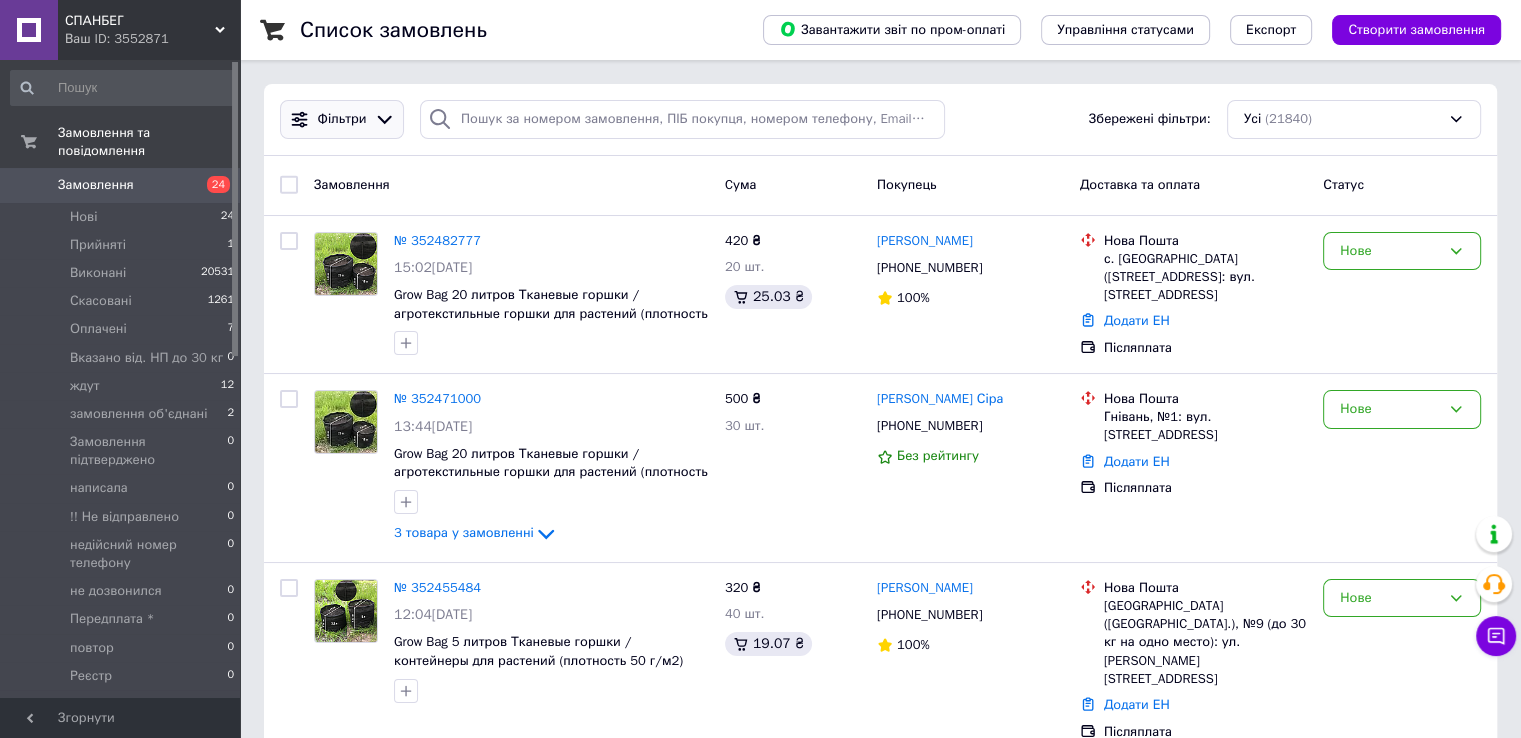 click 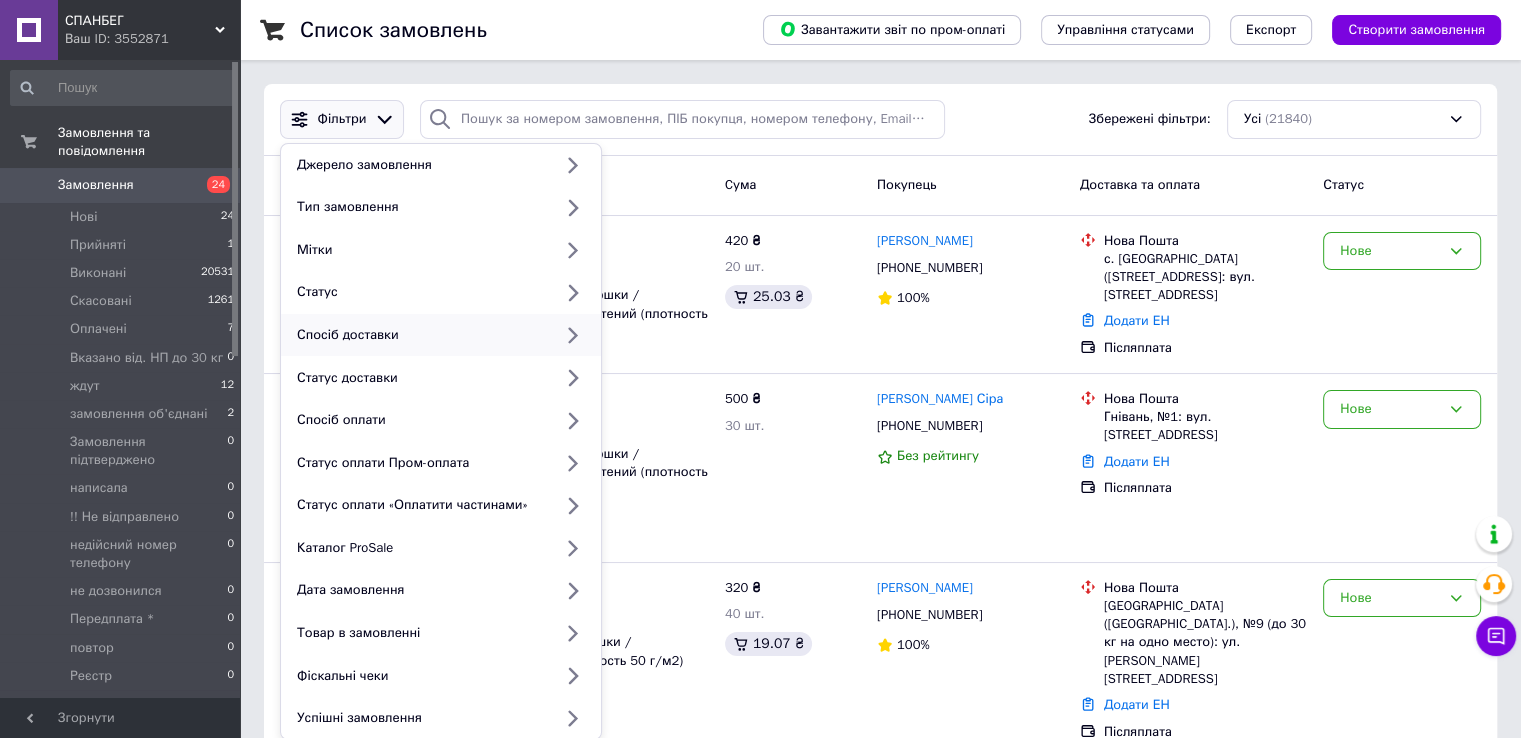 click on "Спосіб доставки" at bounding box center [420, 335] 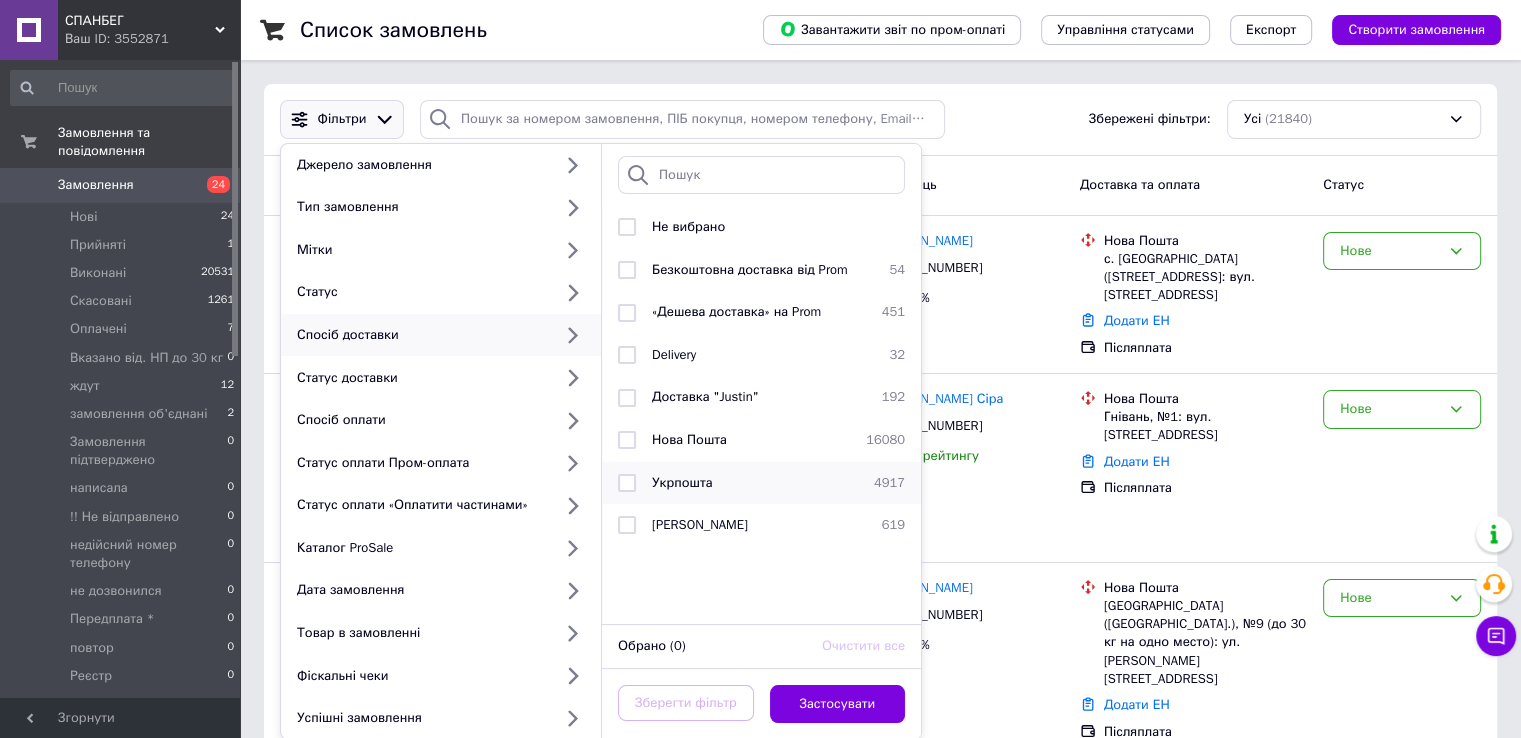 click on "Укрпошта" at bounding box center (682, 482) 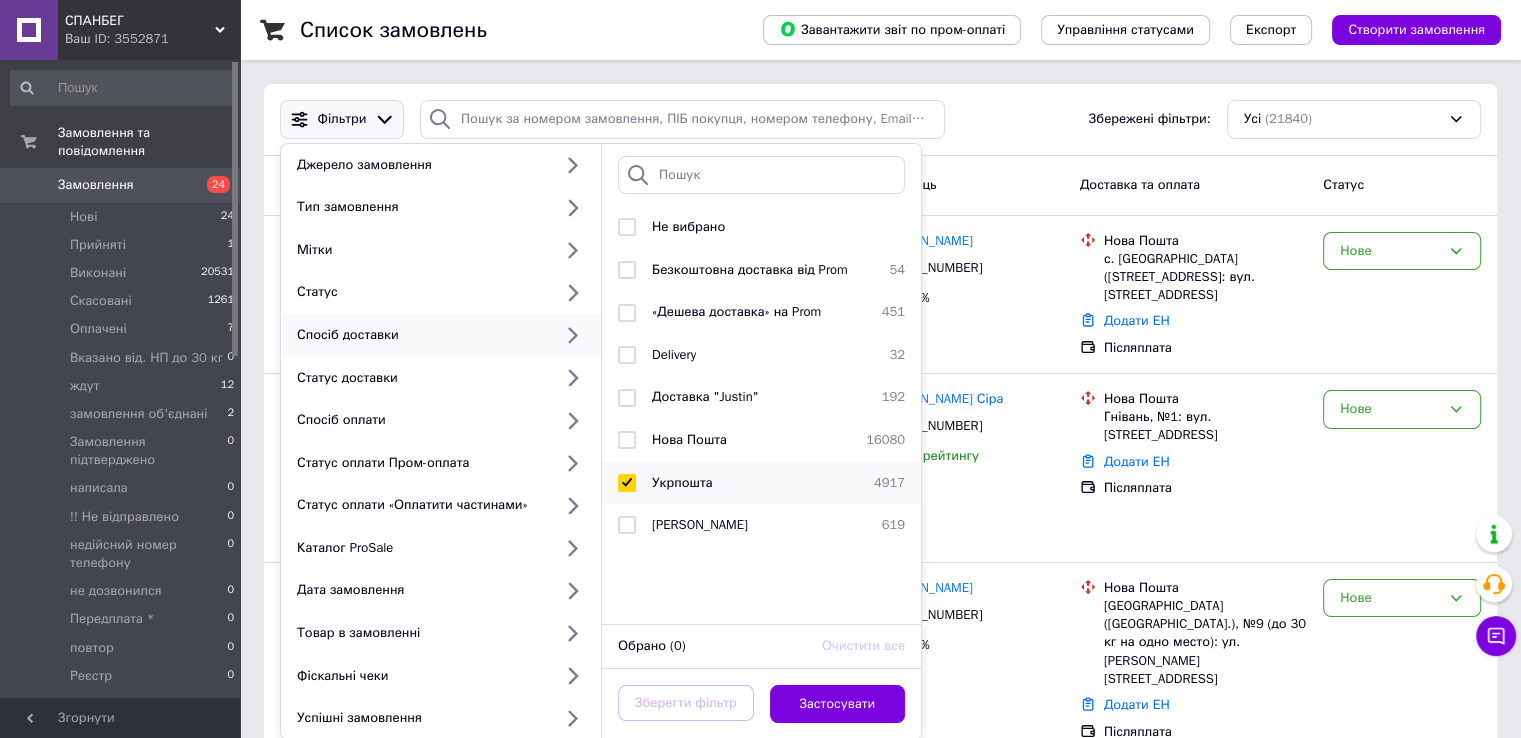 checkbox on "true" 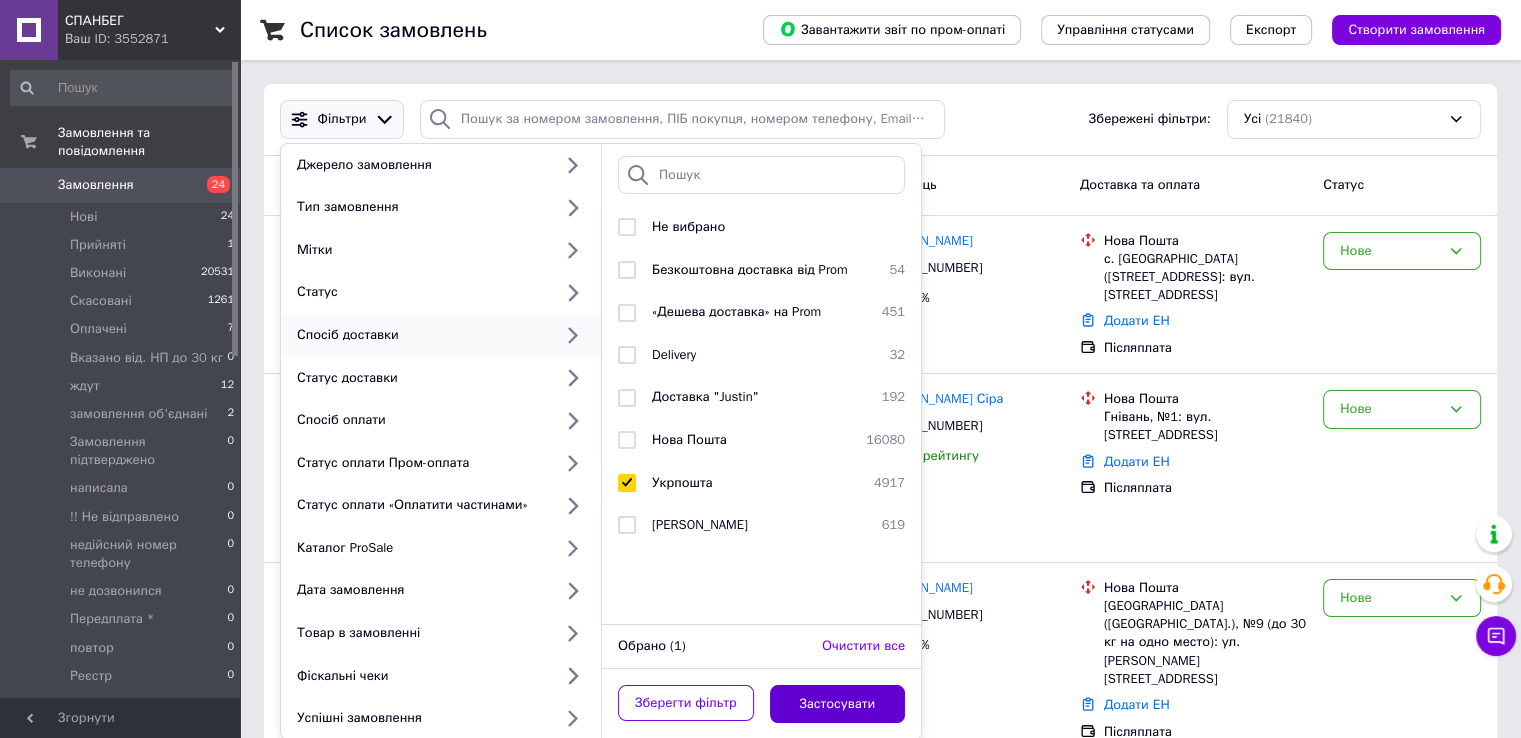 click on "Застосувати" at bounding box center [838, 704] 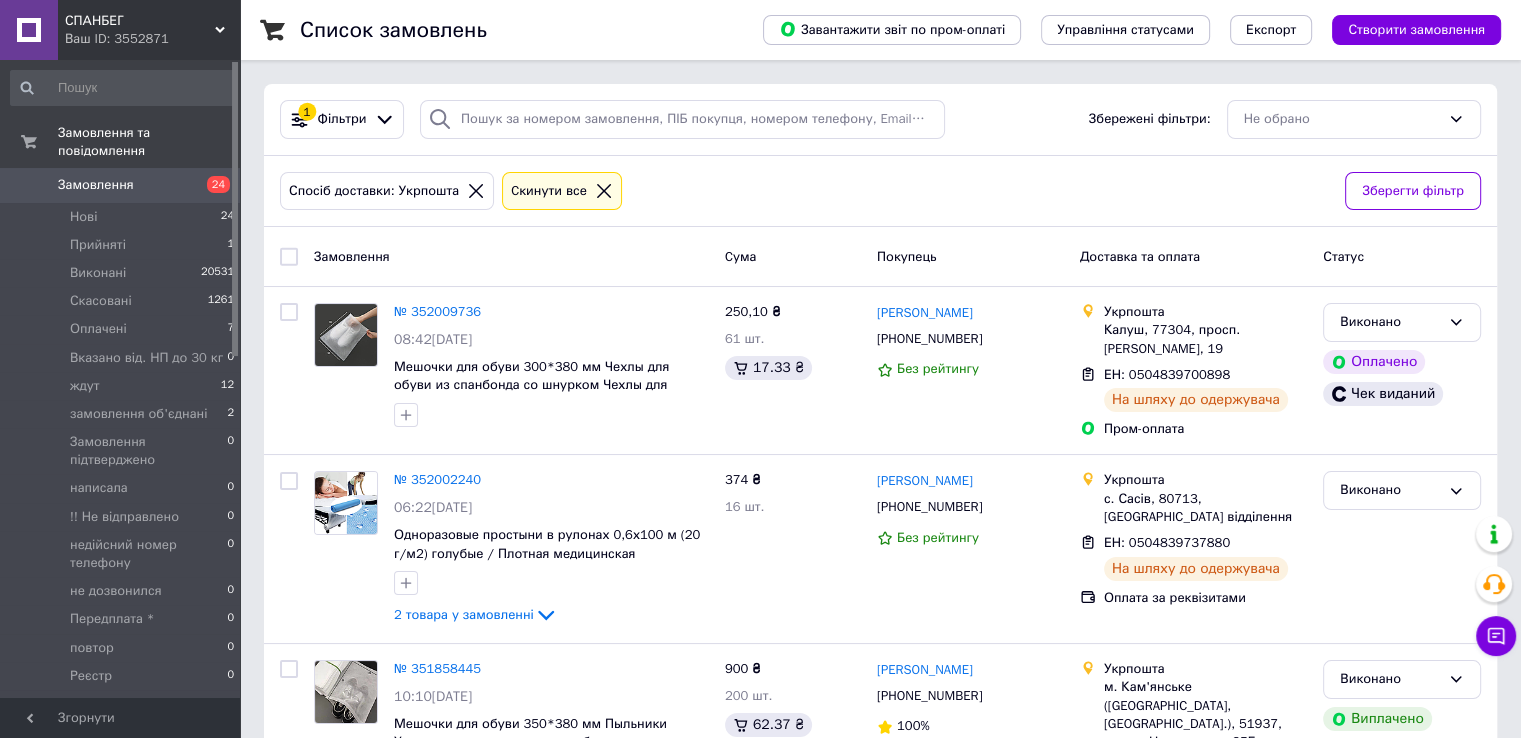 click 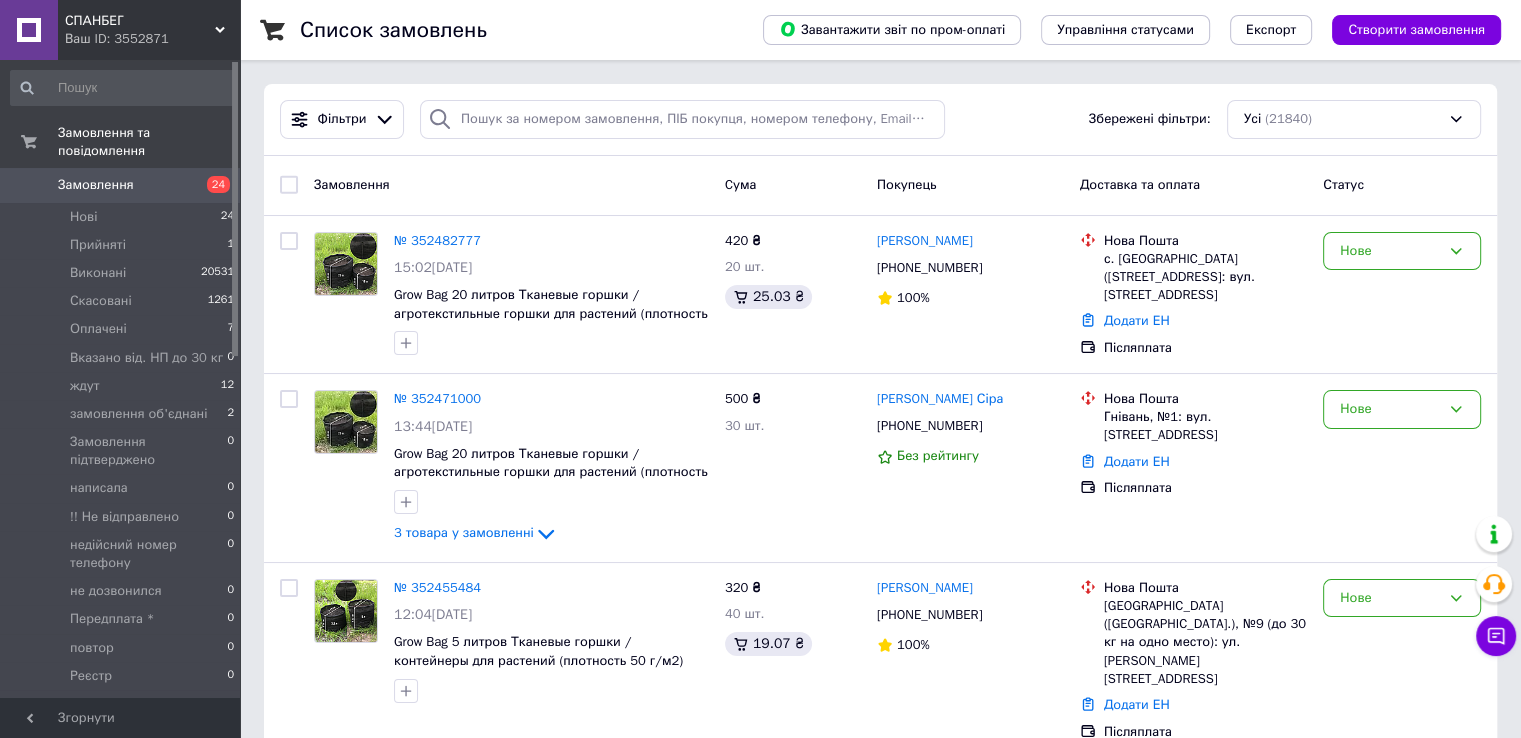 click 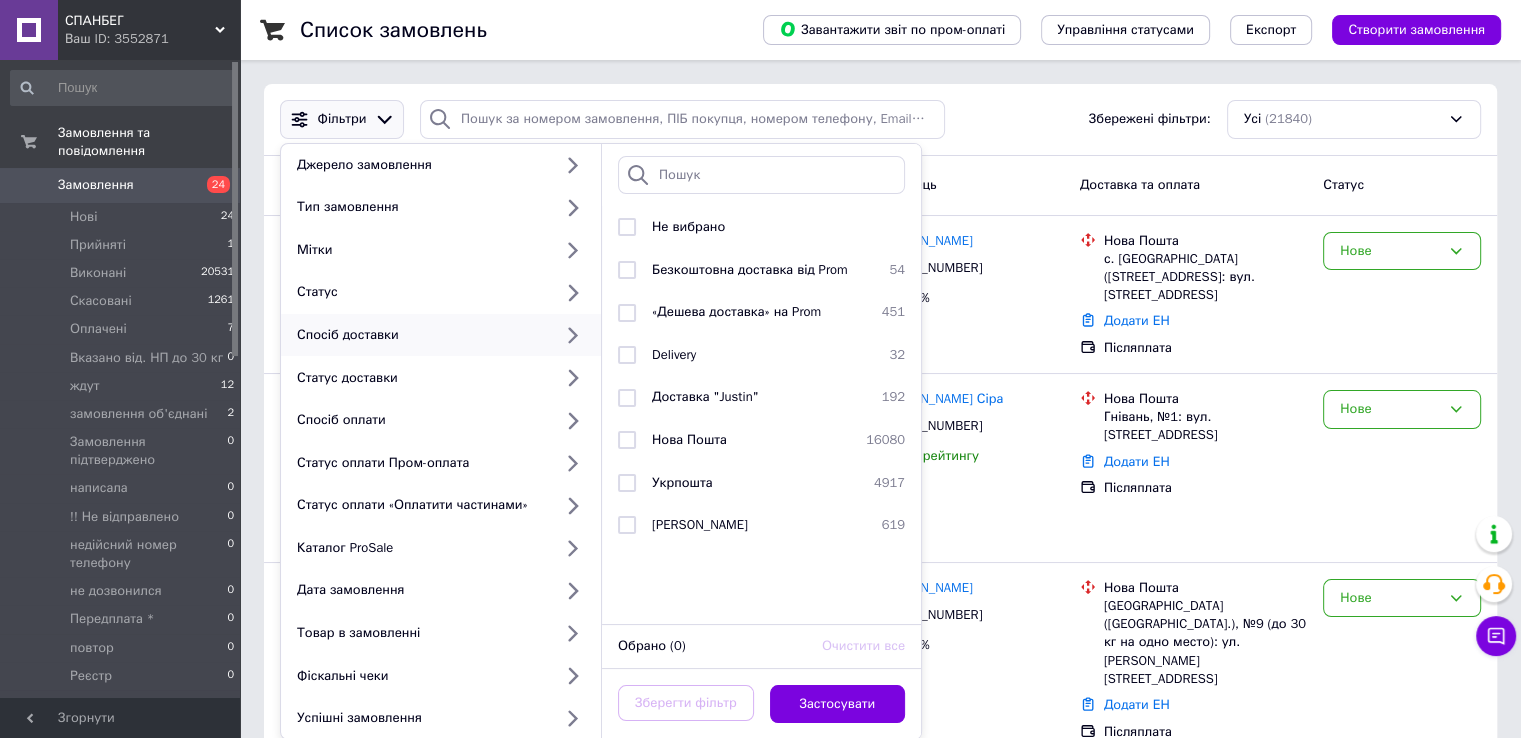 click on "Спосіб доставки" at bounding box center (420, 335) 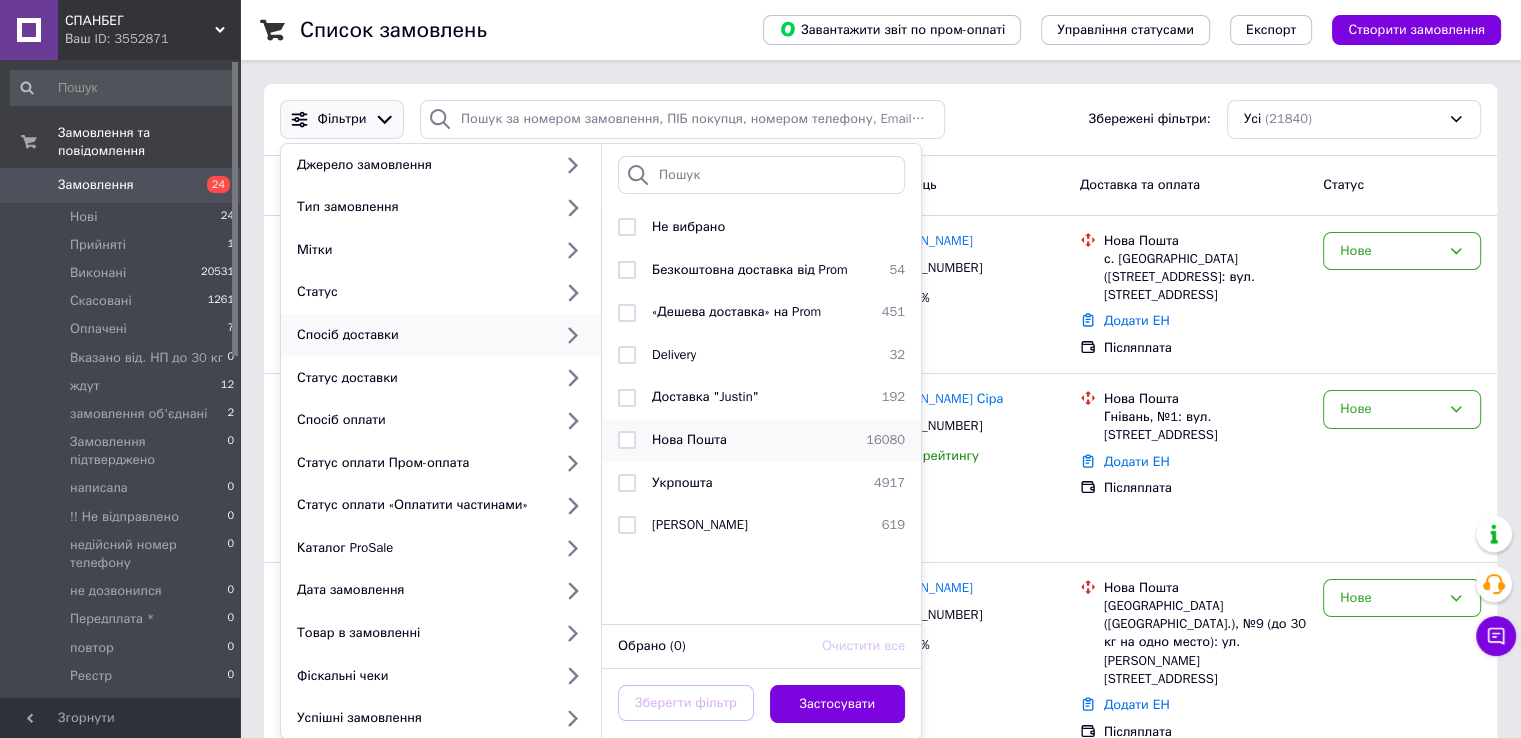 click on "Нова Пошта" at bounding box center (751, 440) 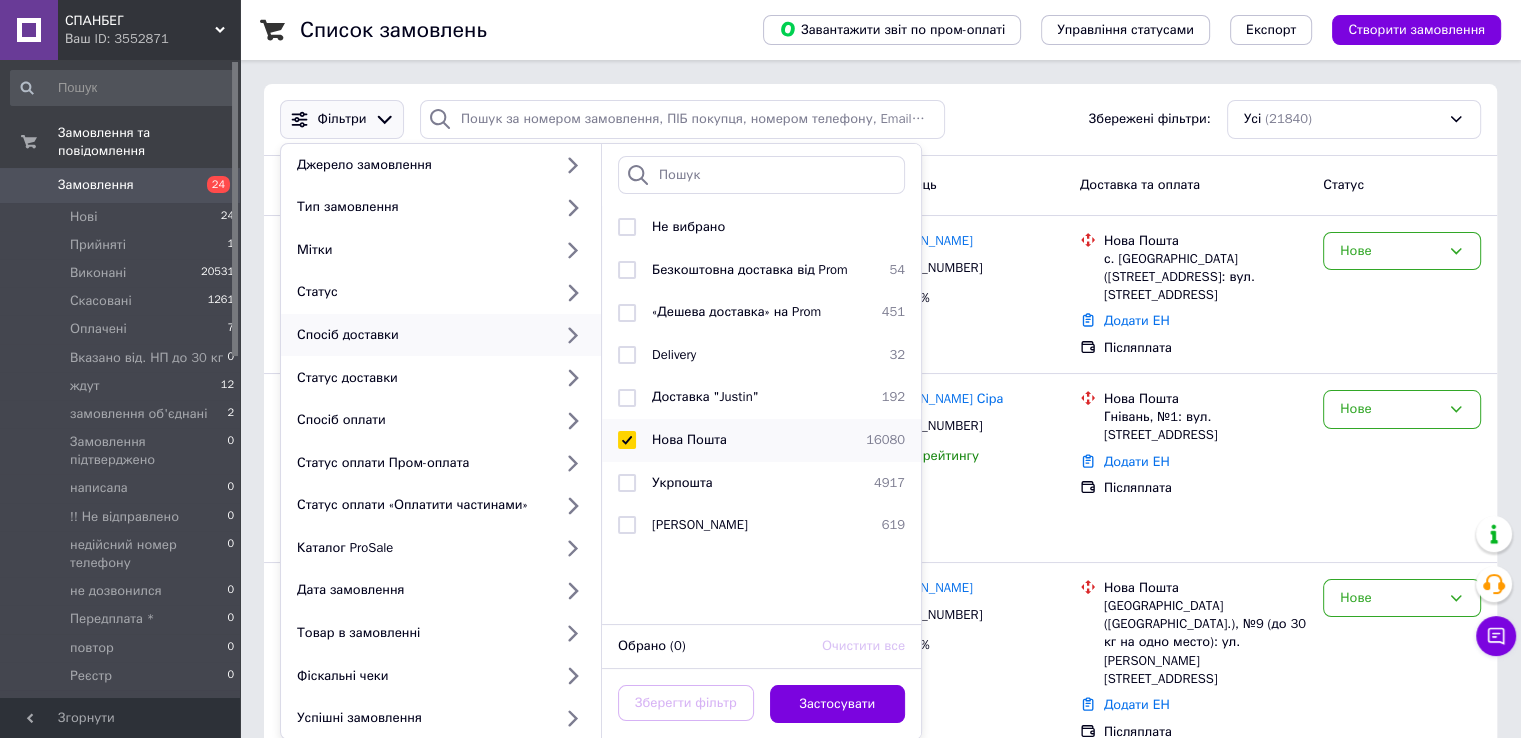 checkbox on "true" 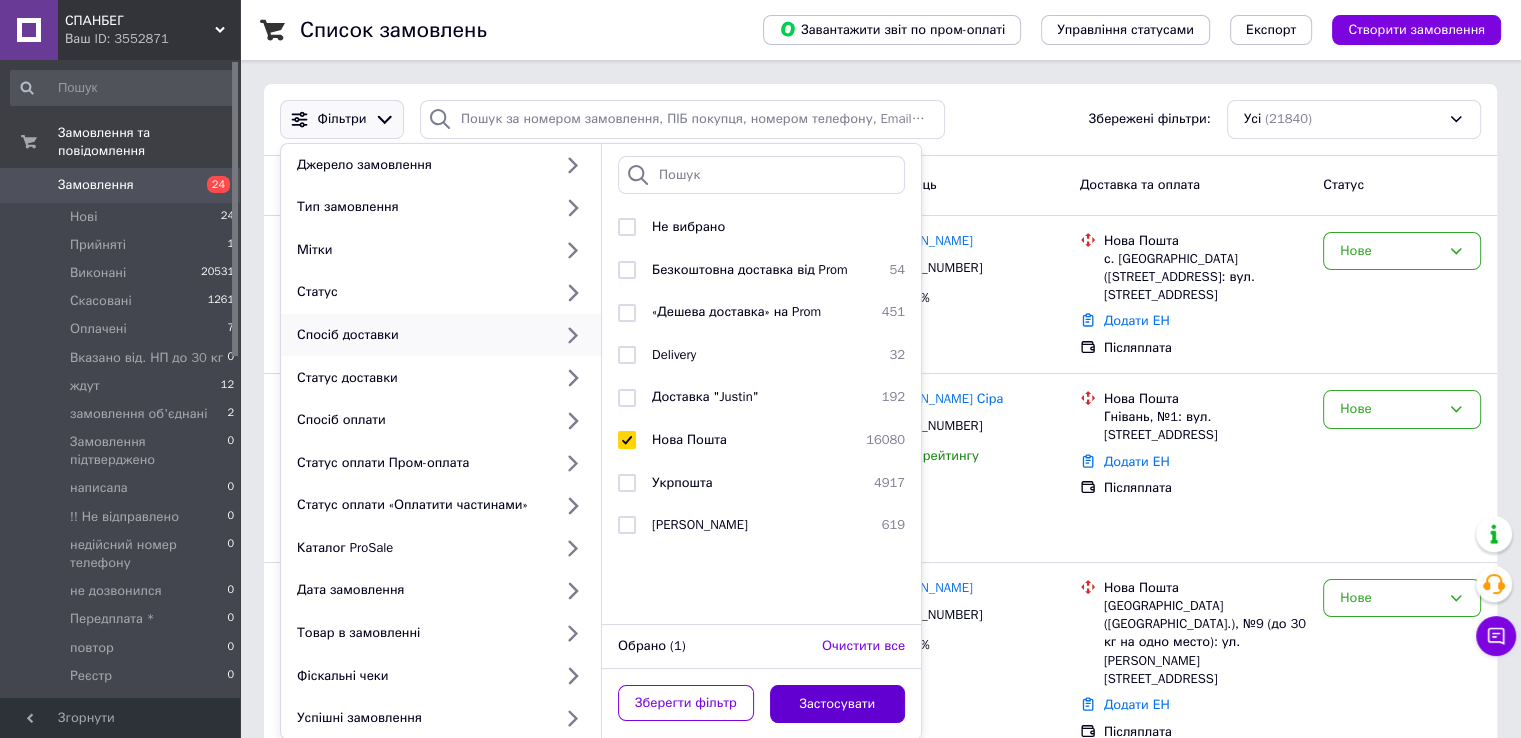 click on "Застосувати" at bounding box center [838, 704] 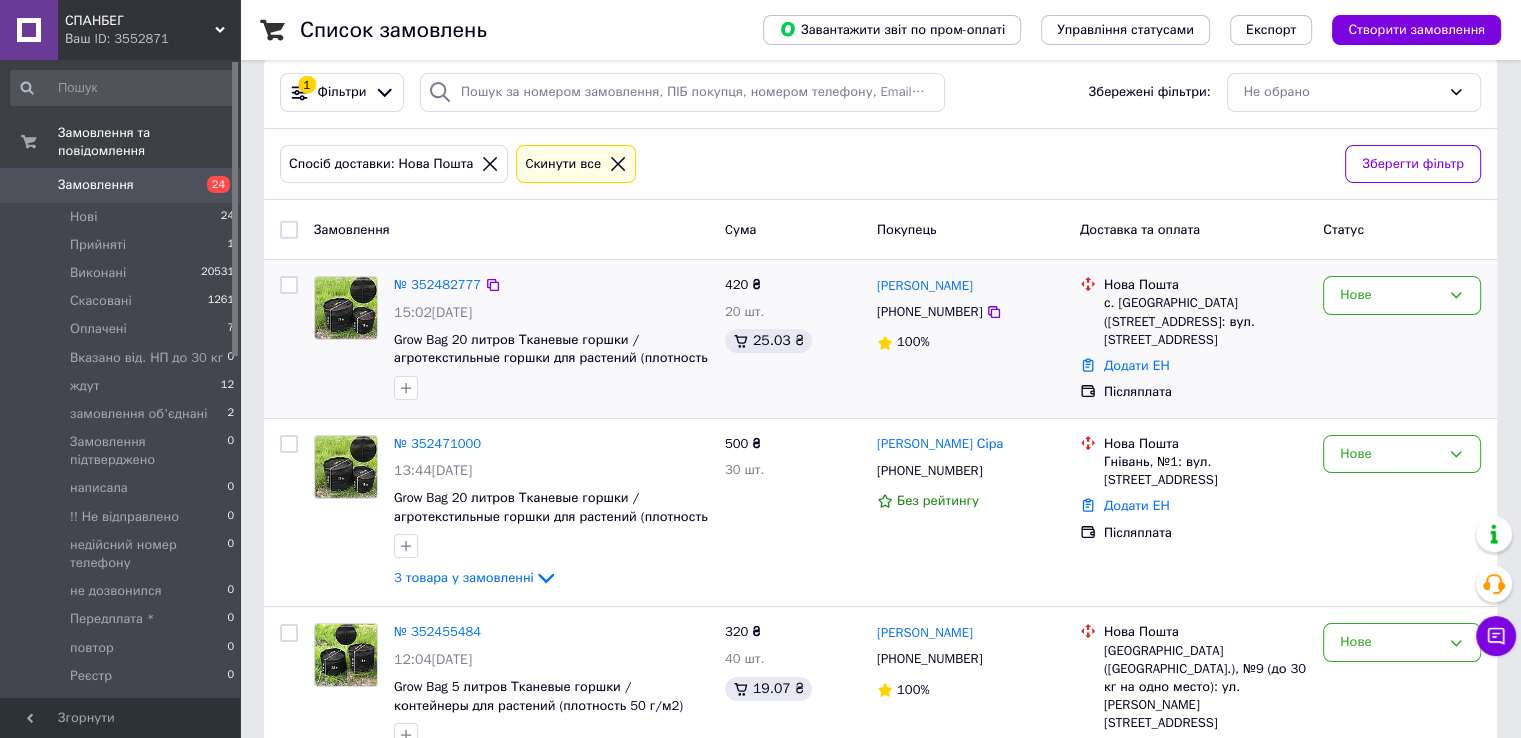 scroll, scrollTop: 0, scrollLeft: 0, axis: both 